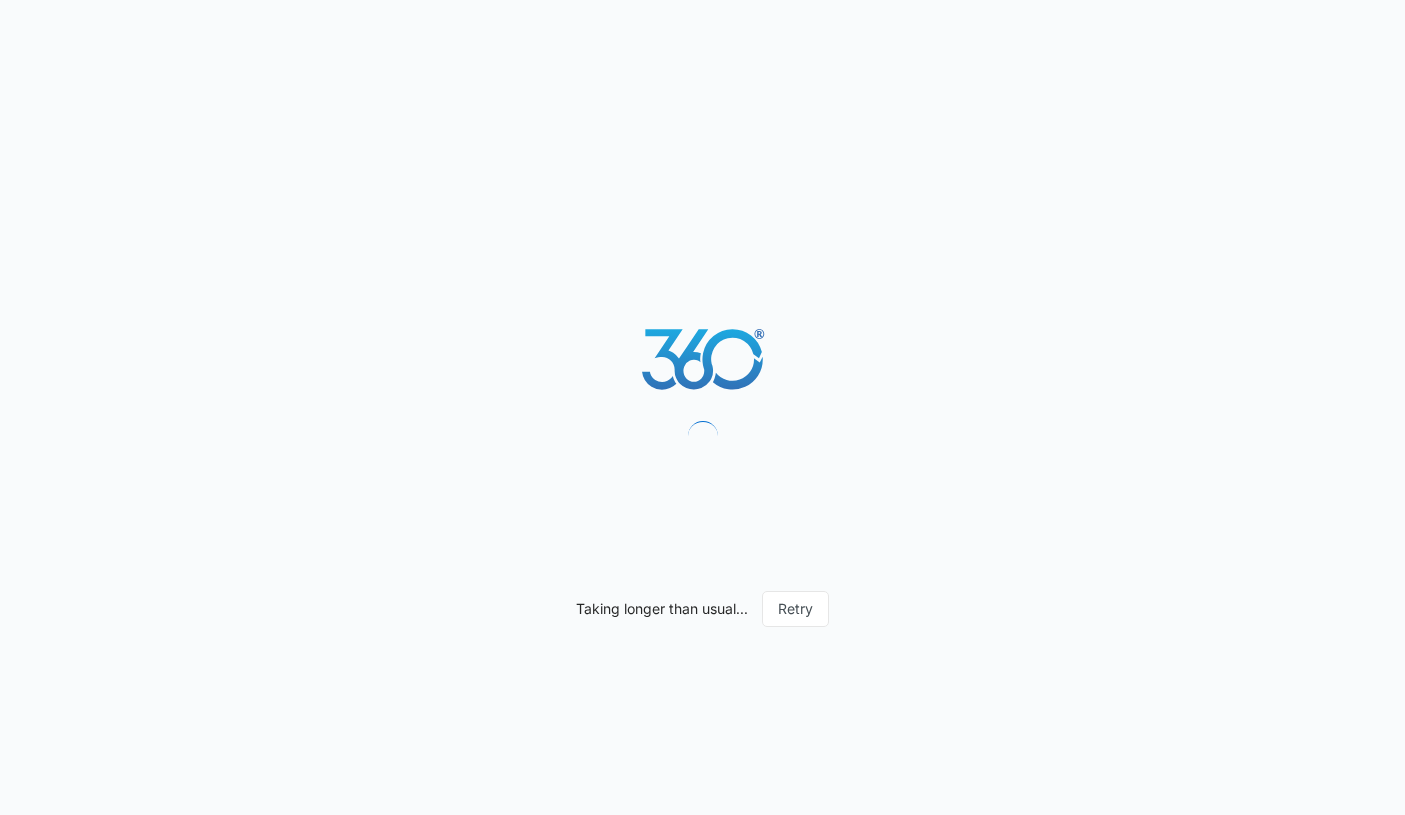 scroll, scrollTop: 0, scrollLeft: 0, axis: both 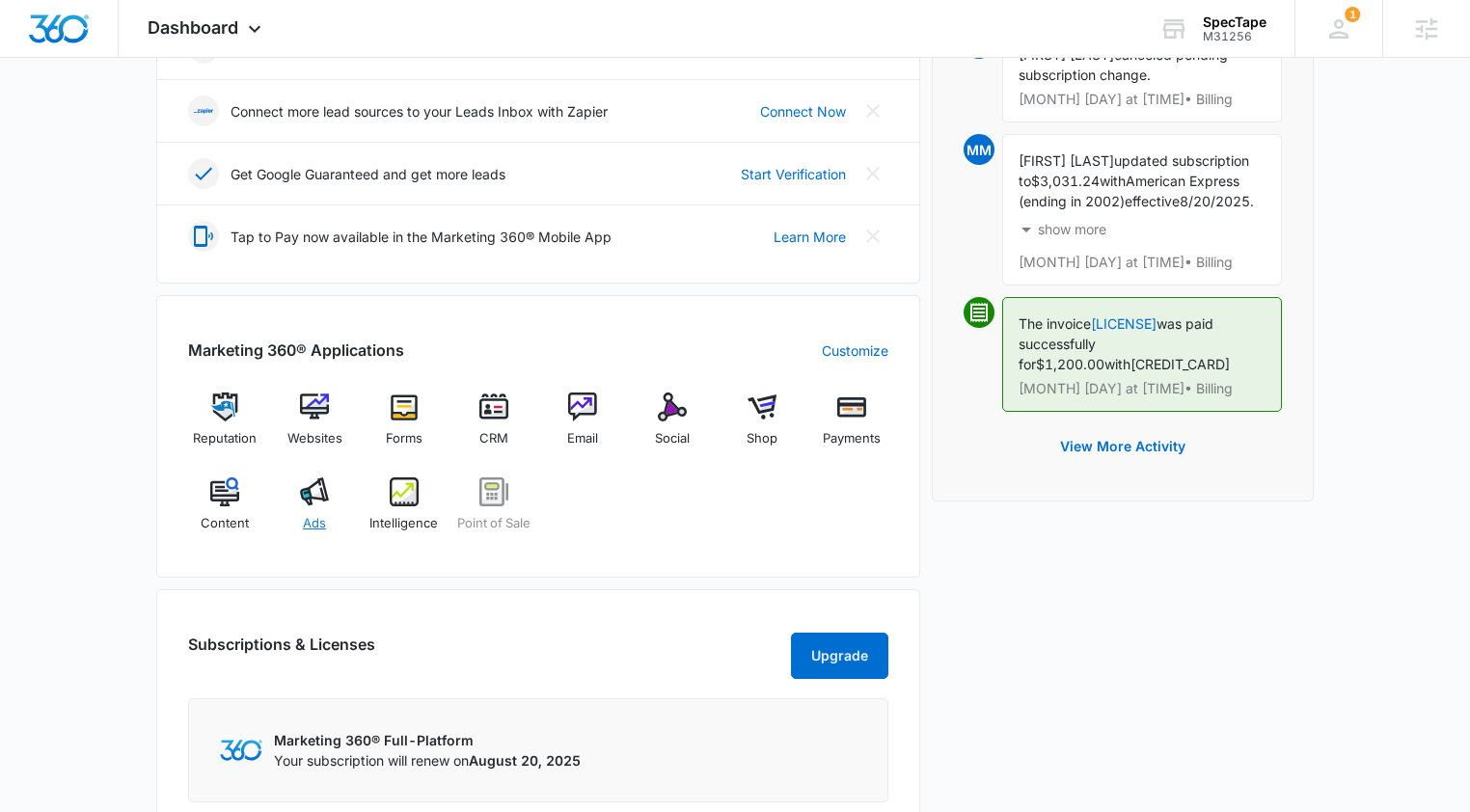 click on "Ads" at bounding box center [314, 512] 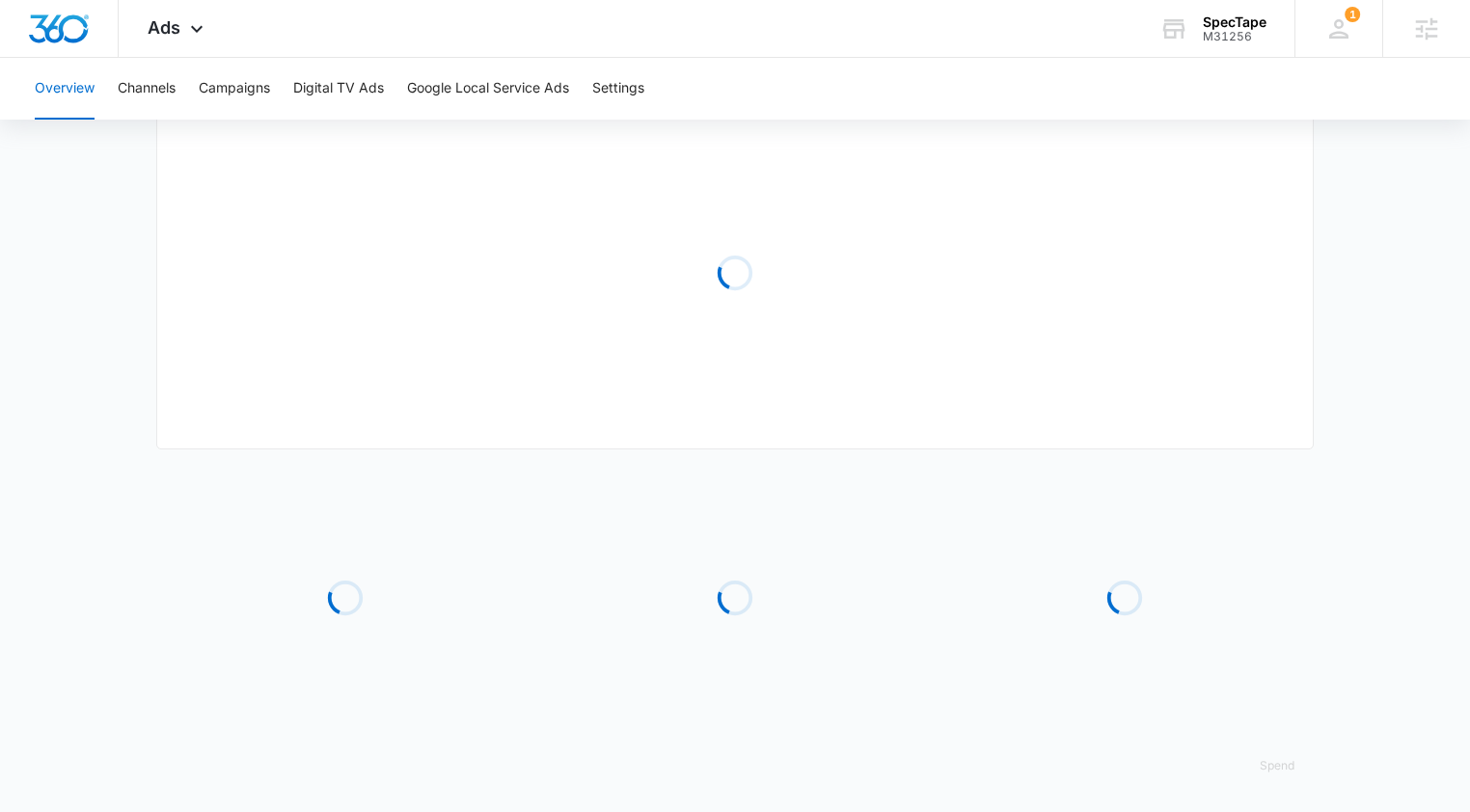 scroll, scrollTop: 0, scrollLeft: 0, axis: both 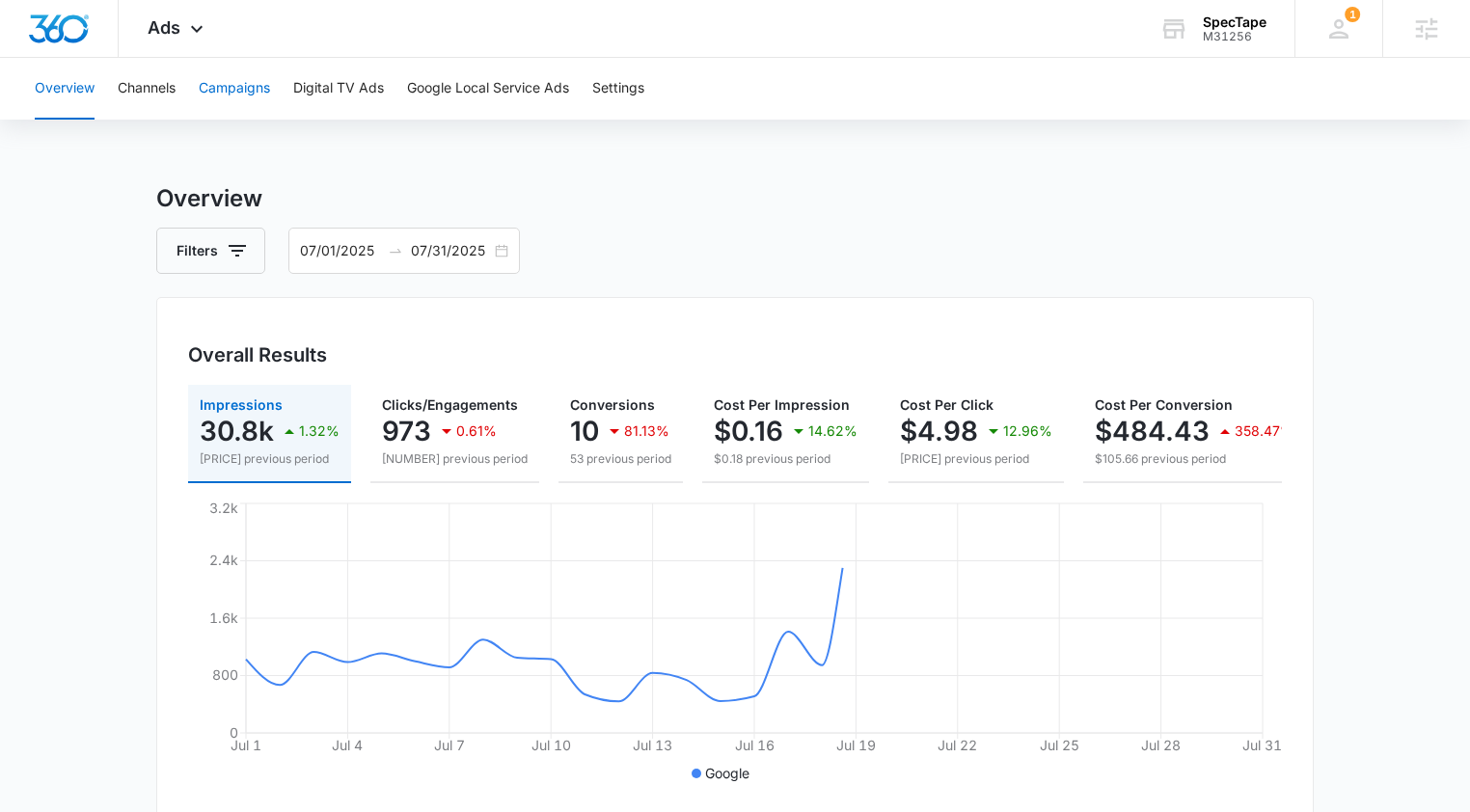 click on "Campaigns" at bounding box center [234, 89] 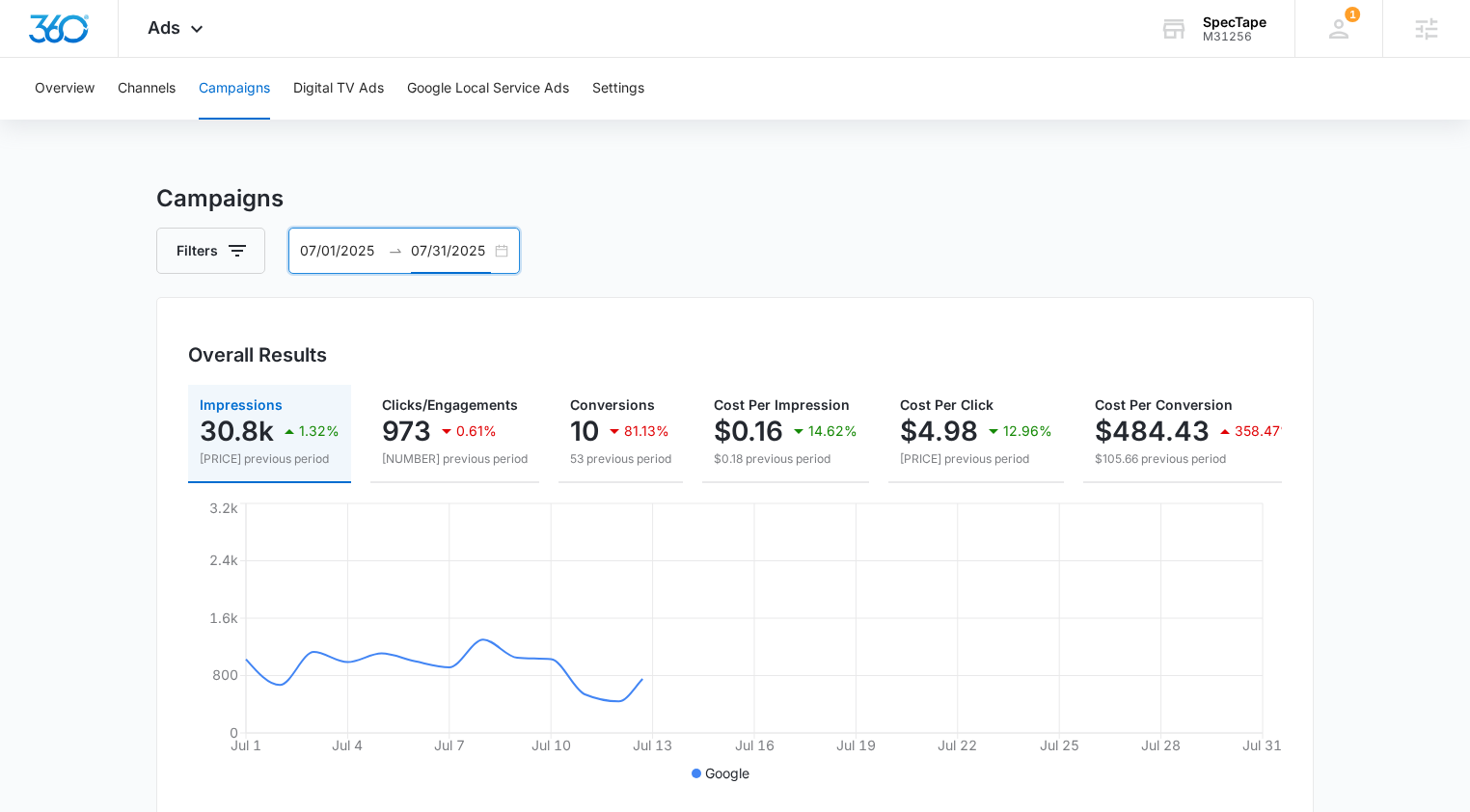 click on "07/31/2025" at bounding box center [450, 251] 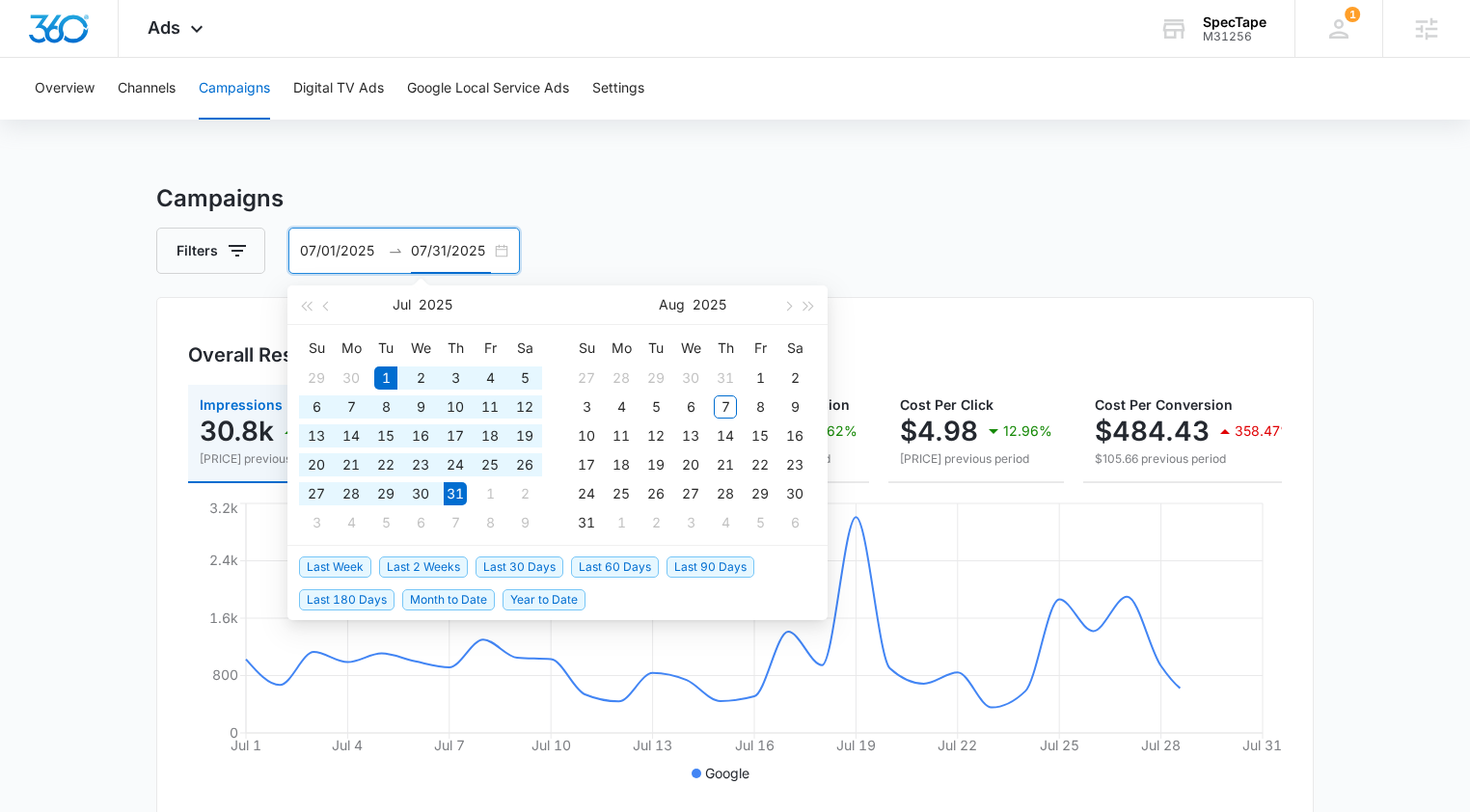 click on "Campaigns" at bounding box center (735, 199) 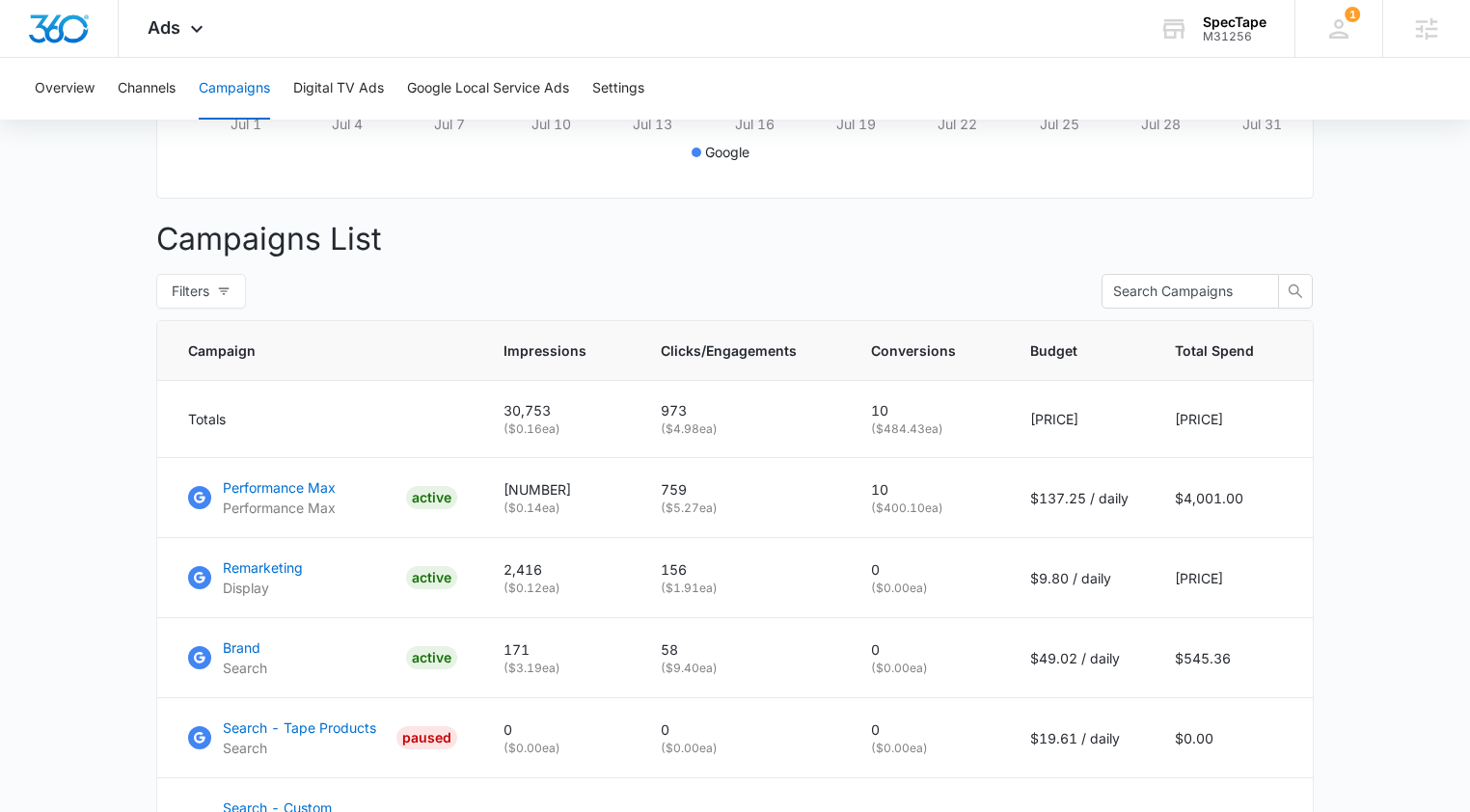scroll, scrollTop: 631, scrollLeft: 0, axis: vertical 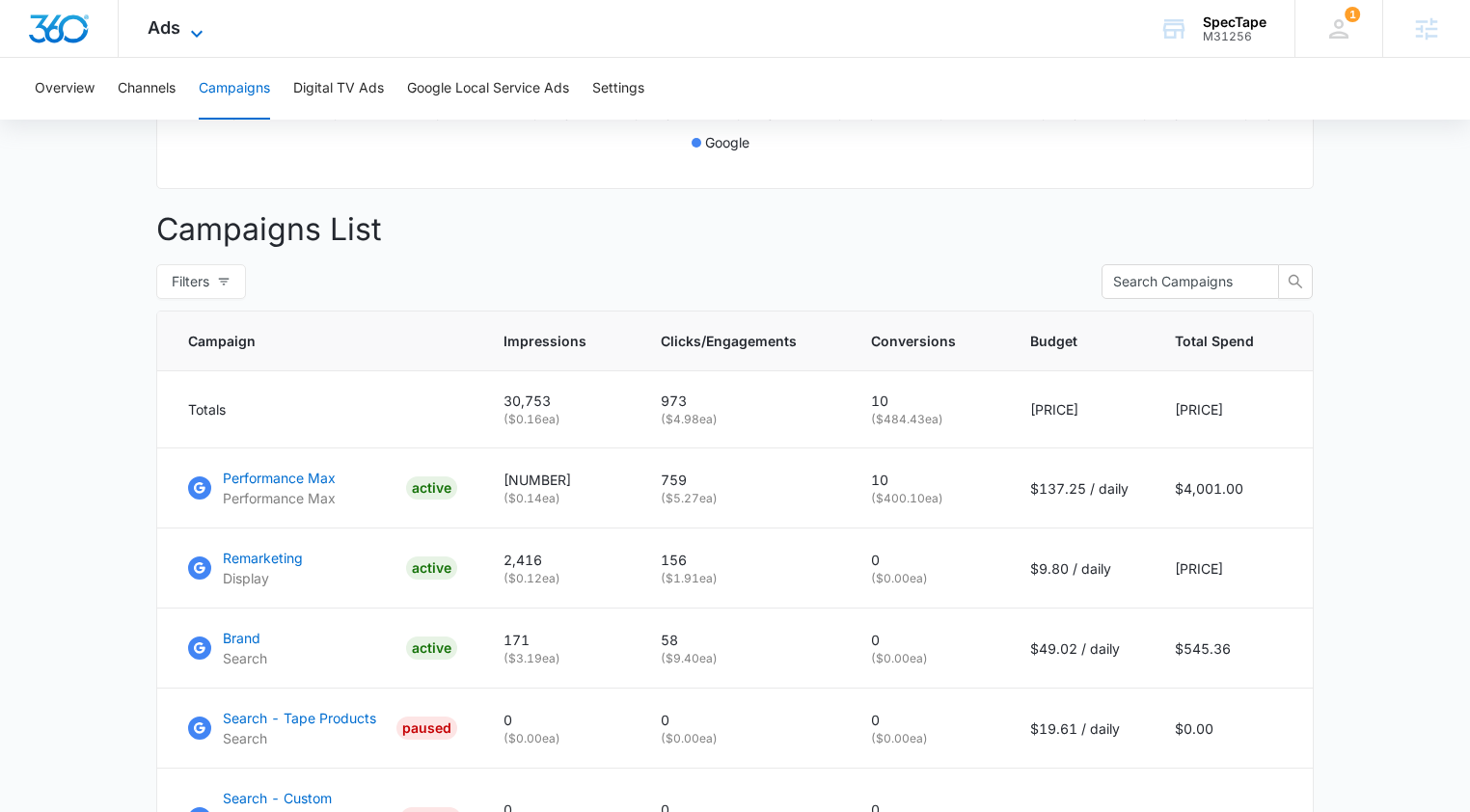 click on "Ads" at bounding box center [164, 27] 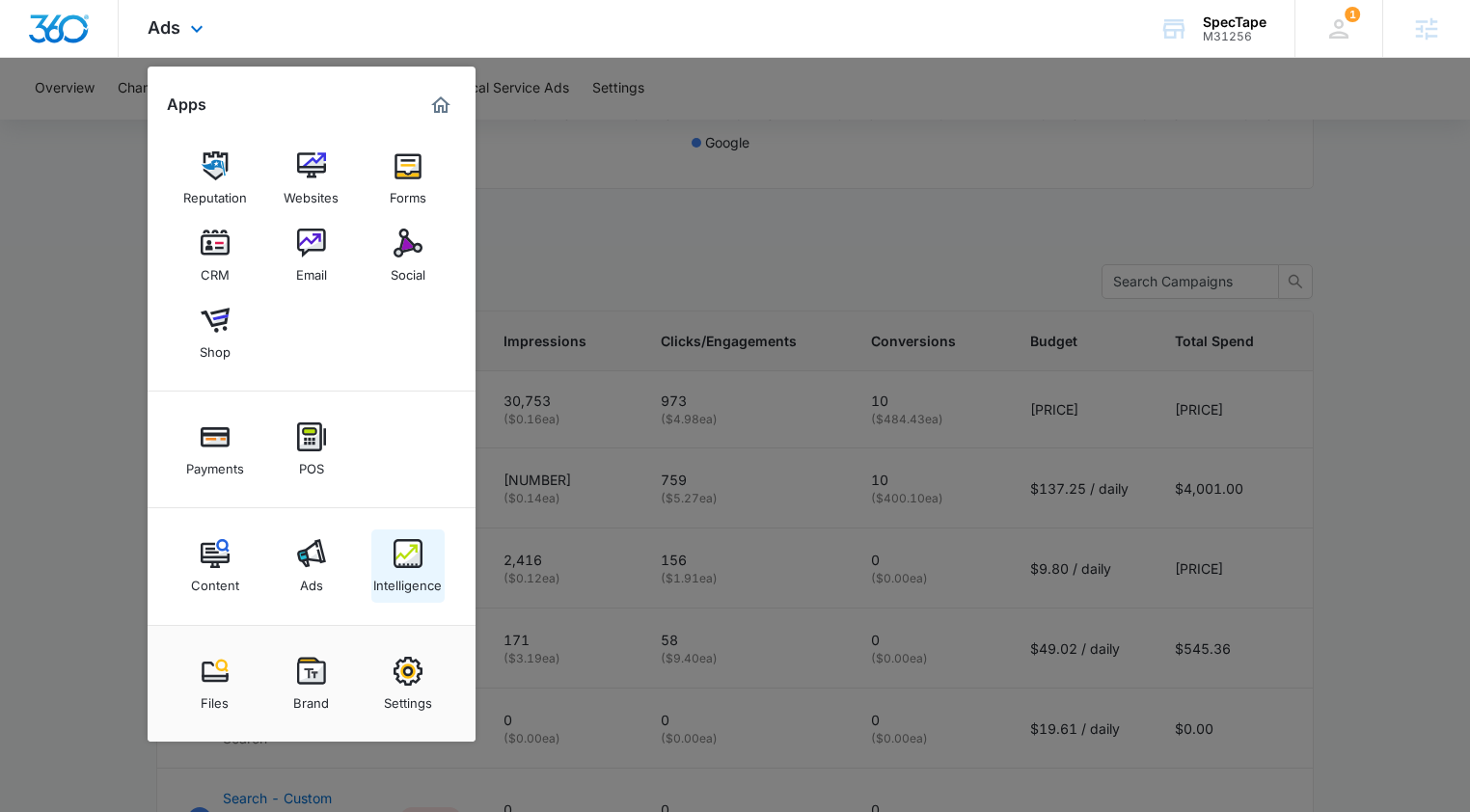 click at bounding box center (408, 554) 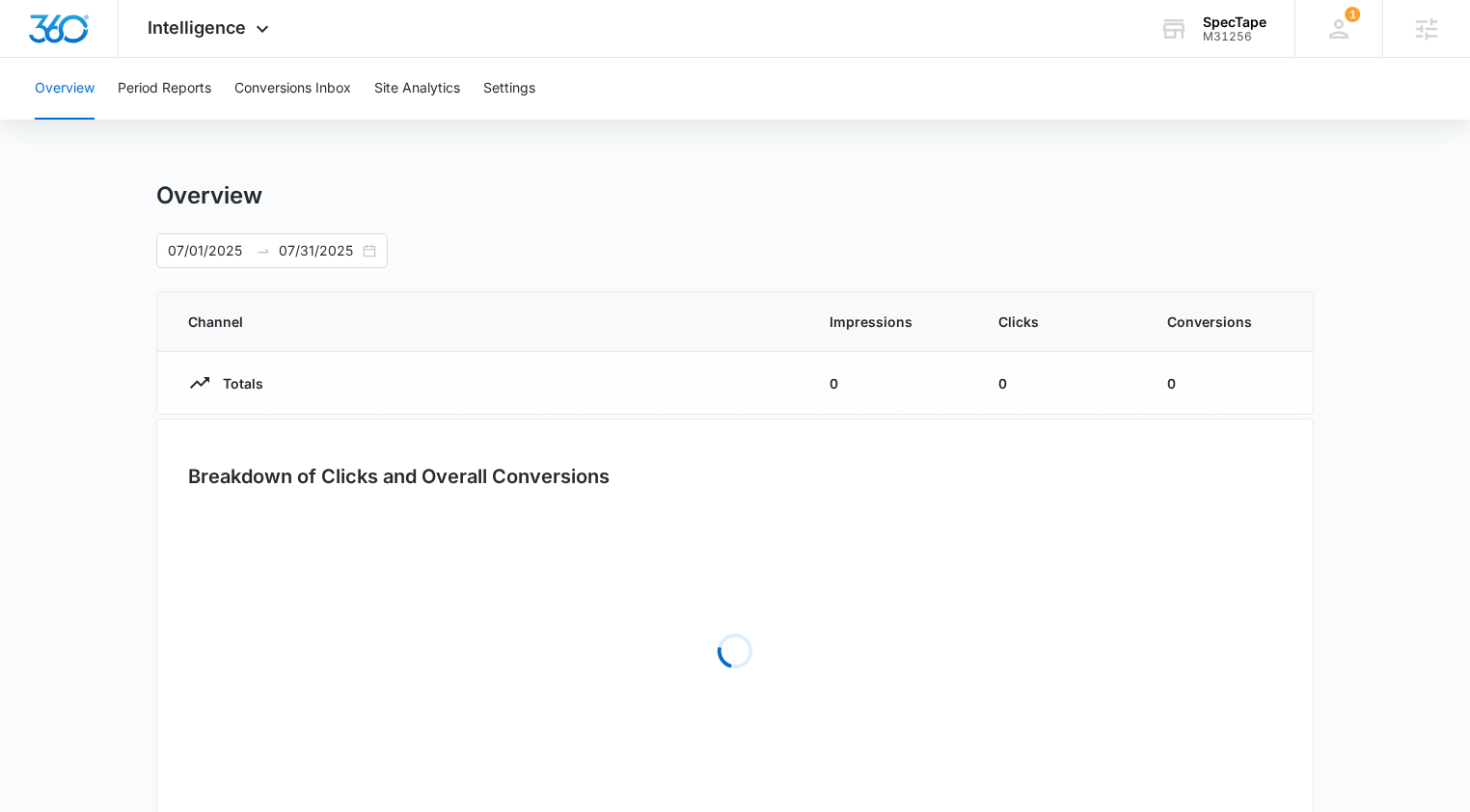 click on "Loading" at bounding box center (735, 651) 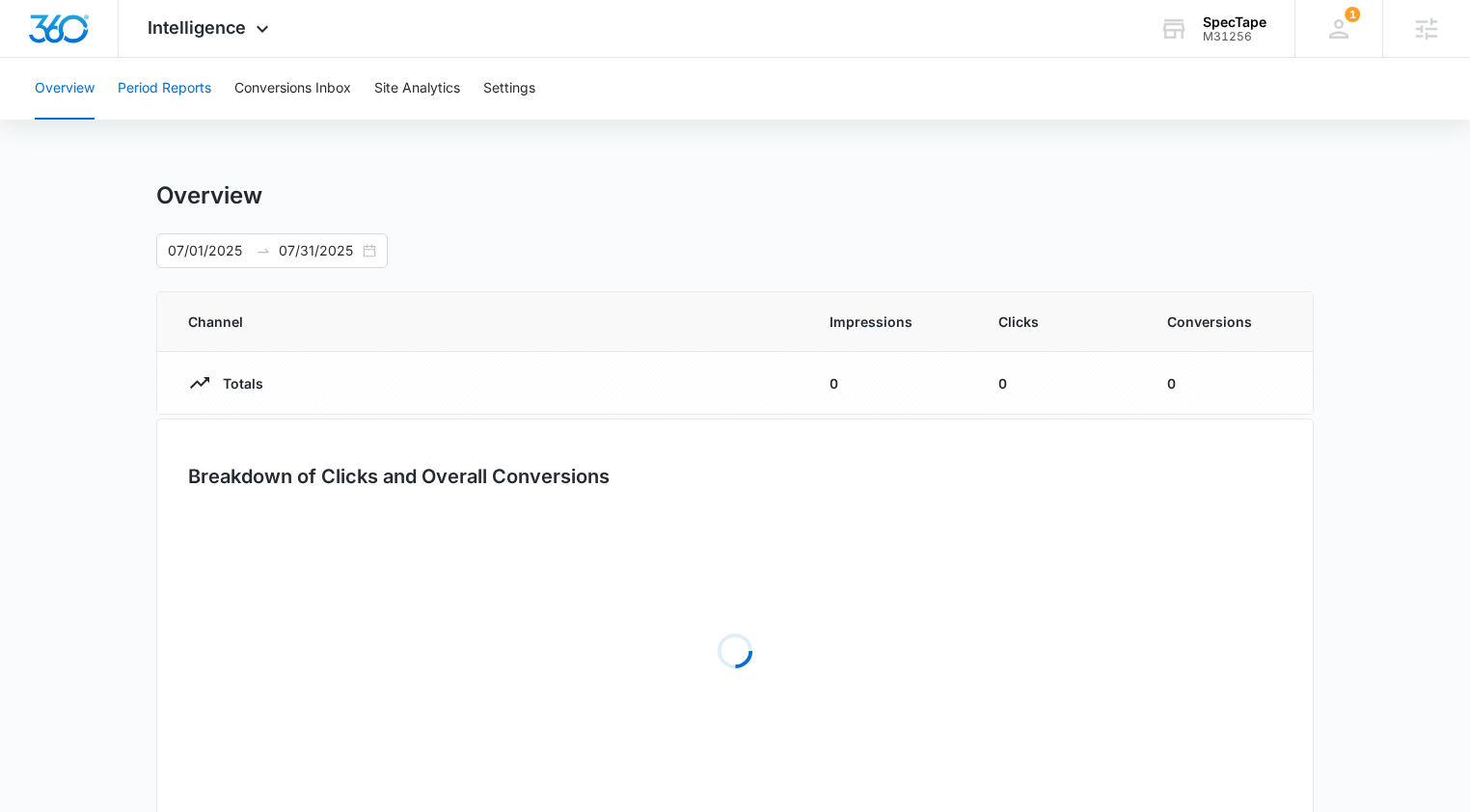 click on "Period Reports" at bounding box center (164, 89) 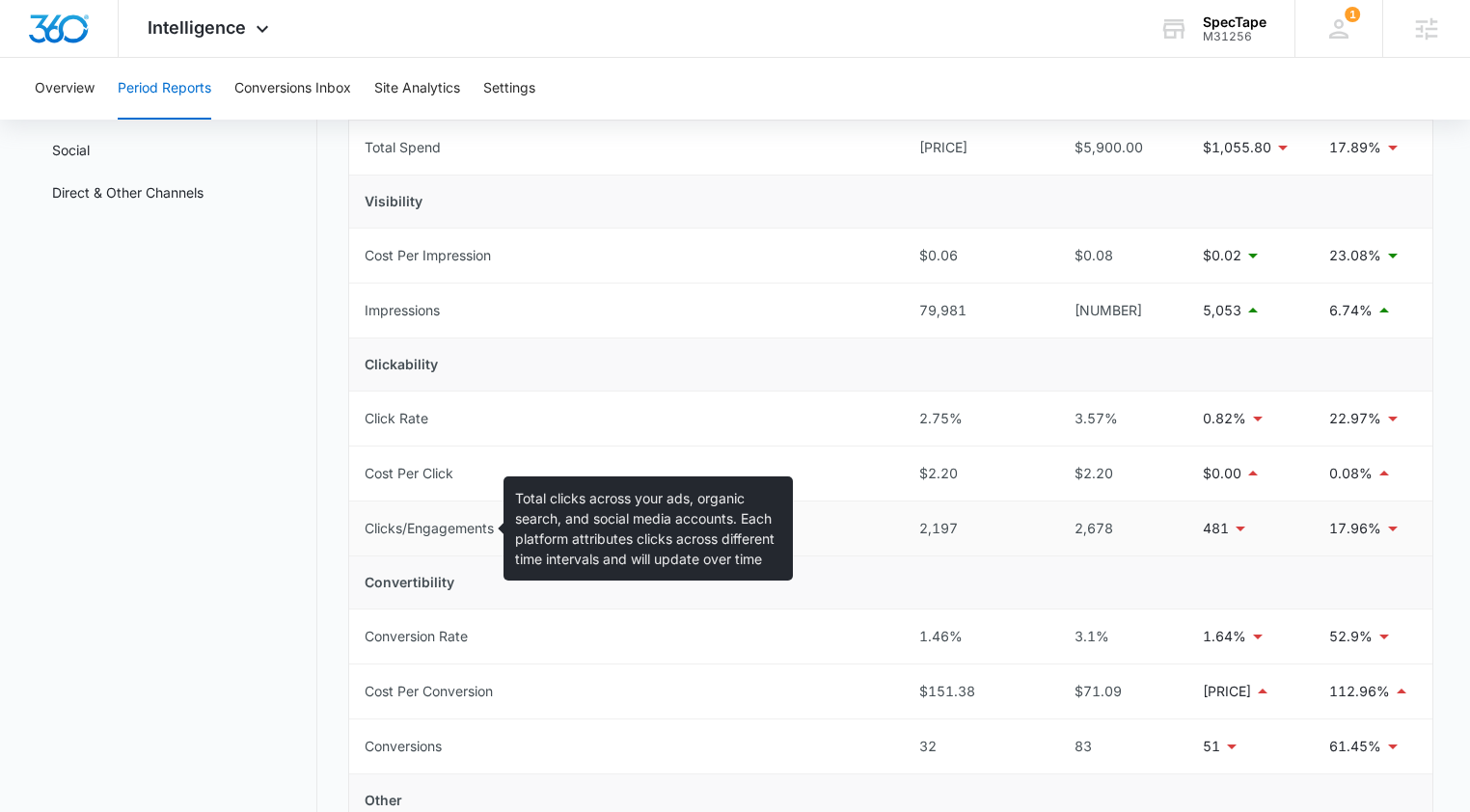 scroll, scrollTop: 226, scrollLeft: 0, axis: vertical 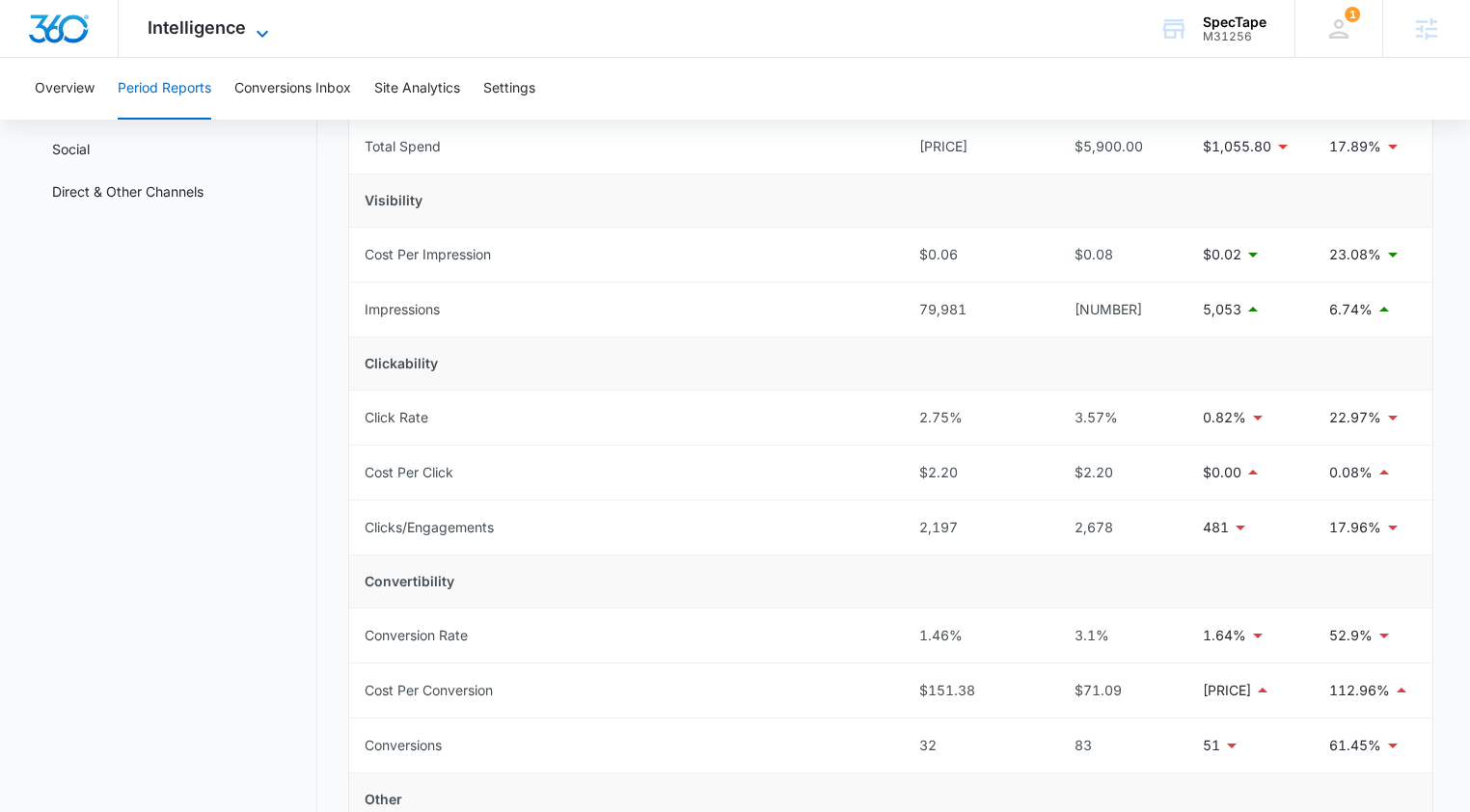 click on "Intelligence" at bounding box center (197, 27) 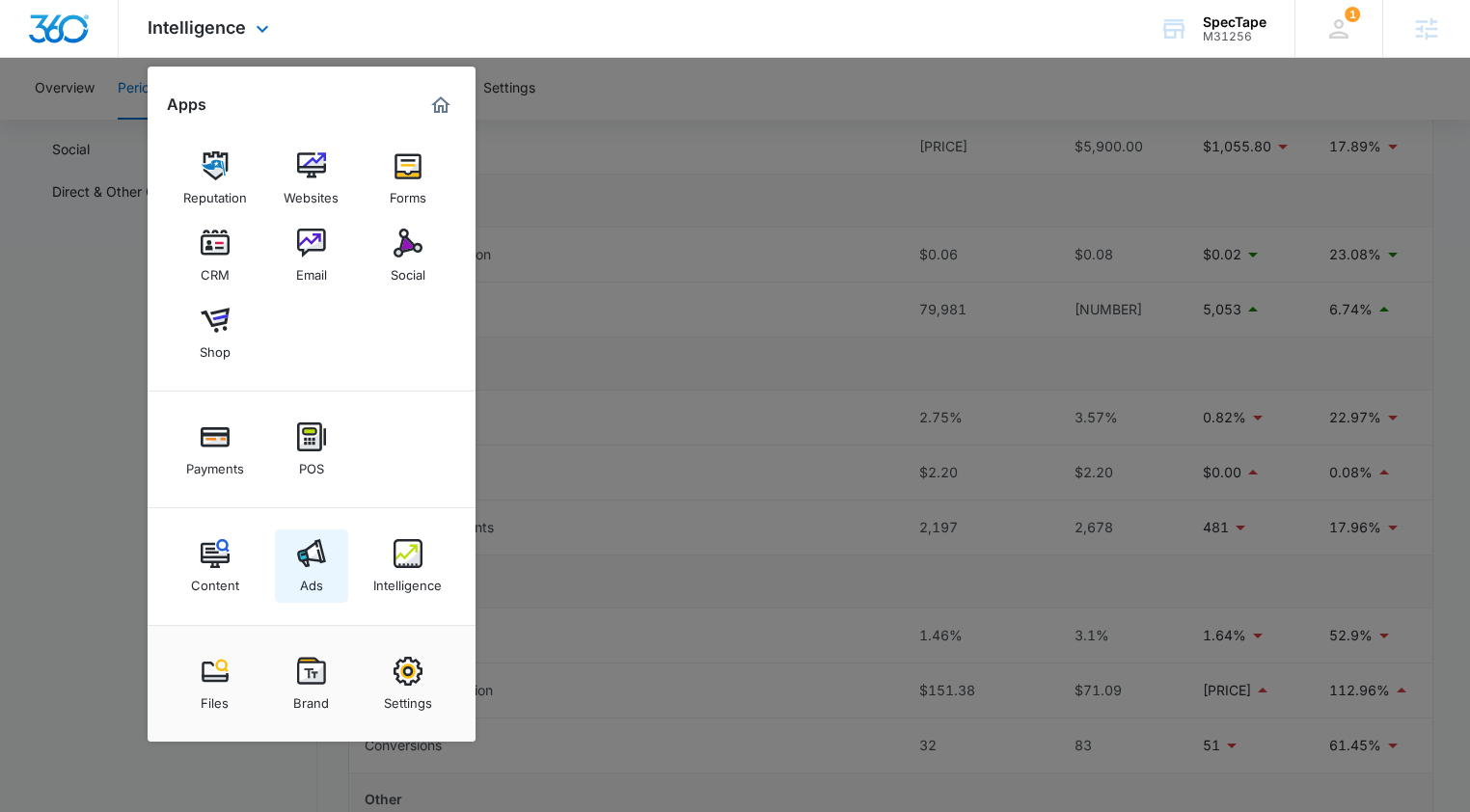 click at bounding box center (312, 554) 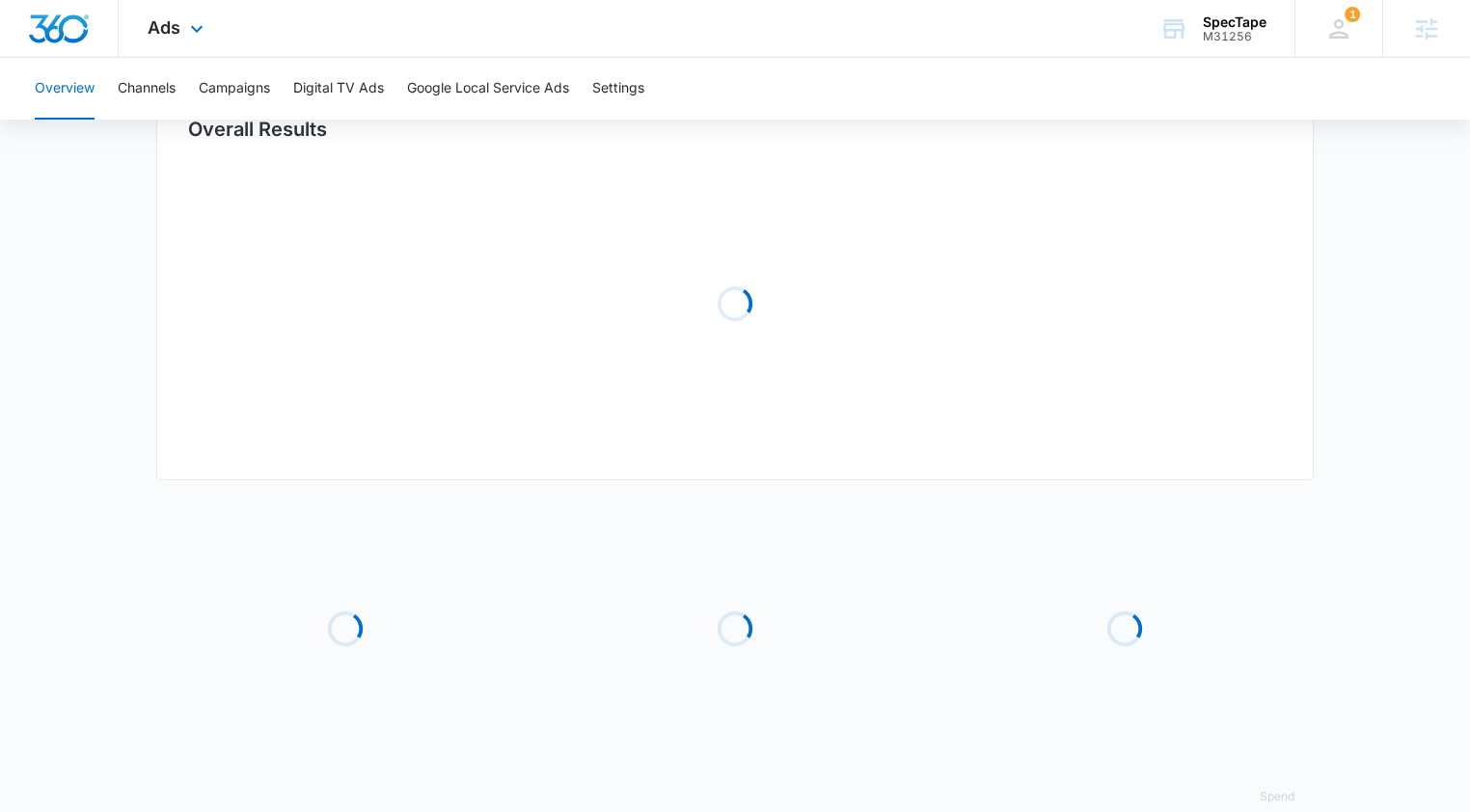 scroll, scrollTop: 0, scrollLeft: 0, axis: both 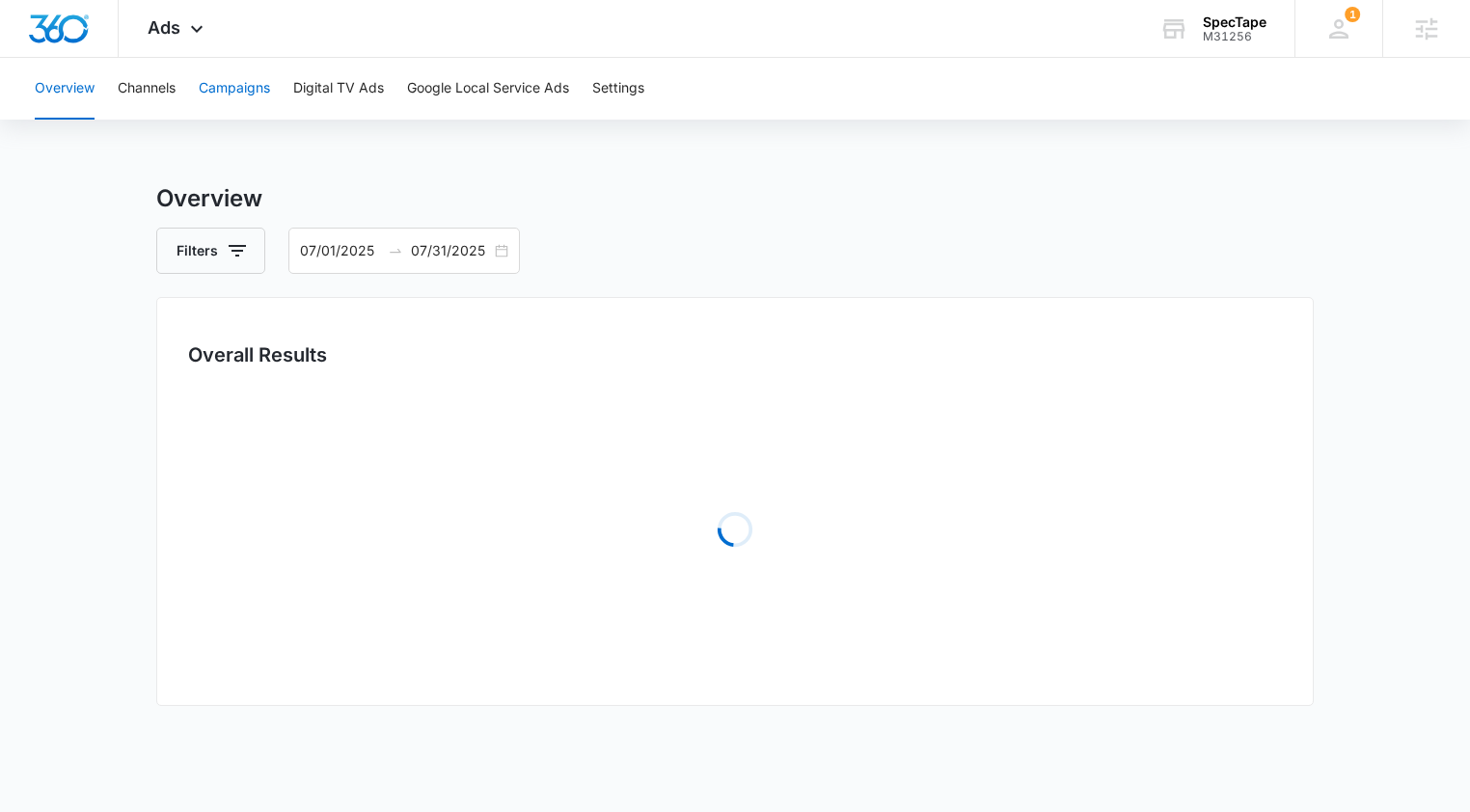 click on "Campaigns" at bounding box center (234, 89) 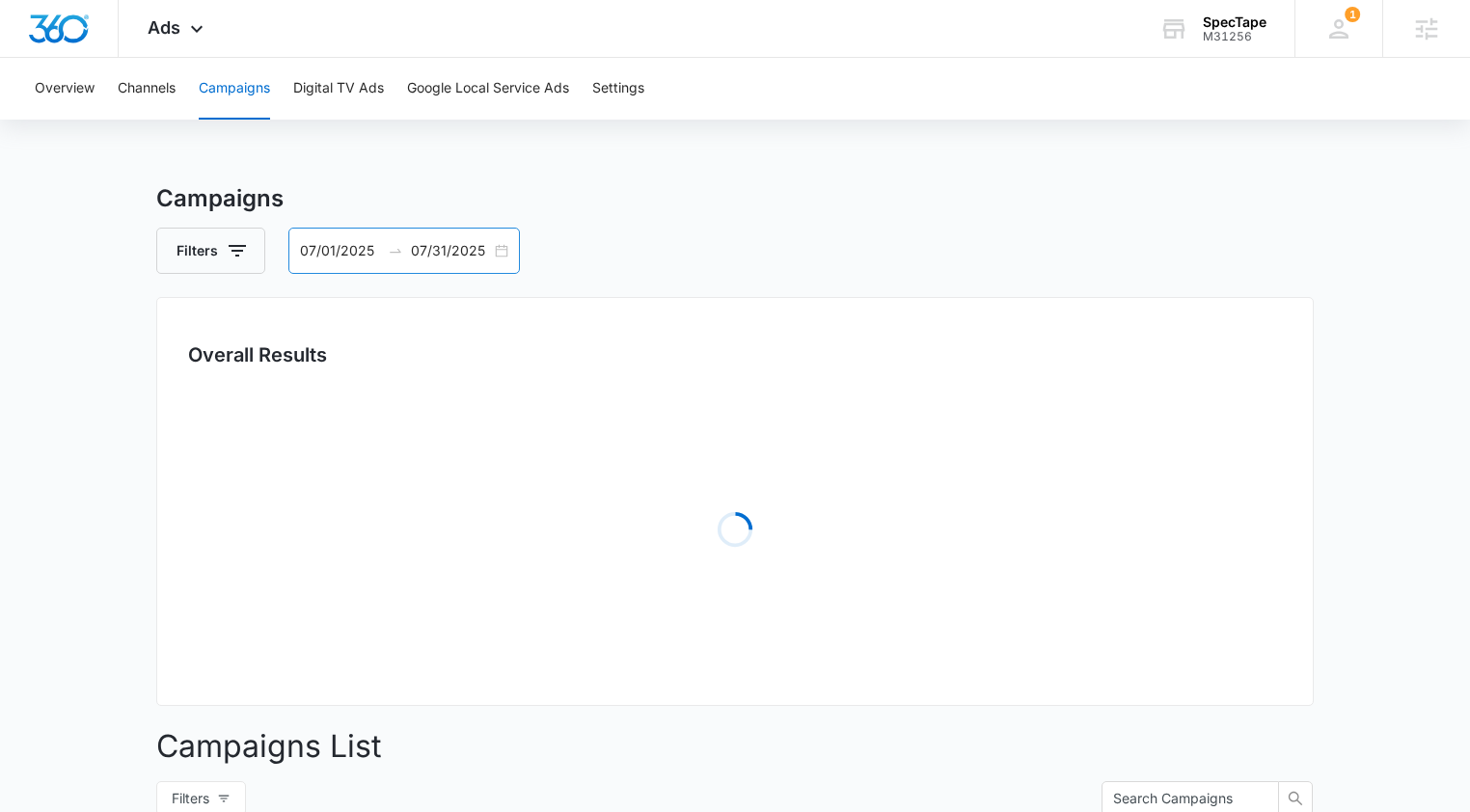 click on "07/01/2025 07/31/2025" at bounding box center [404, 251] 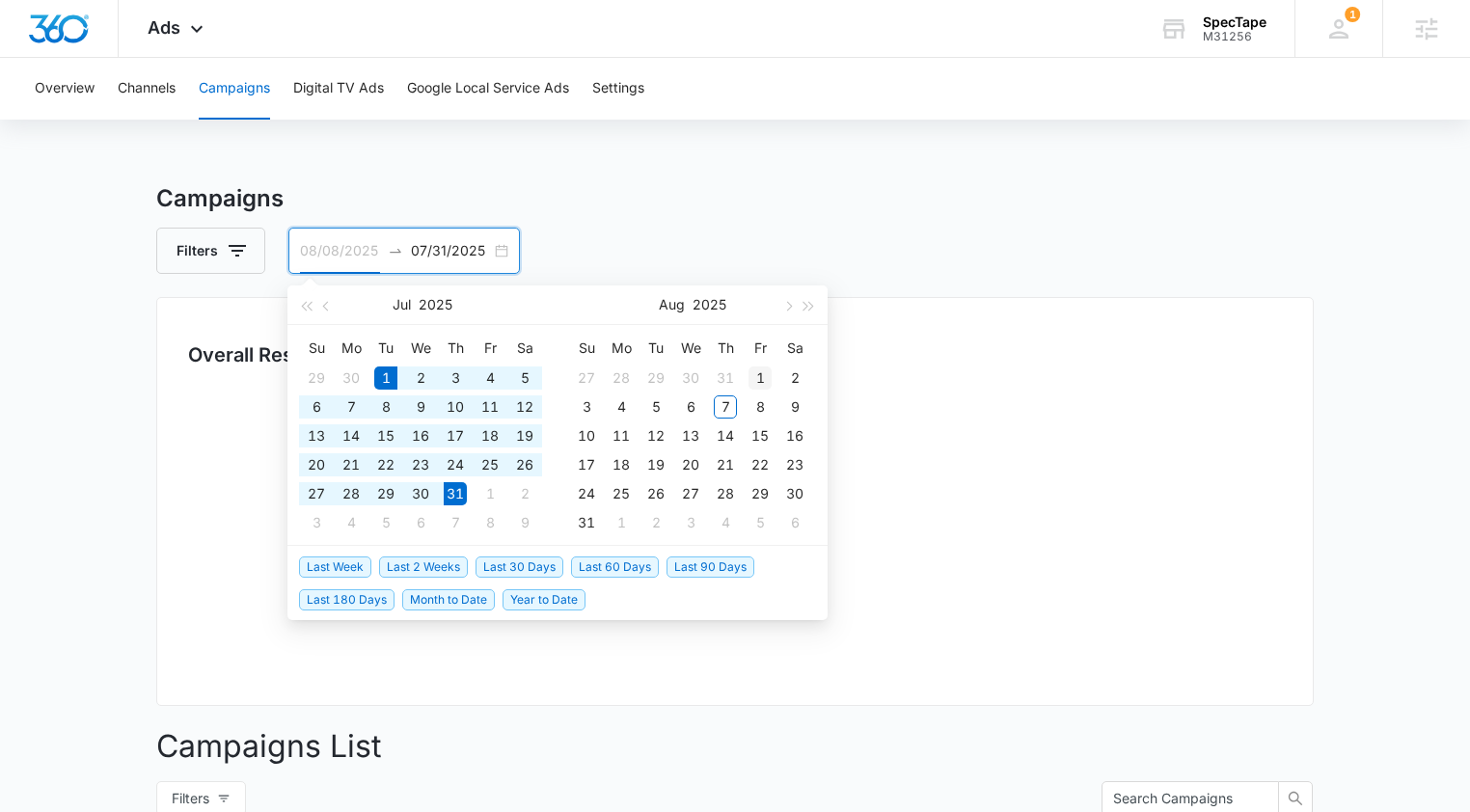 type on "08/01/2025" 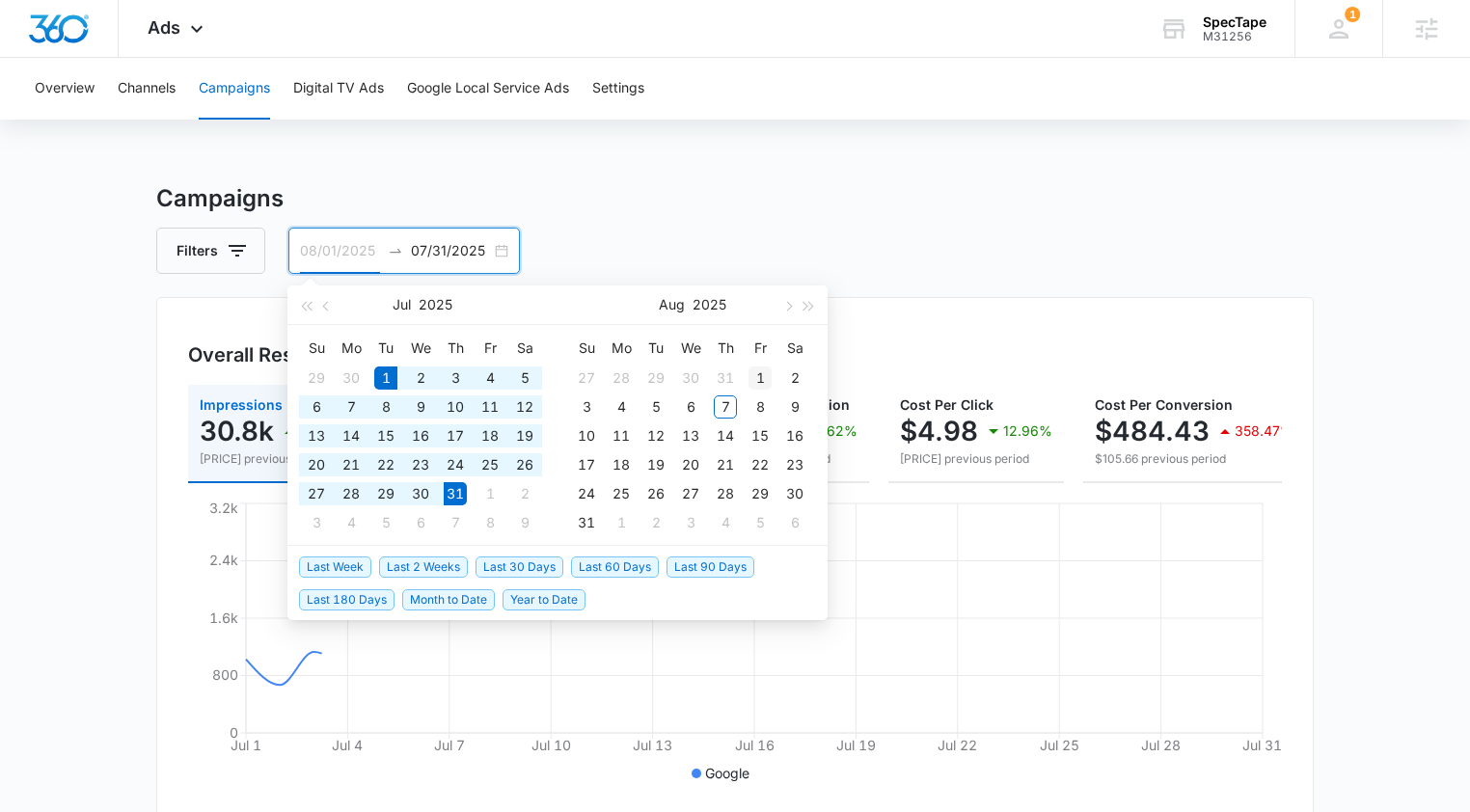 click on "1" at bounding box center (760, 378) 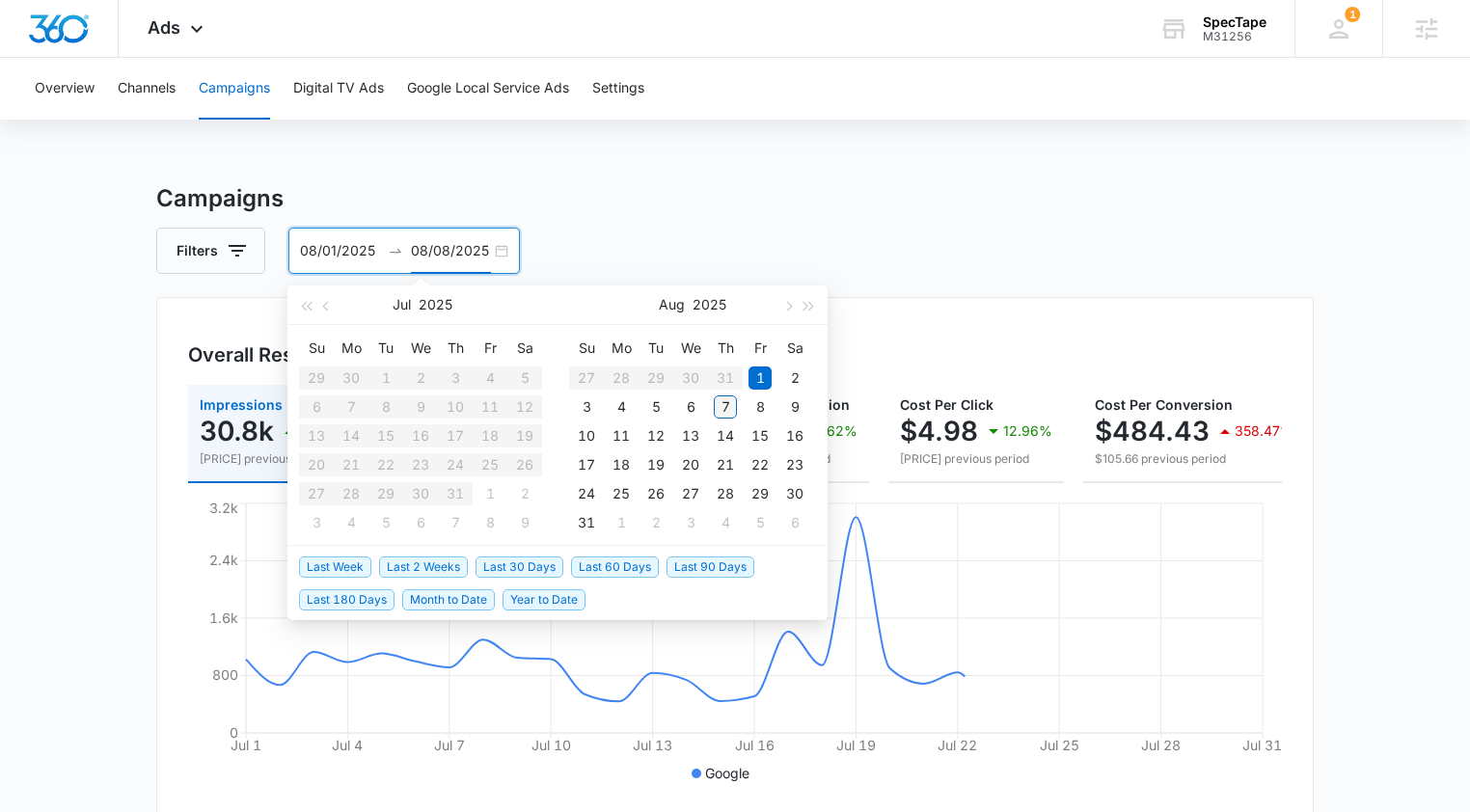 type on "08/07/2025" 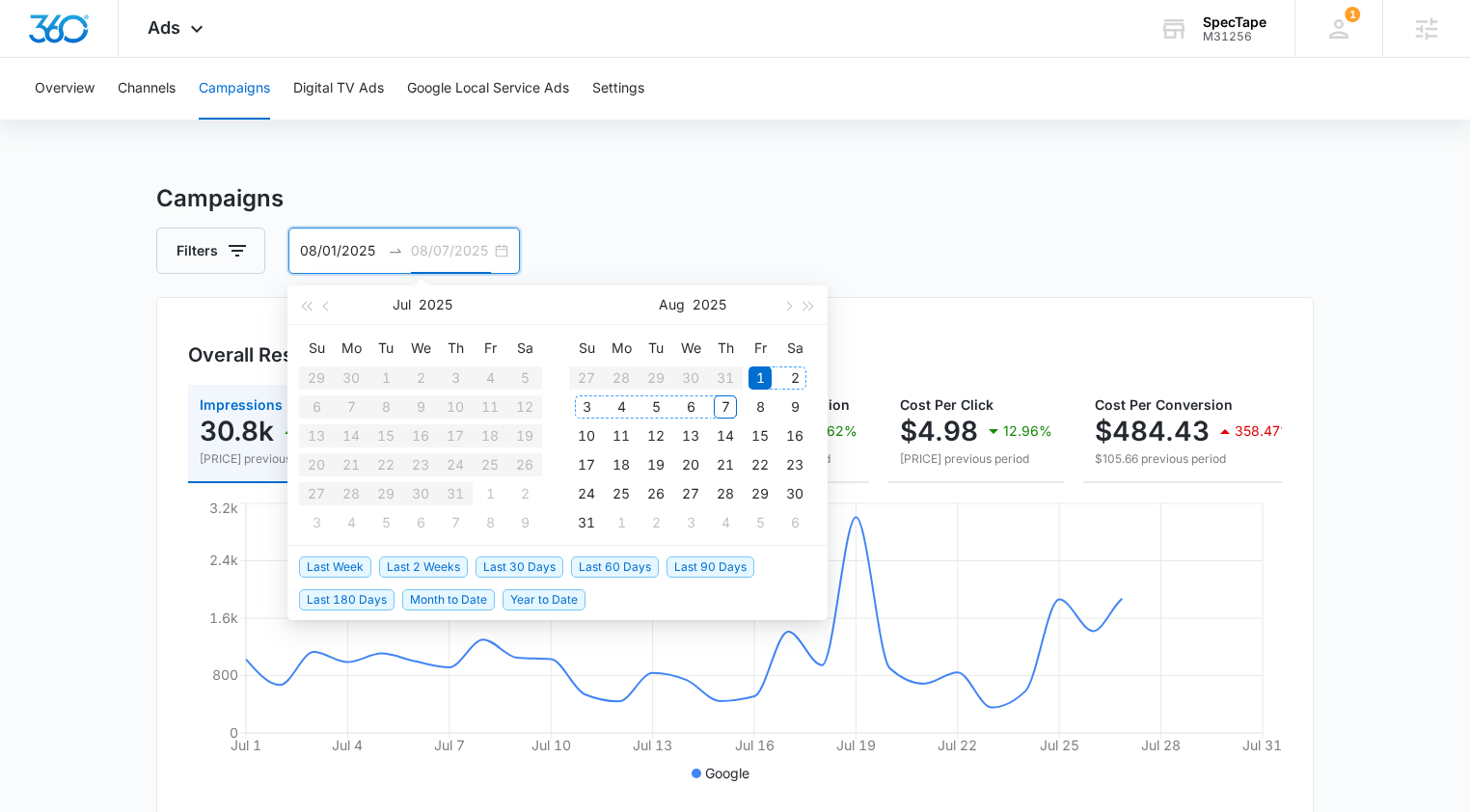 click on "7" at bounding box center [725, 407] 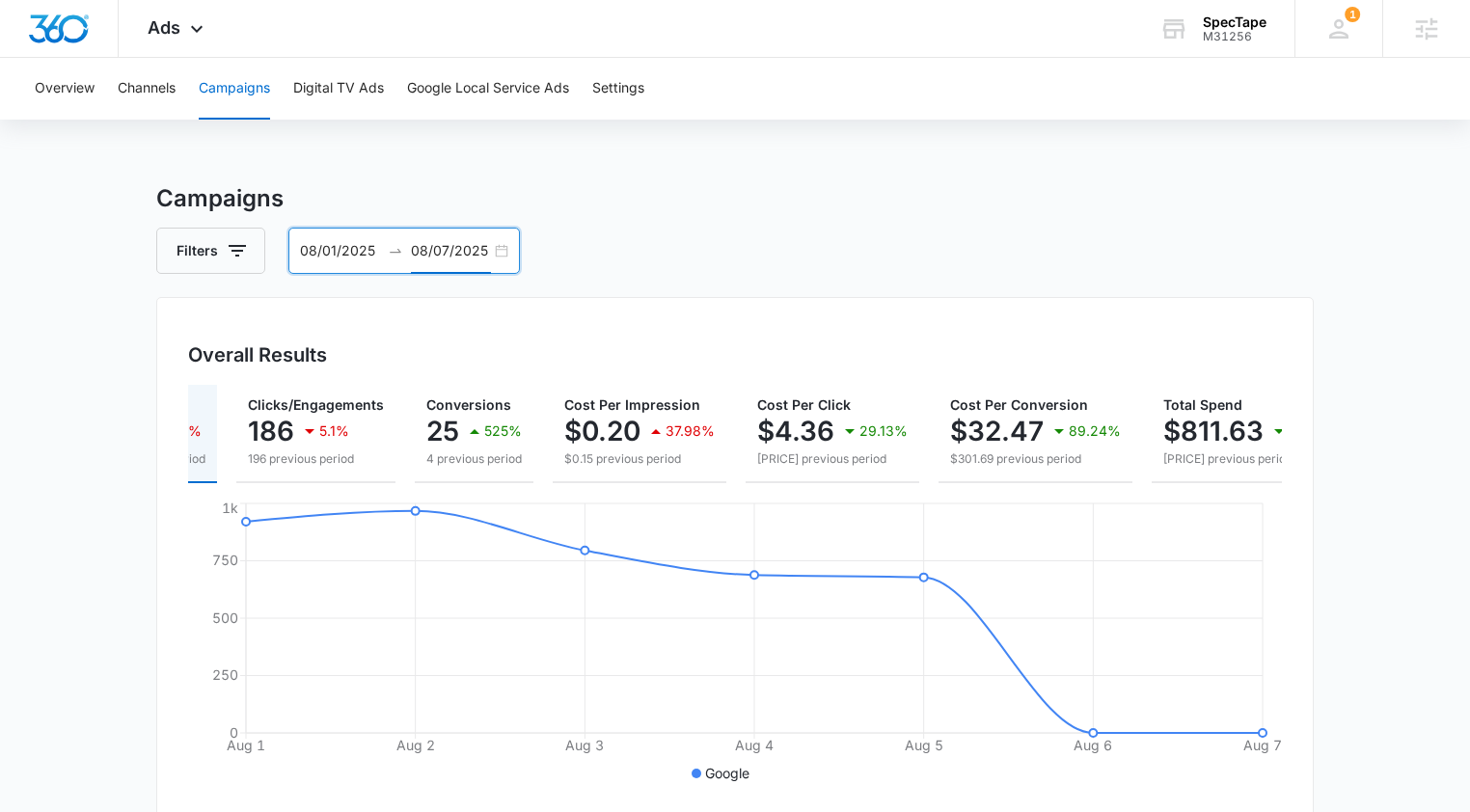 scroll, scrollTop: 0, scrollLeft: 100, axis: horizontal 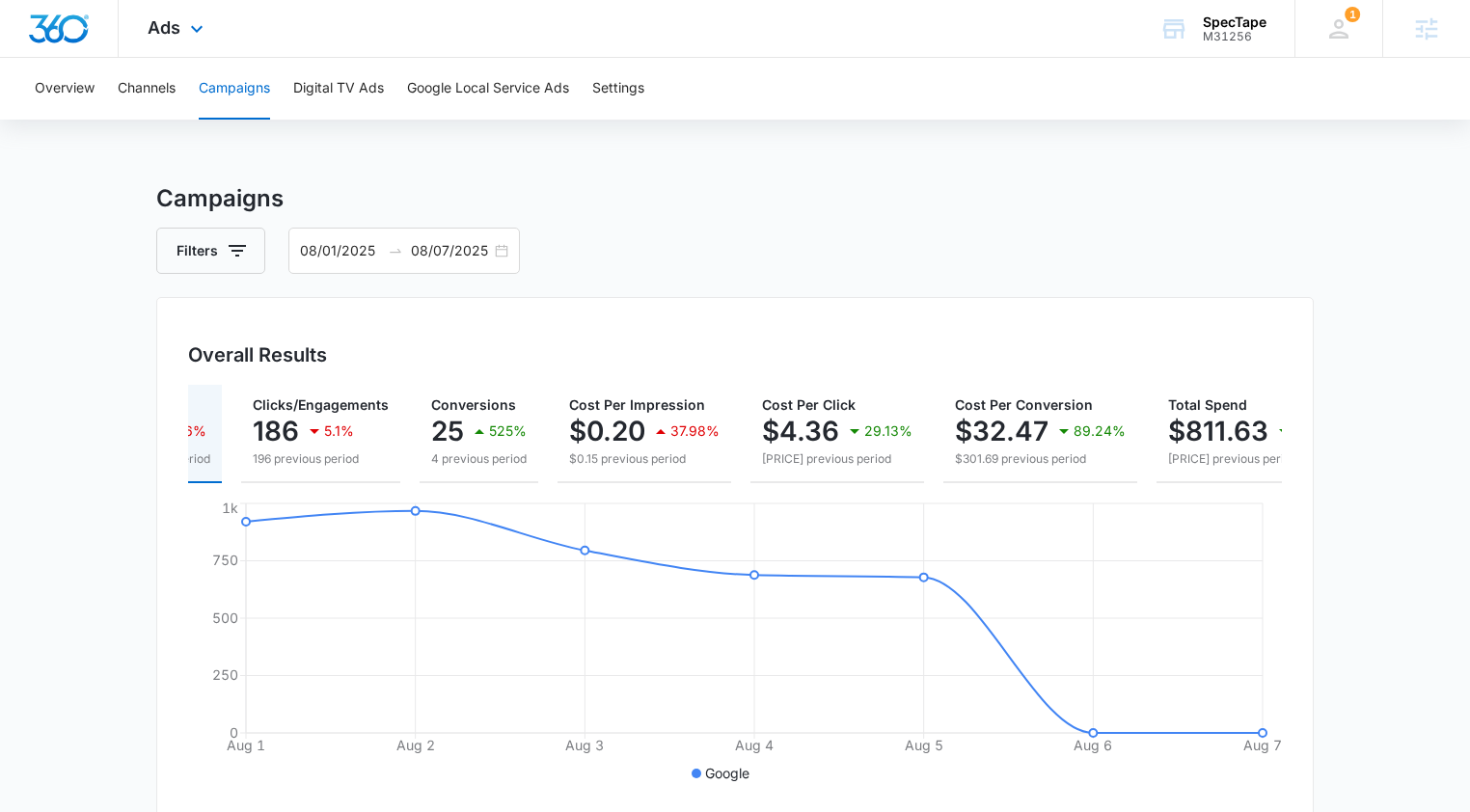 click on "Ads Apps Reputation Websites Forms CRM Email Social Shop Payments POS Content Ads Intelligence Files Brand Settings" at bounding box center (177, 28) 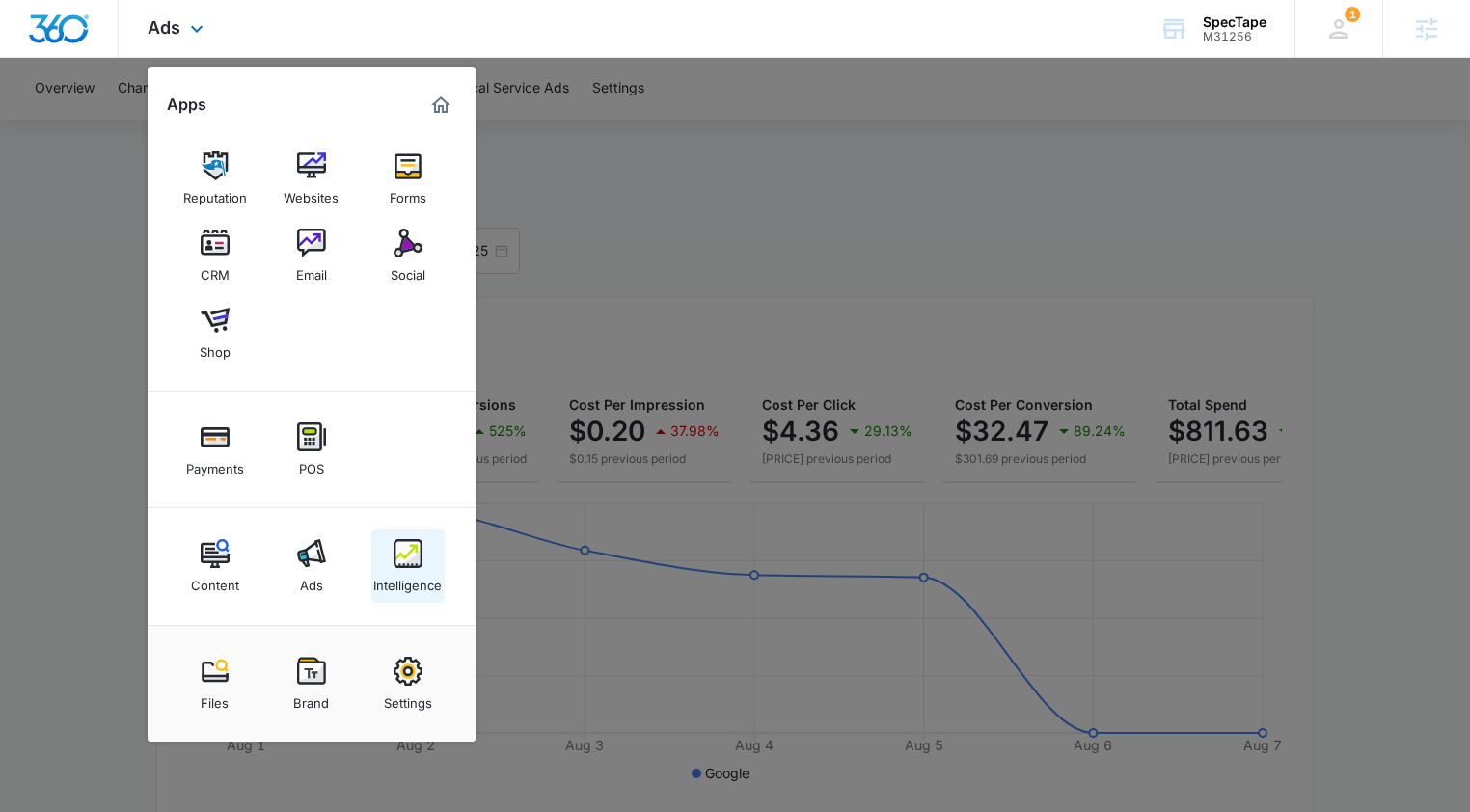 click on "Intelligence" at bounding box center (407, 581) 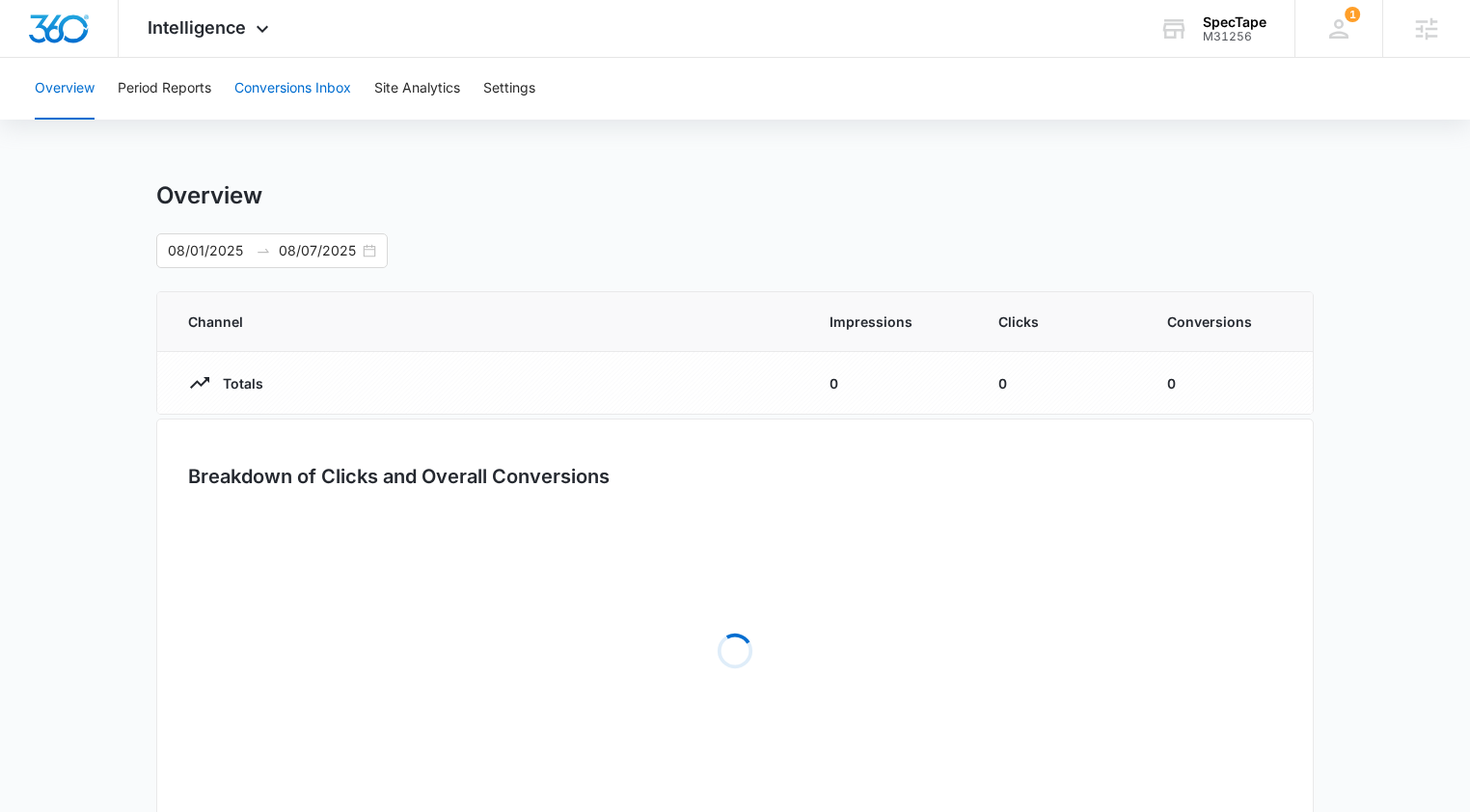 click on "Conversions Inbox" at bounding box center (292, 89) 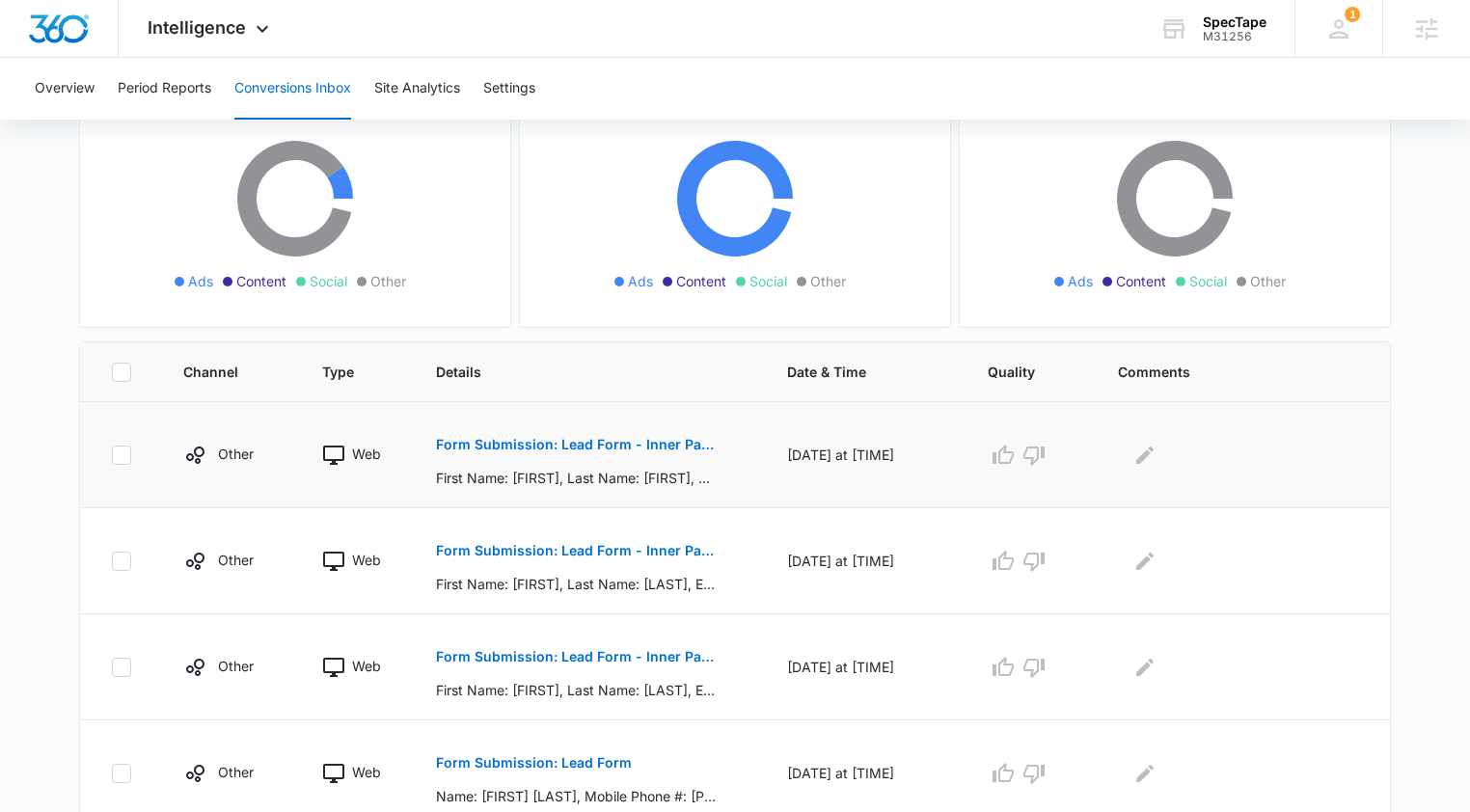 scroll, scrollTop: 272, scrollLeft: 0, axis: vertical 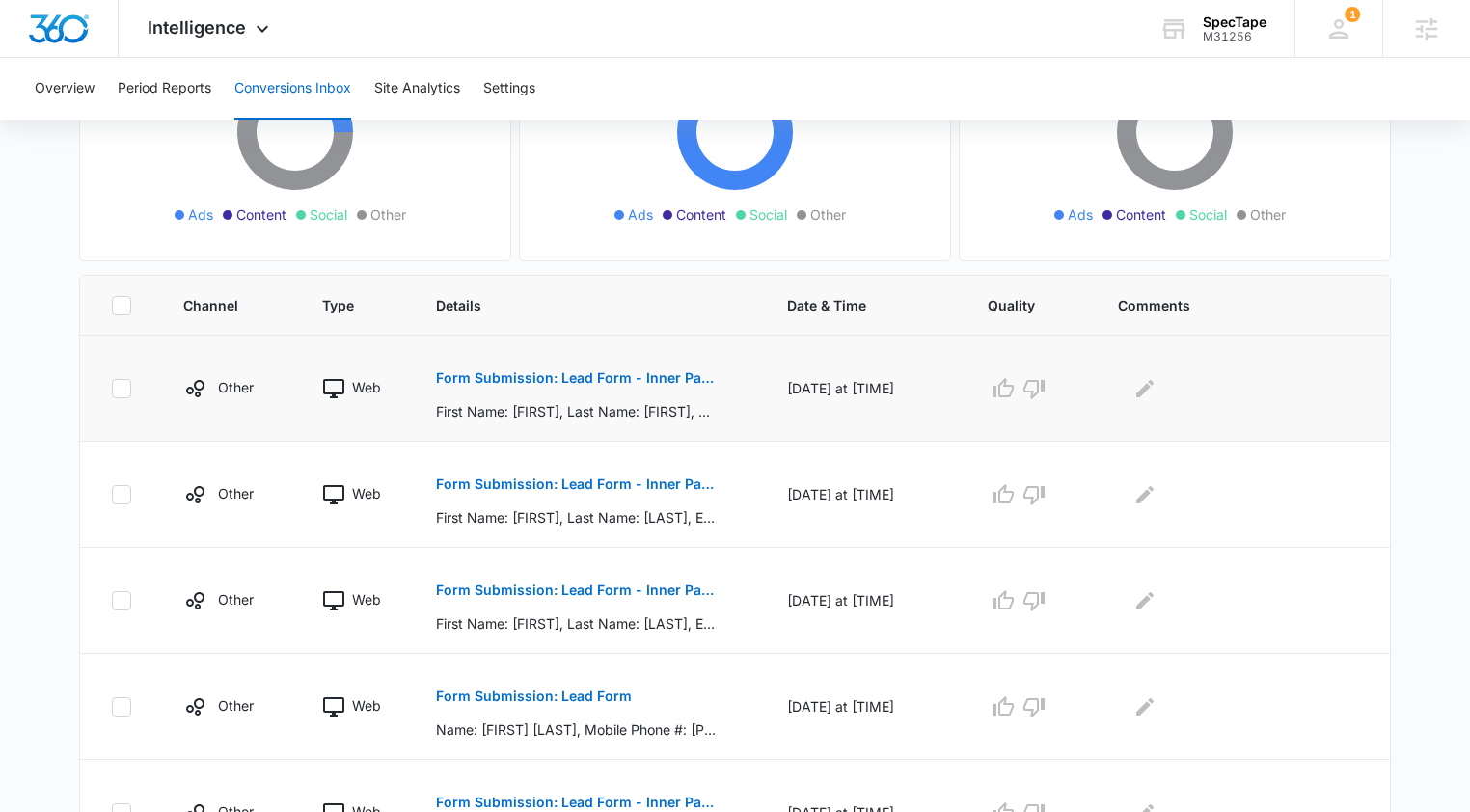 click on "Form Submission: Lead Form - Inner Pages" at bounding box center [576, 378] 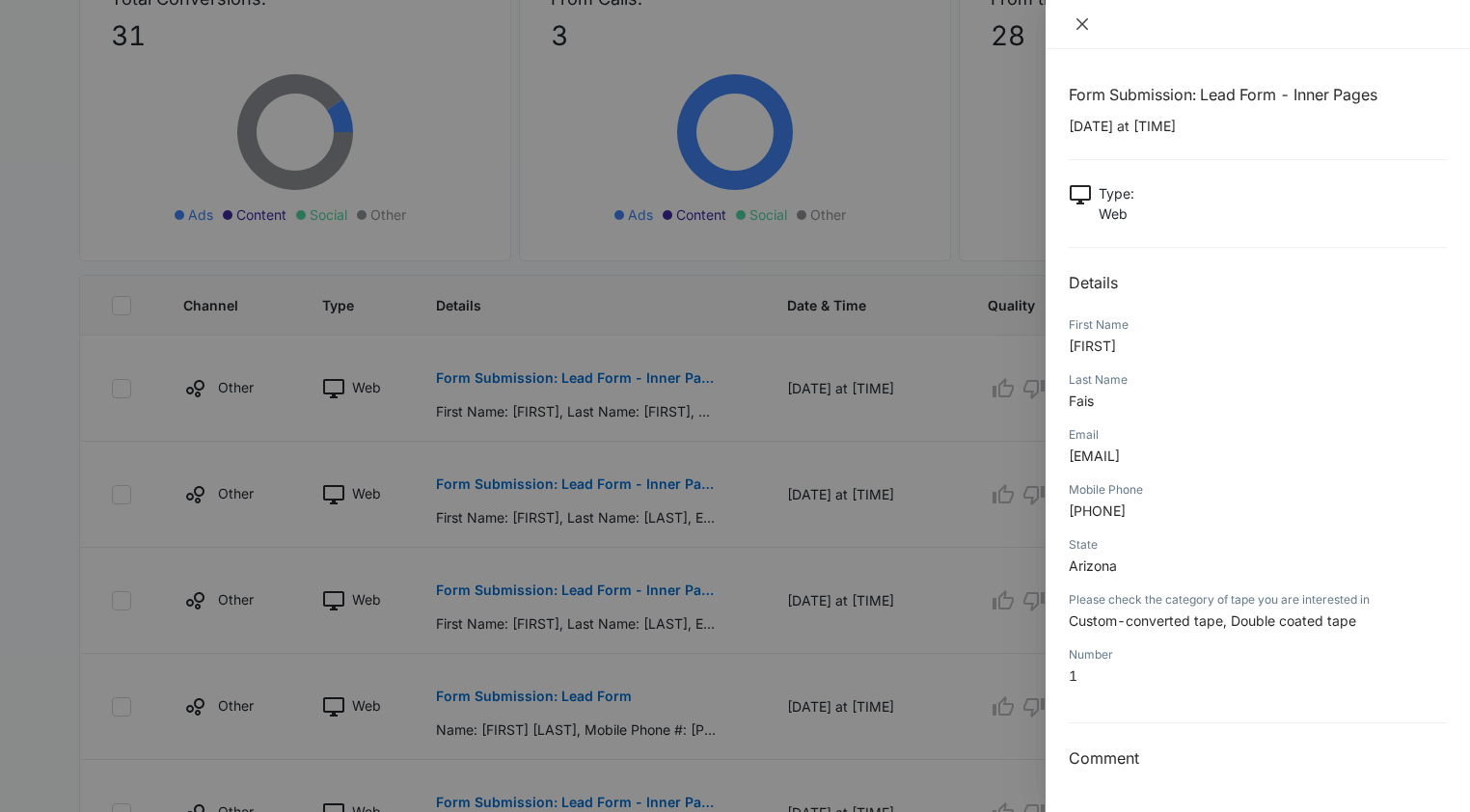 click 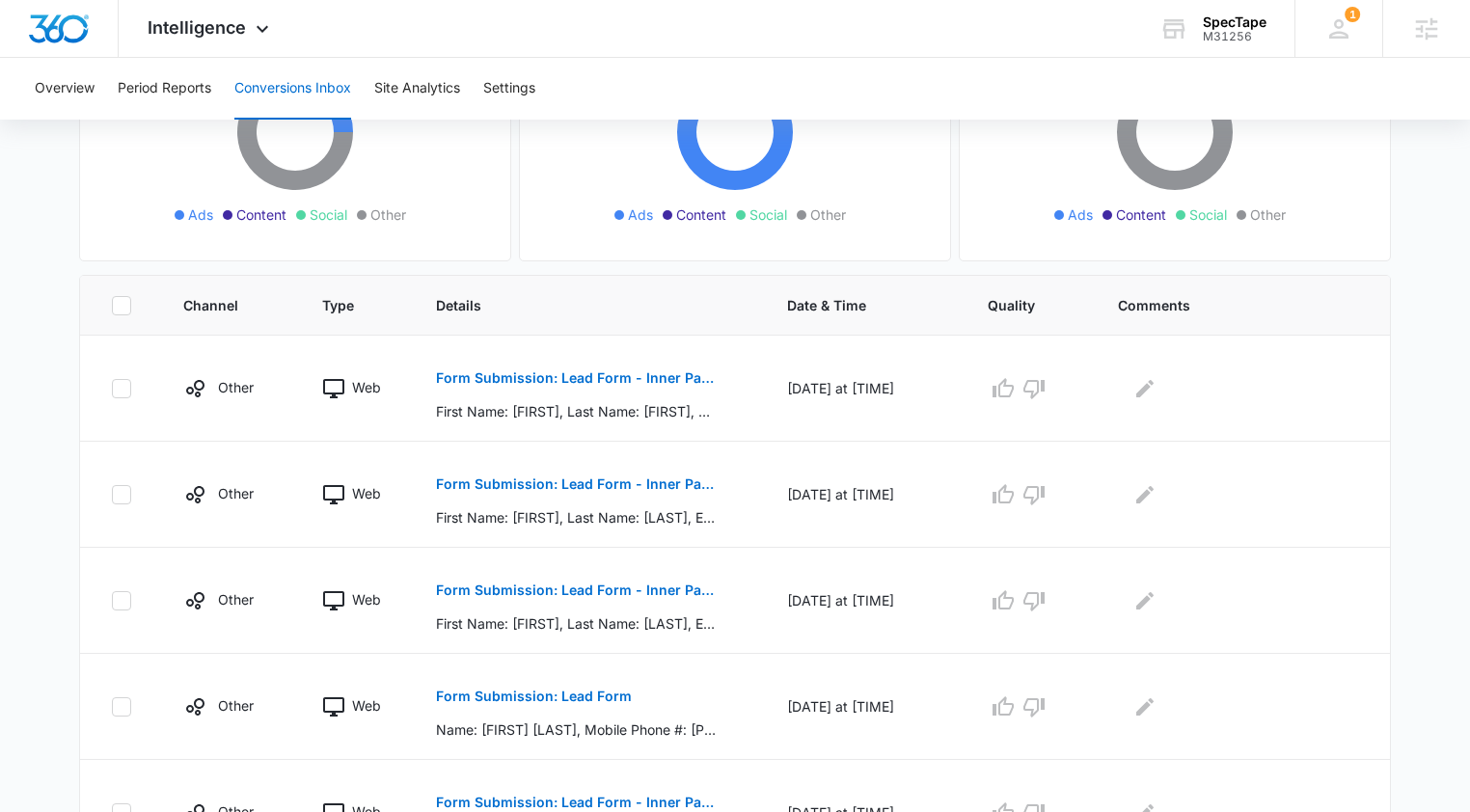 scroll, scrollTop: 0, scrollLeft: 0, axis: both 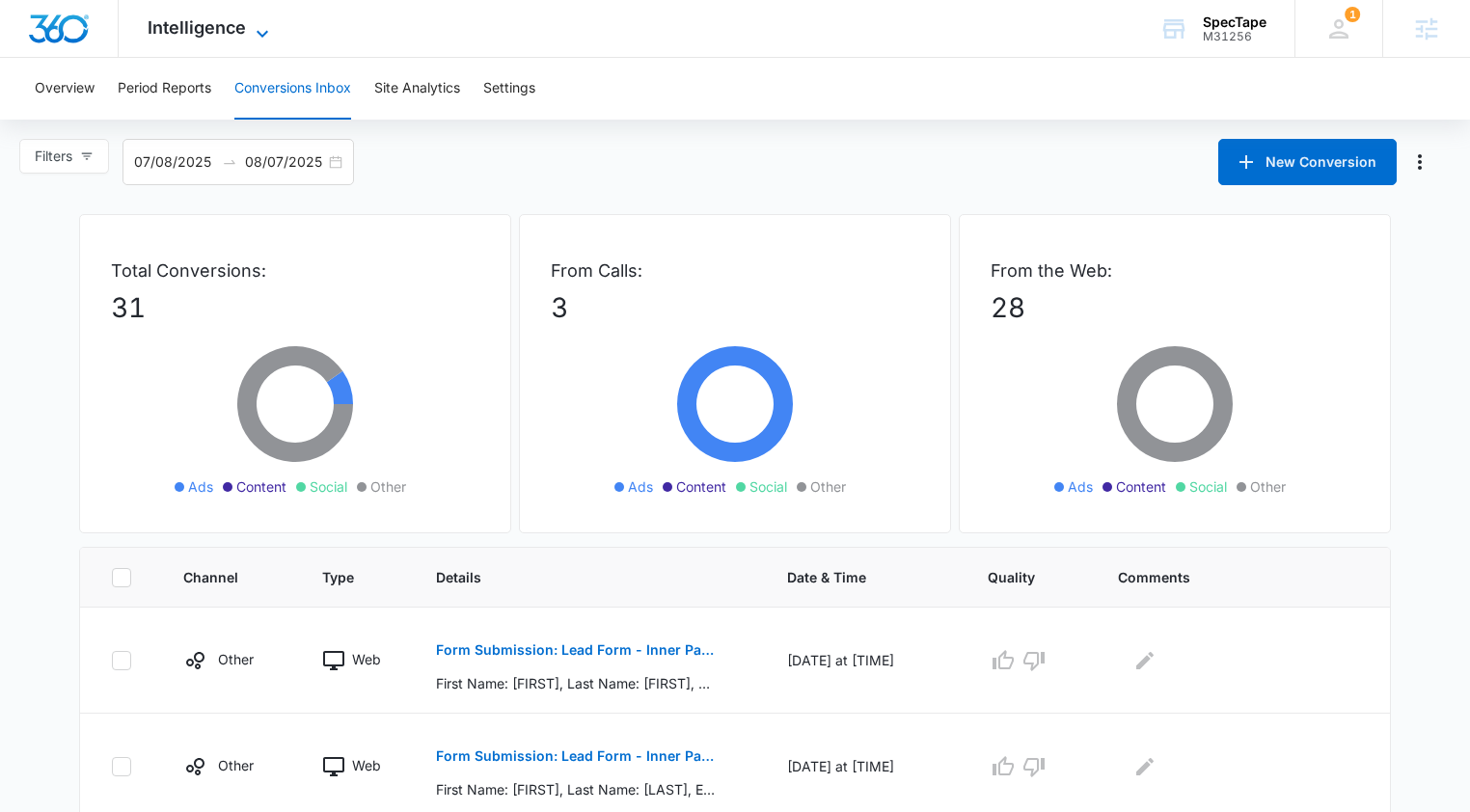 click on "Intelligence" at bounding box center (197, 27) 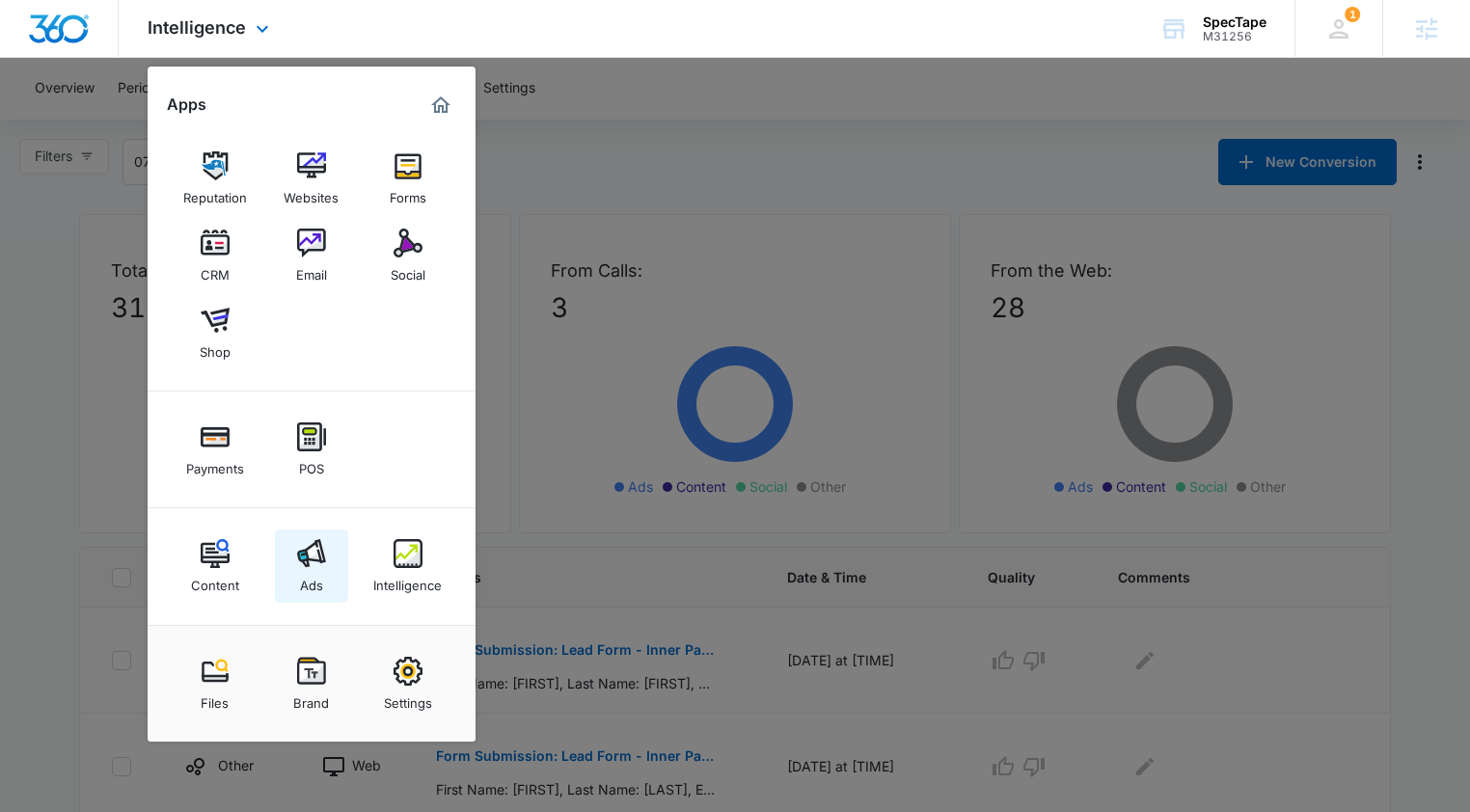 click on "Ads" at bounding box center (312, 581) 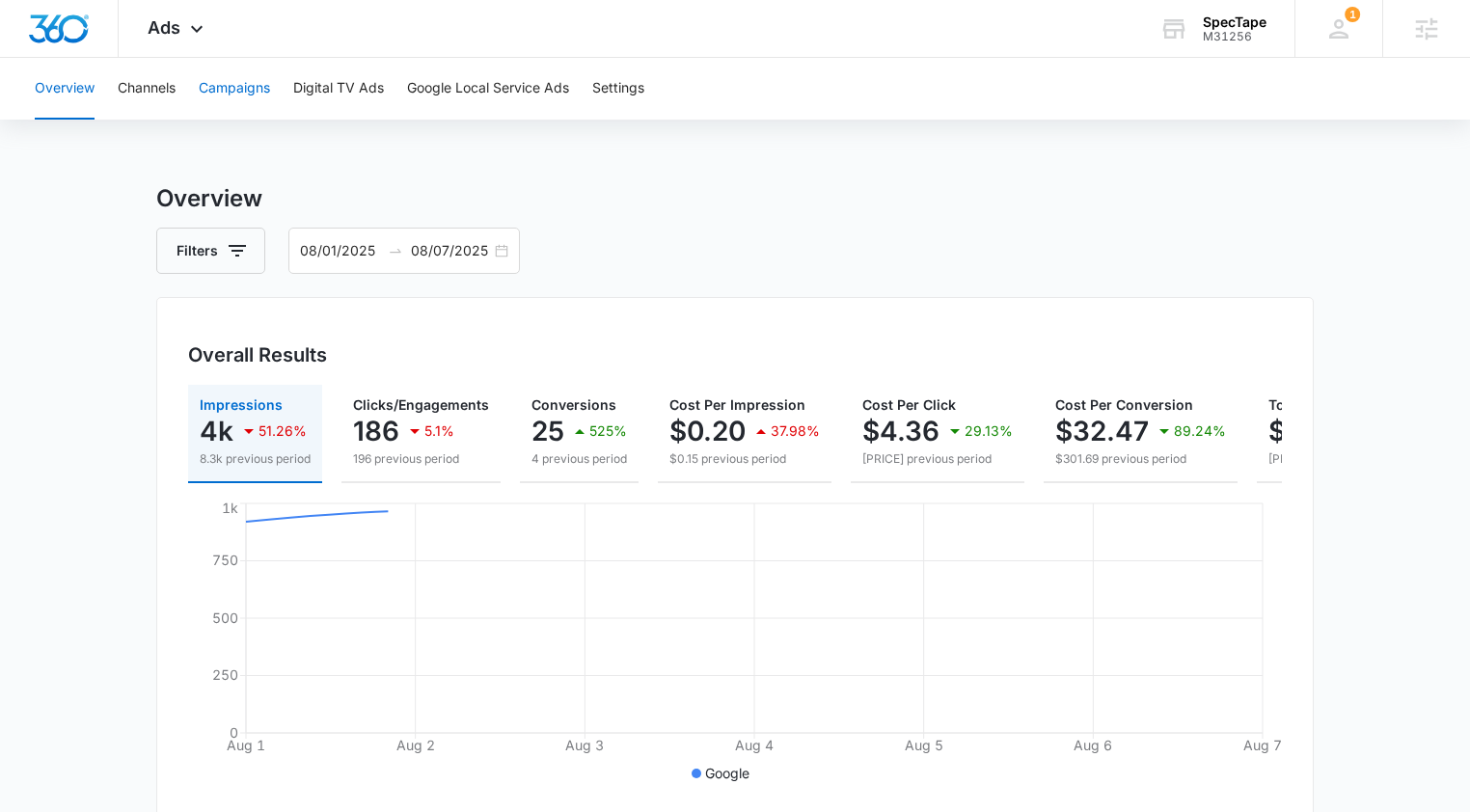 click on "Campaigns" at bounding box center [234, 89] 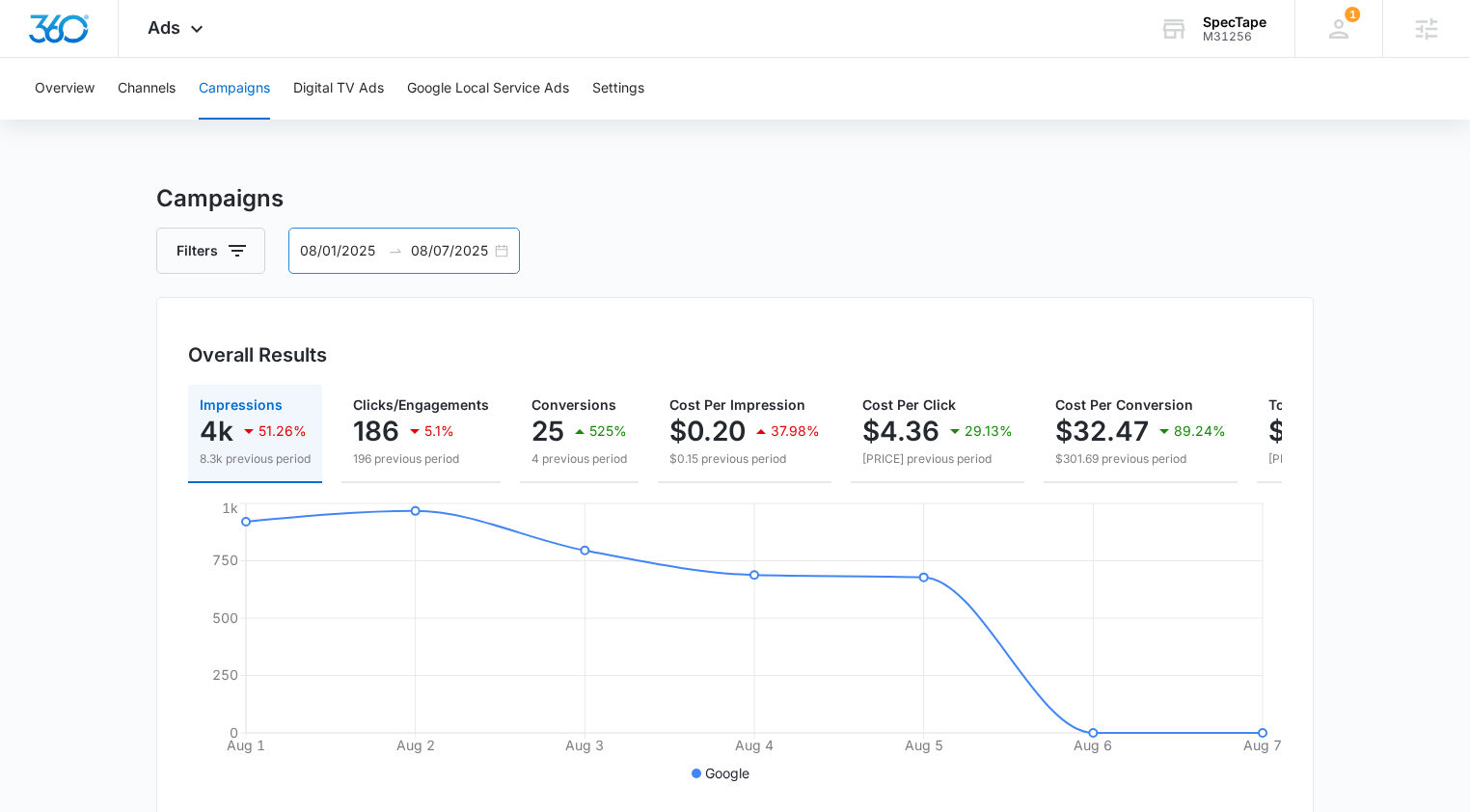 click on "08/01/2025 08/07/2025" at bounding box center (404, 251) 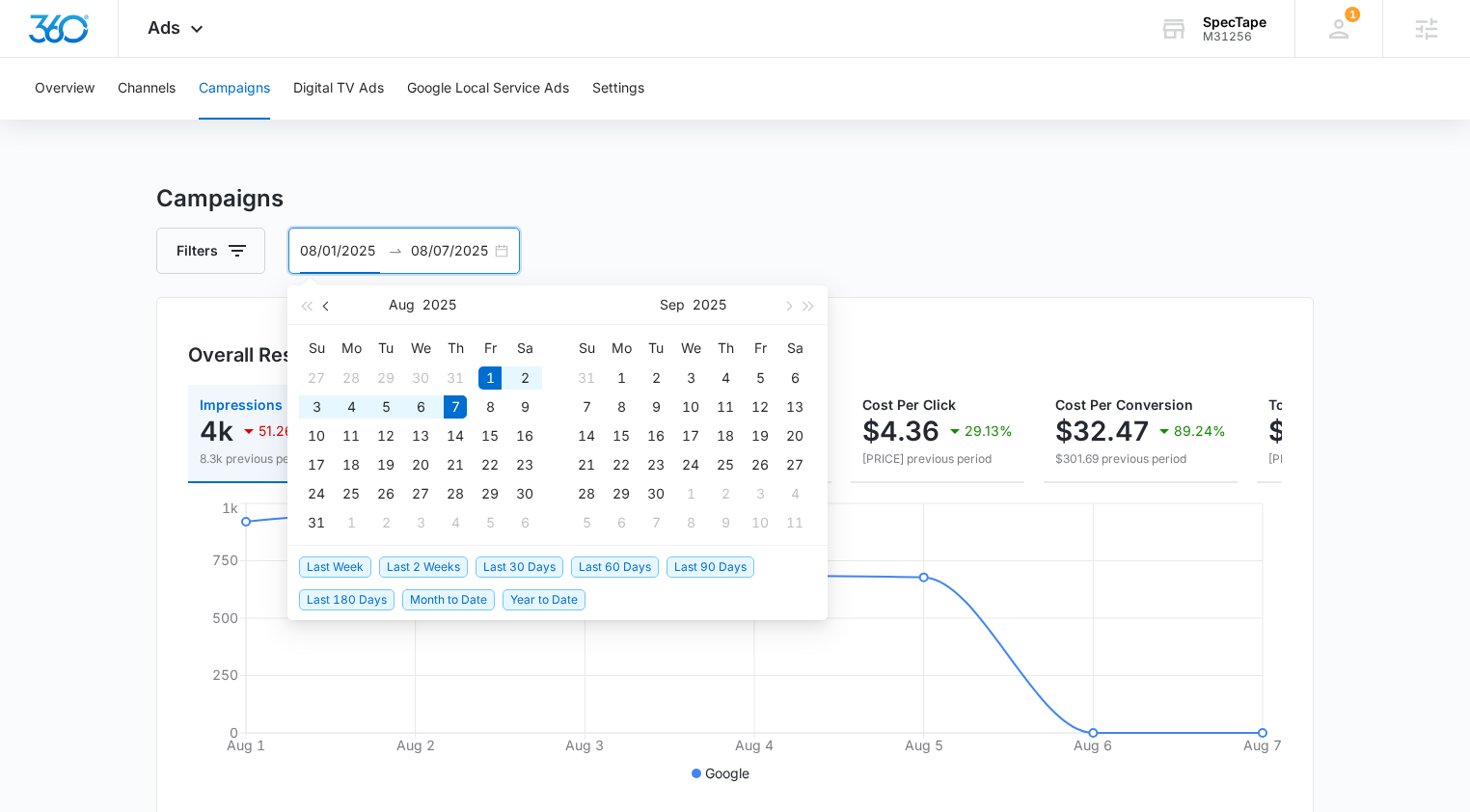 click at bounding box center (327, 305) 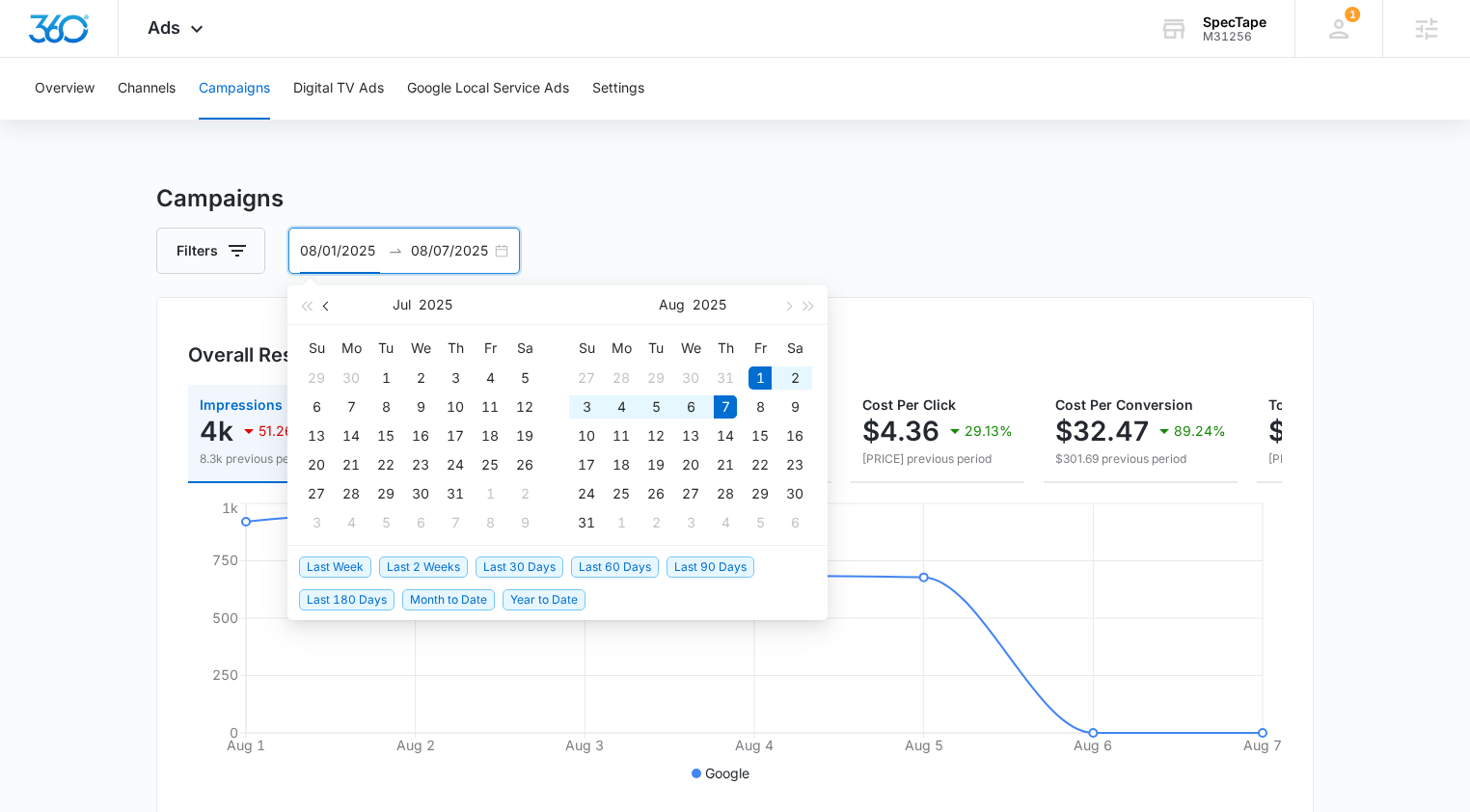 click at bounding box center [328, 306] 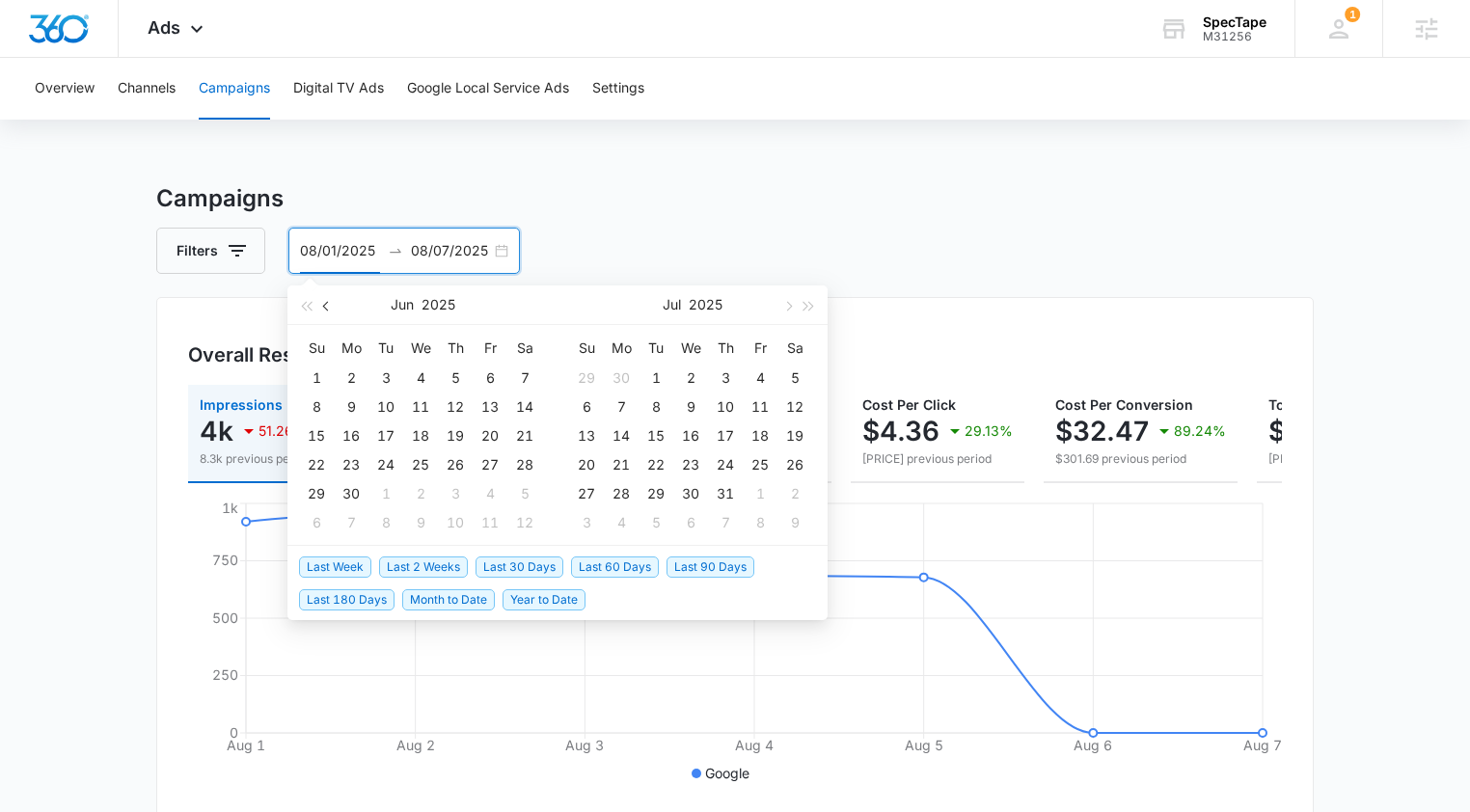 click at bounding box center [328, 306] 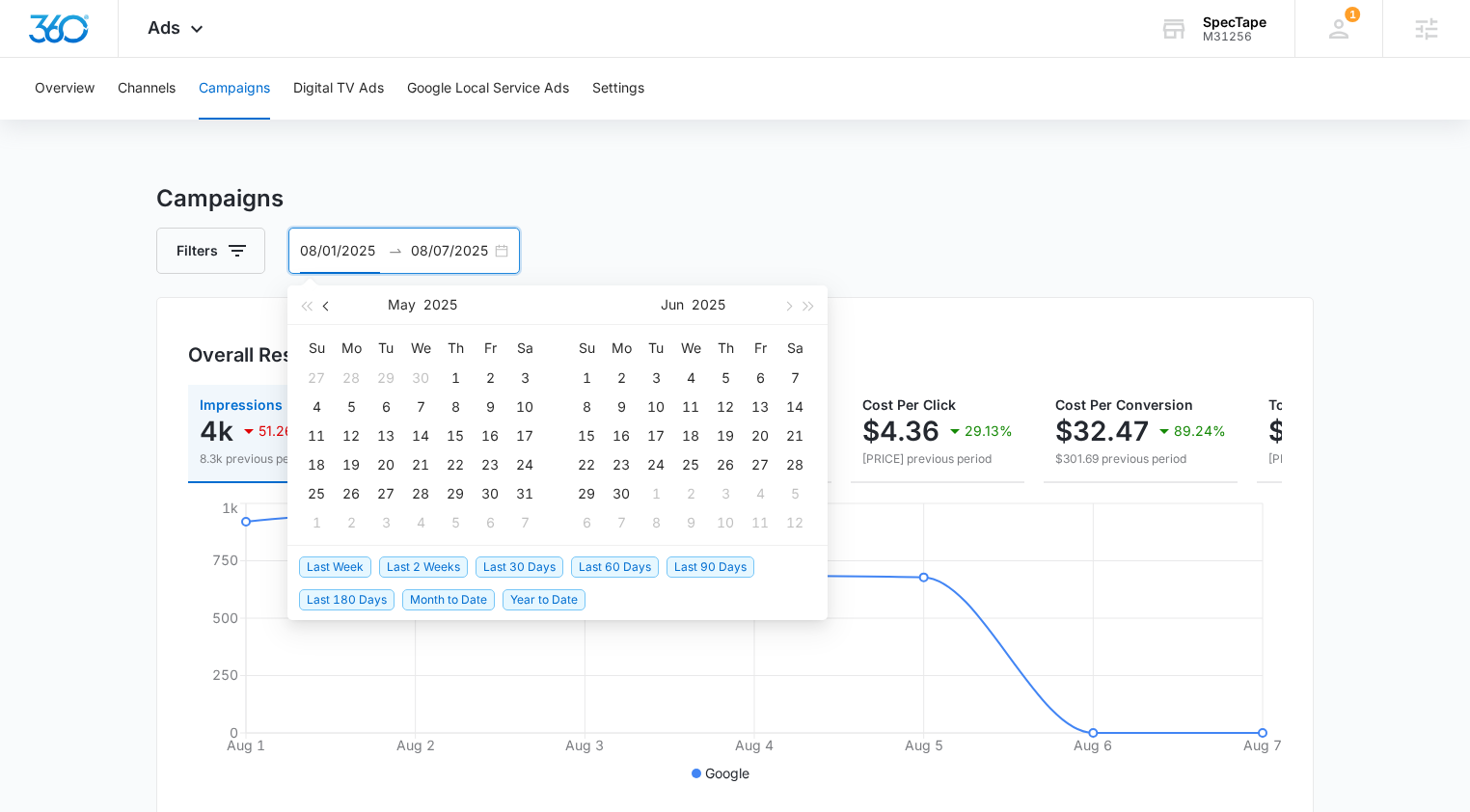 click at bounding box center (328, 306) 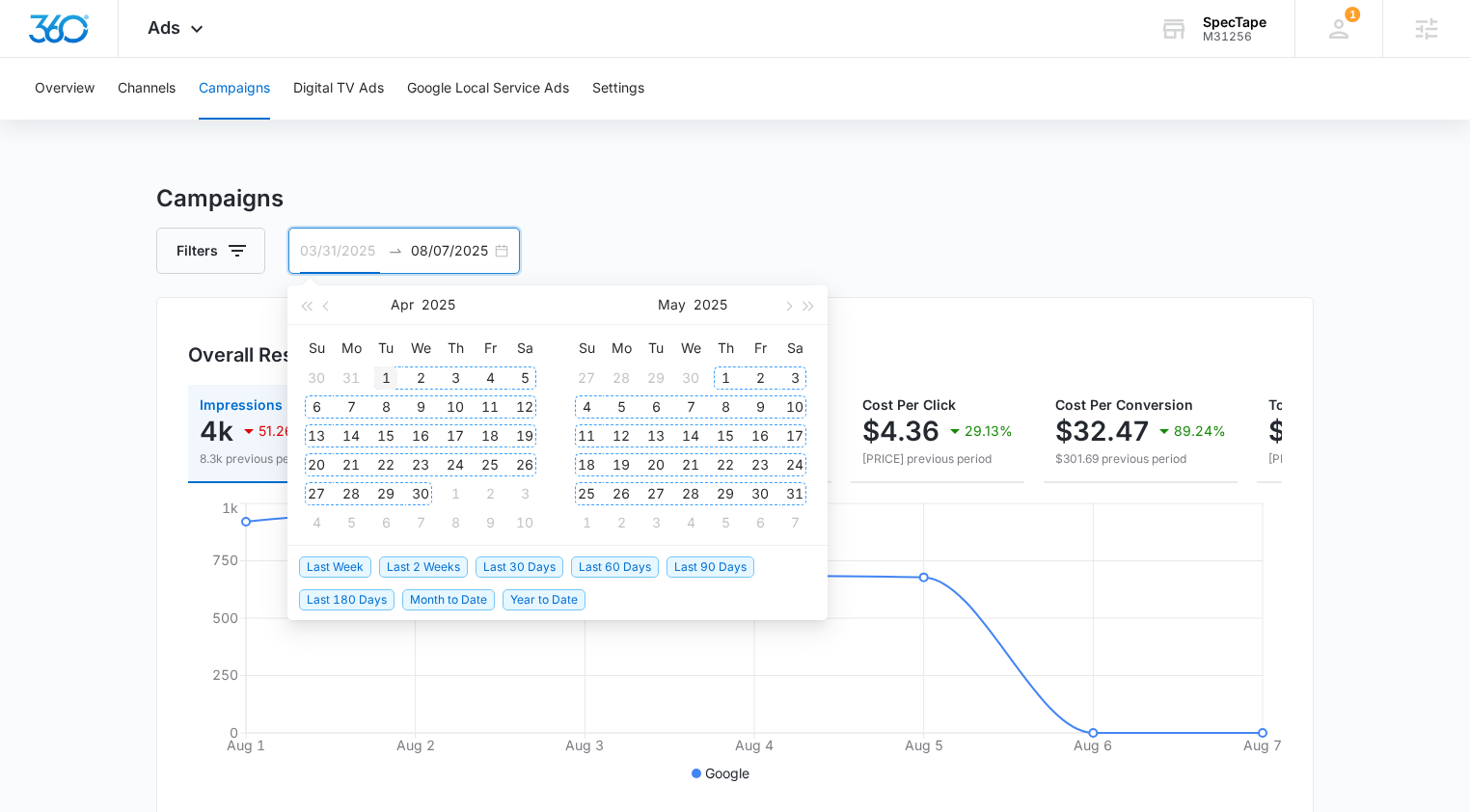 type on "04/01/2025" 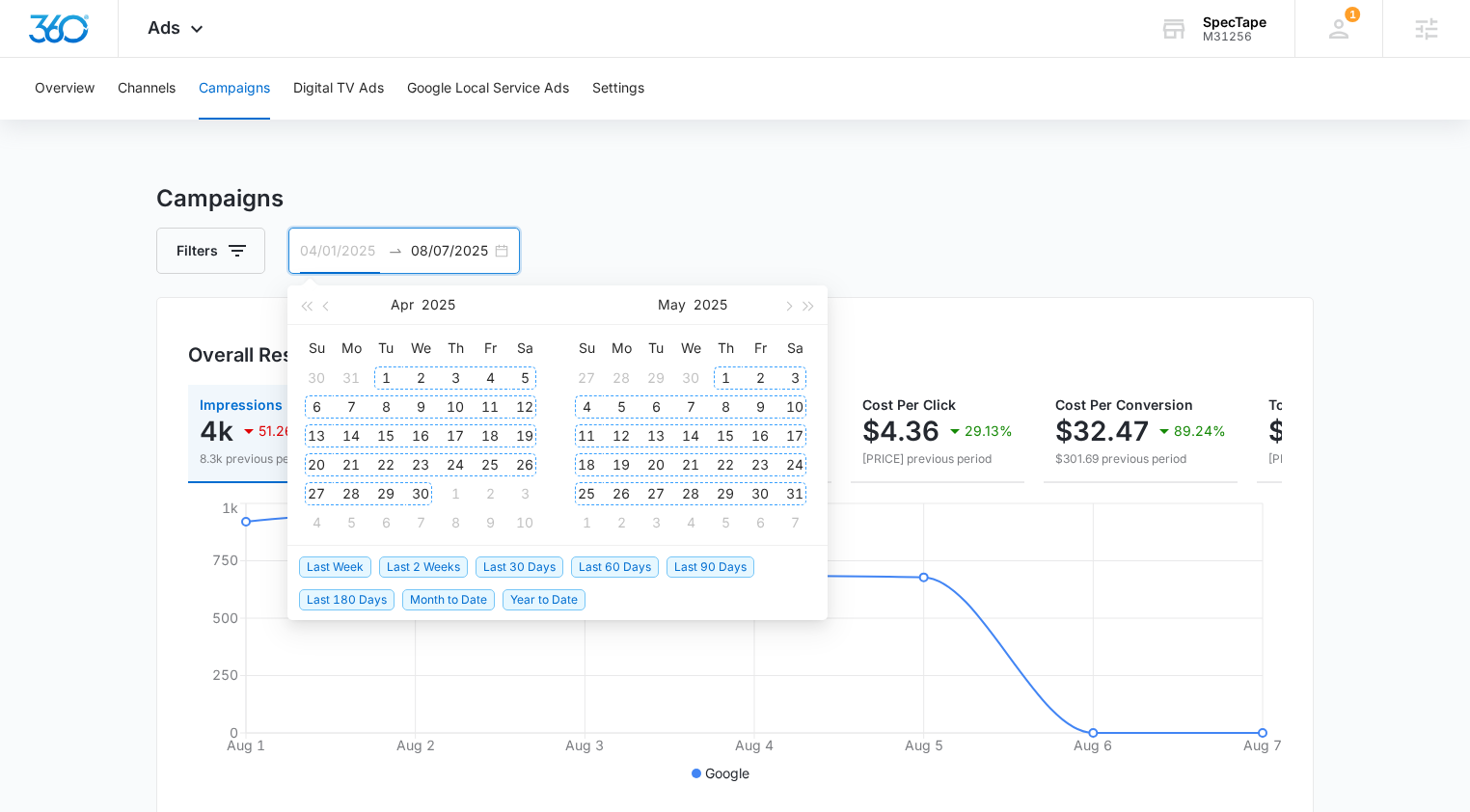 click on "1" at bounding box center (386, 378) 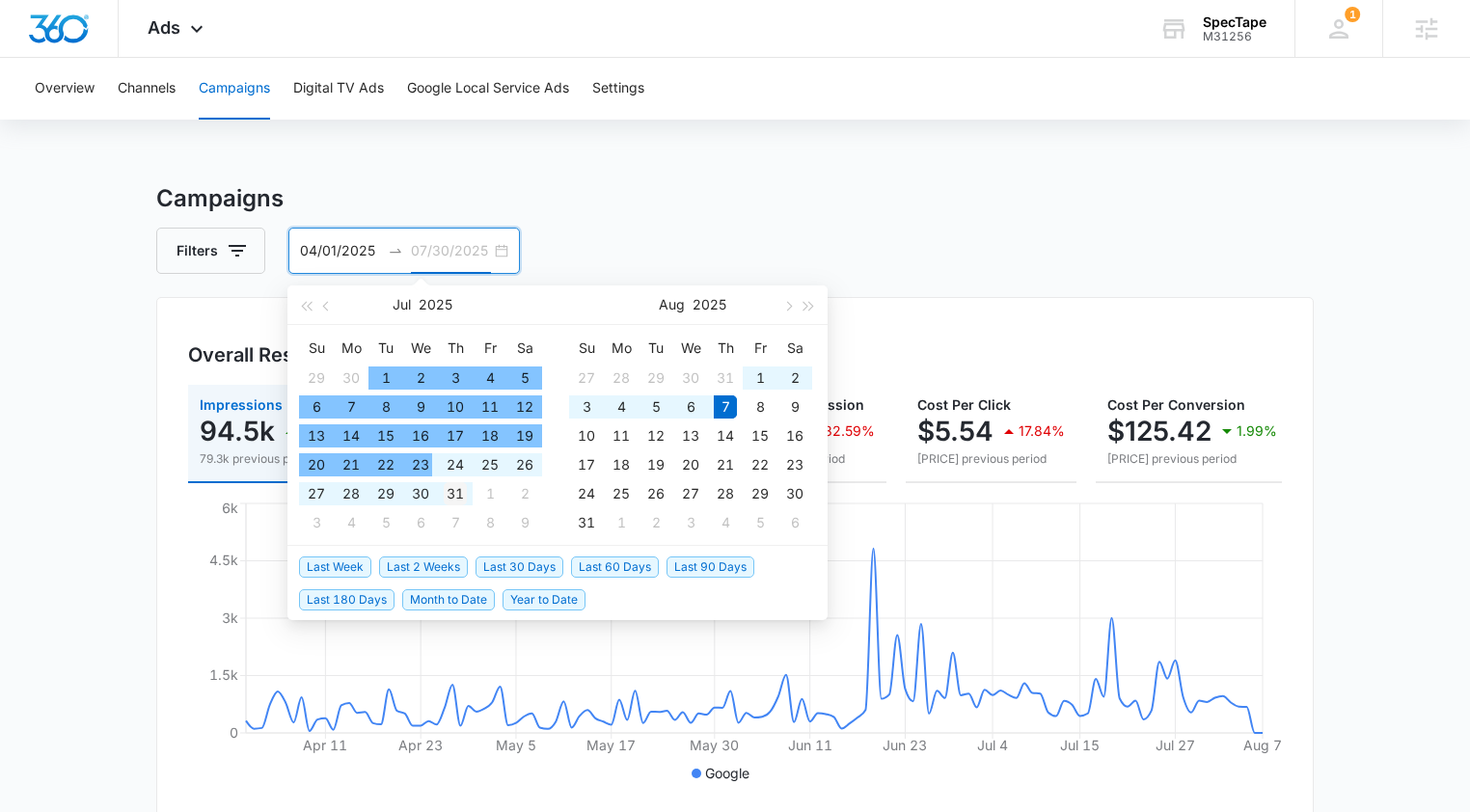 type on "07/31/2025" 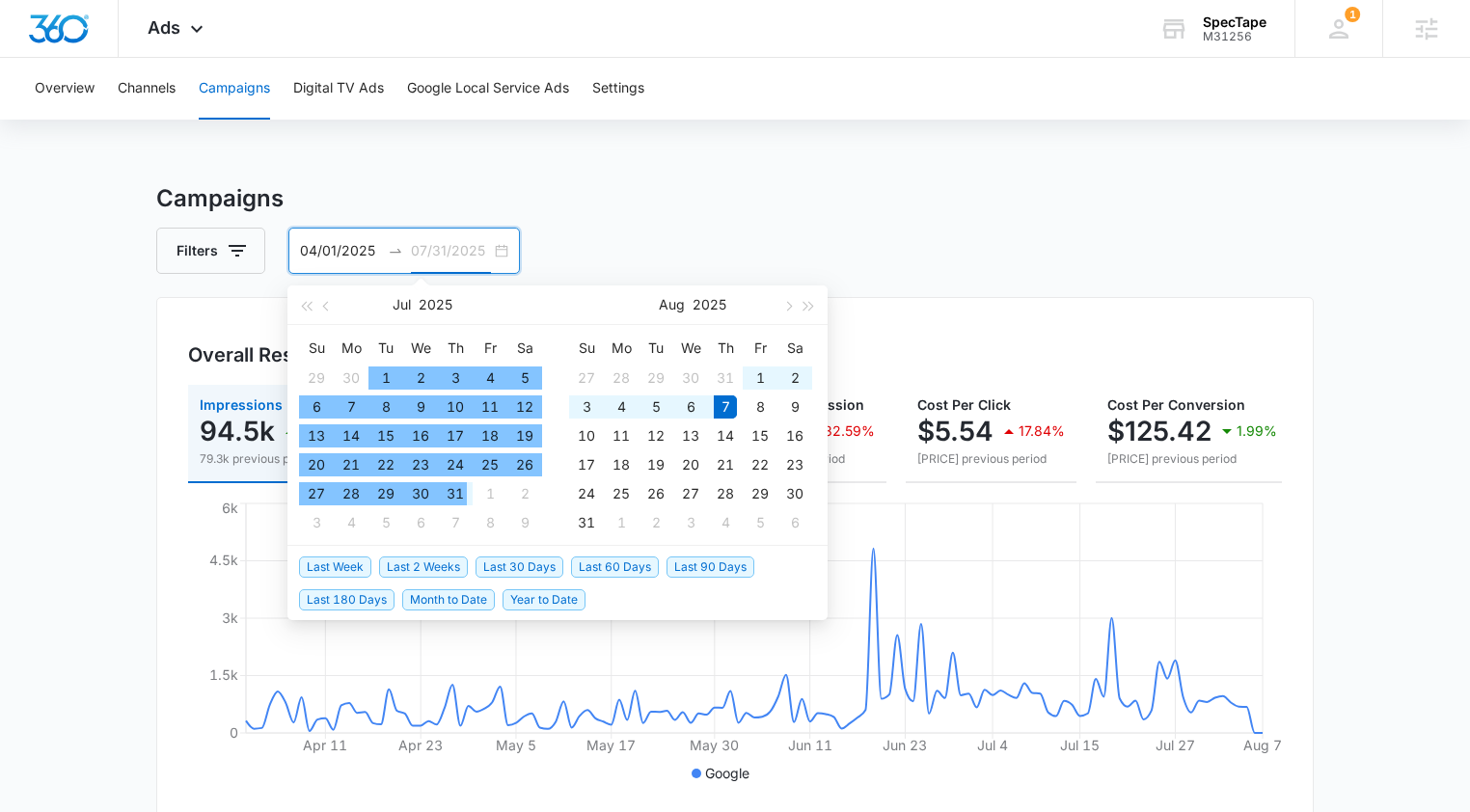 click on "31" at bounding box center [455, 494] 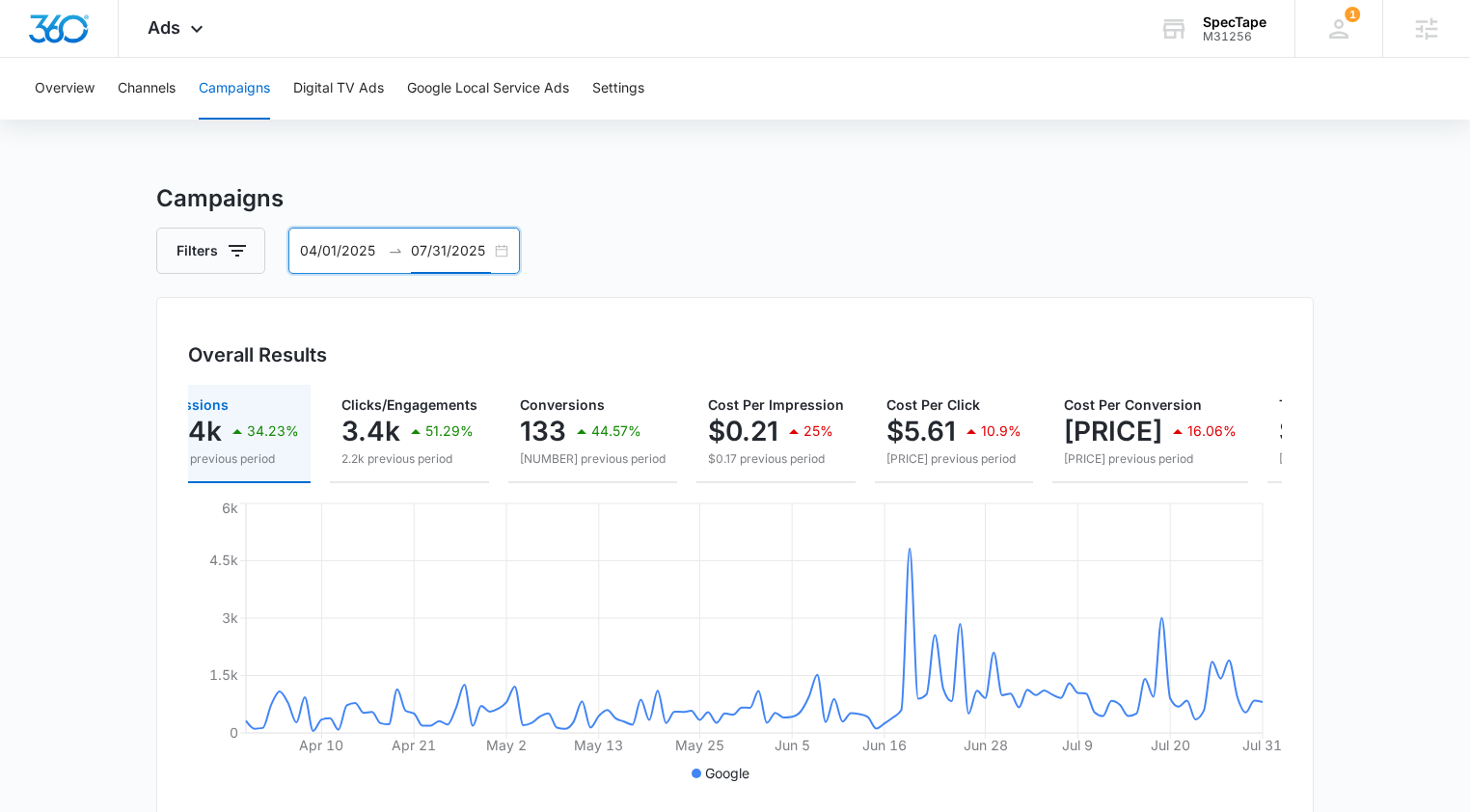 scroll, scrollTop: 0, scrollLeft: 51, axis: horizontal 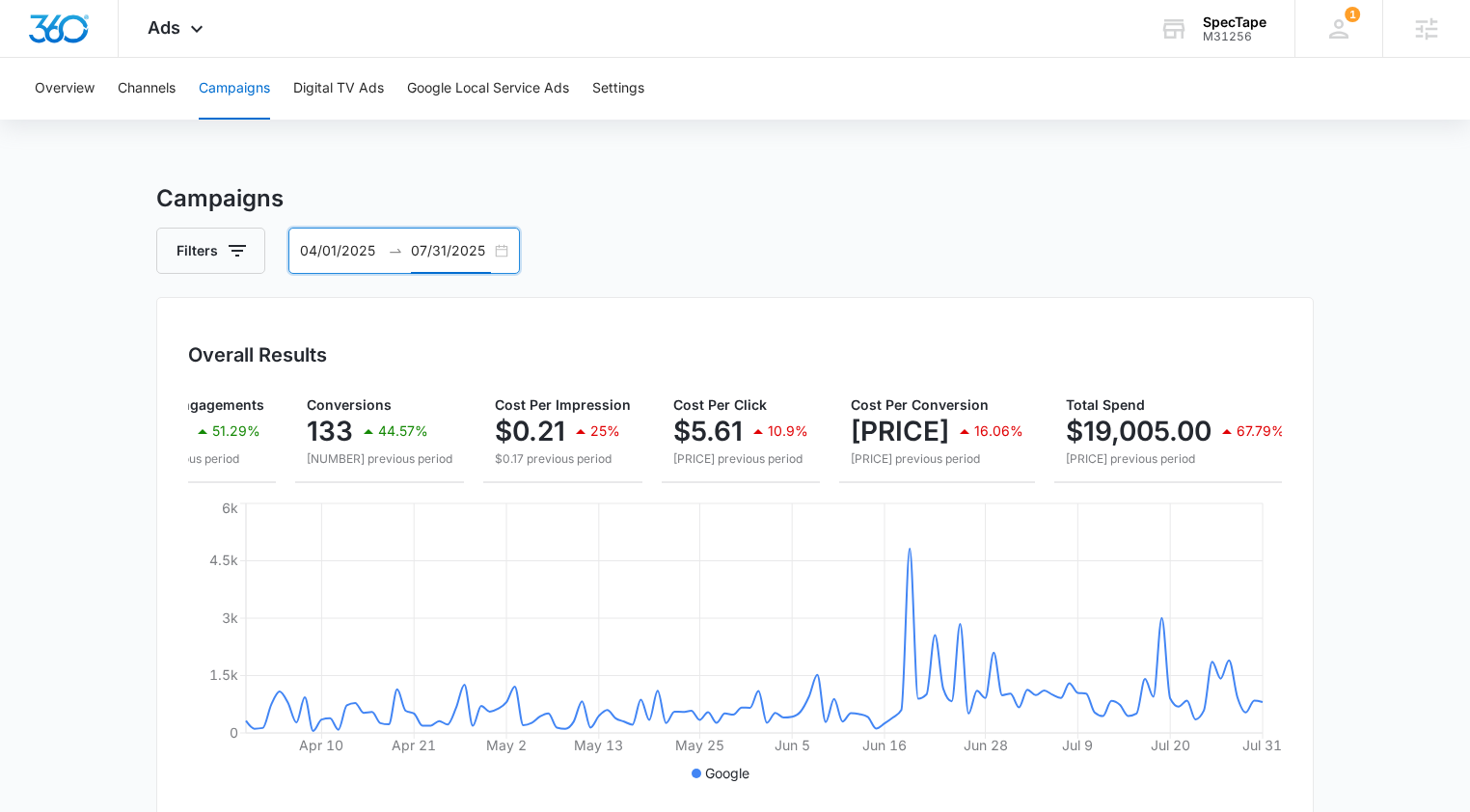 click on "[DATE] [DATE]" at bounding box center (404, 251) 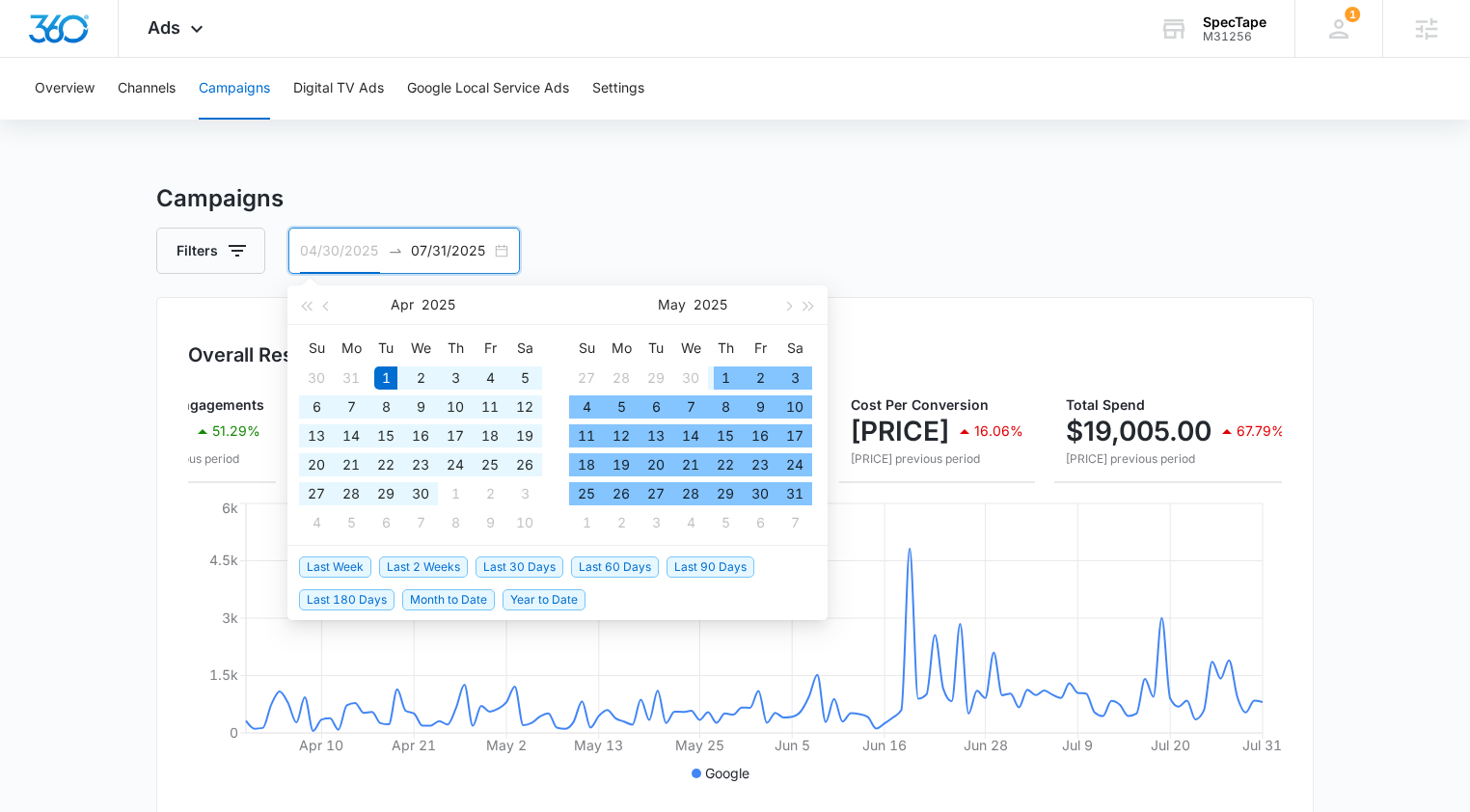 type on "04/01/2025" 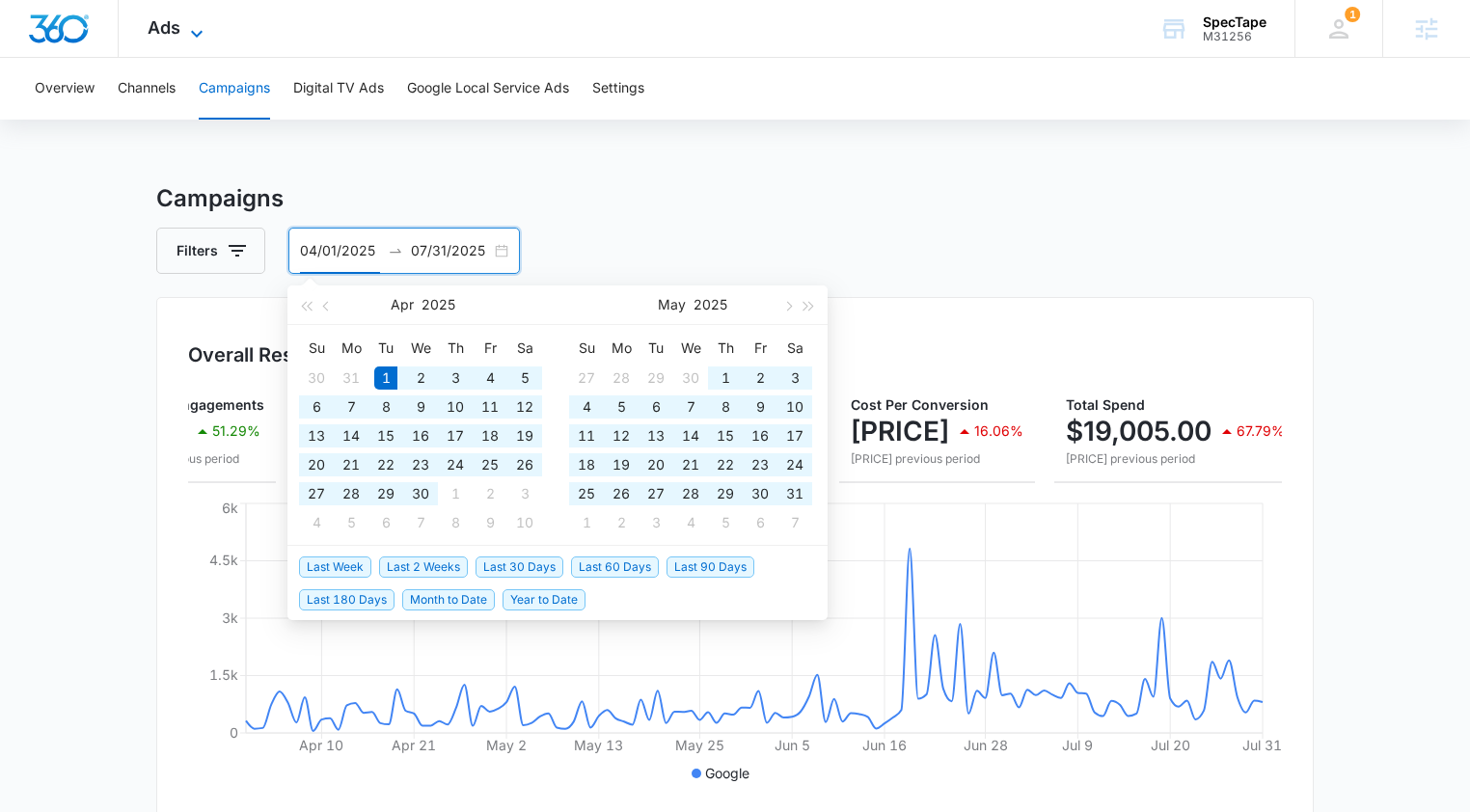 click on "Ads" at bounding box center (164, 27) 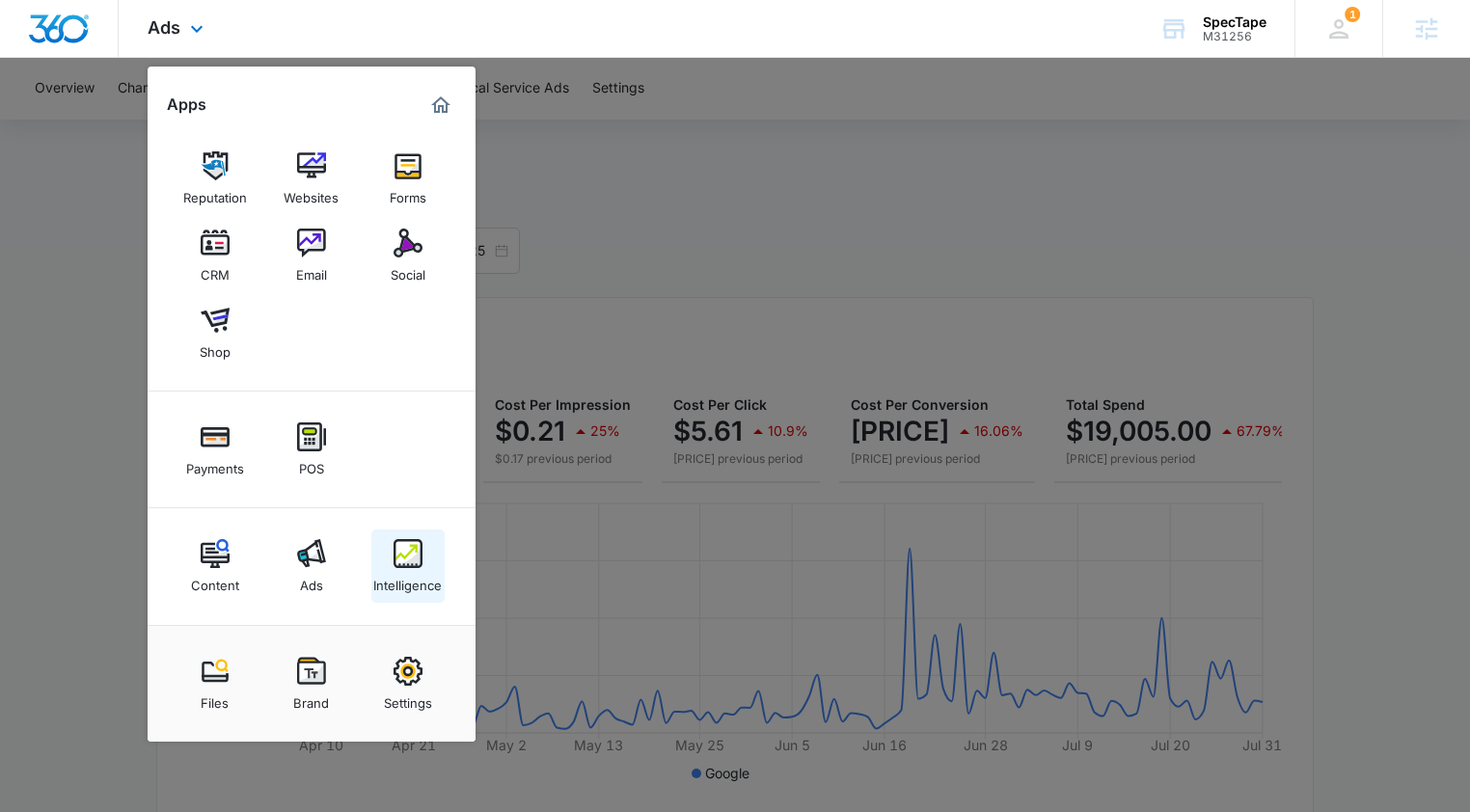 click on "Intelligence" at bounding box center (407, 581) 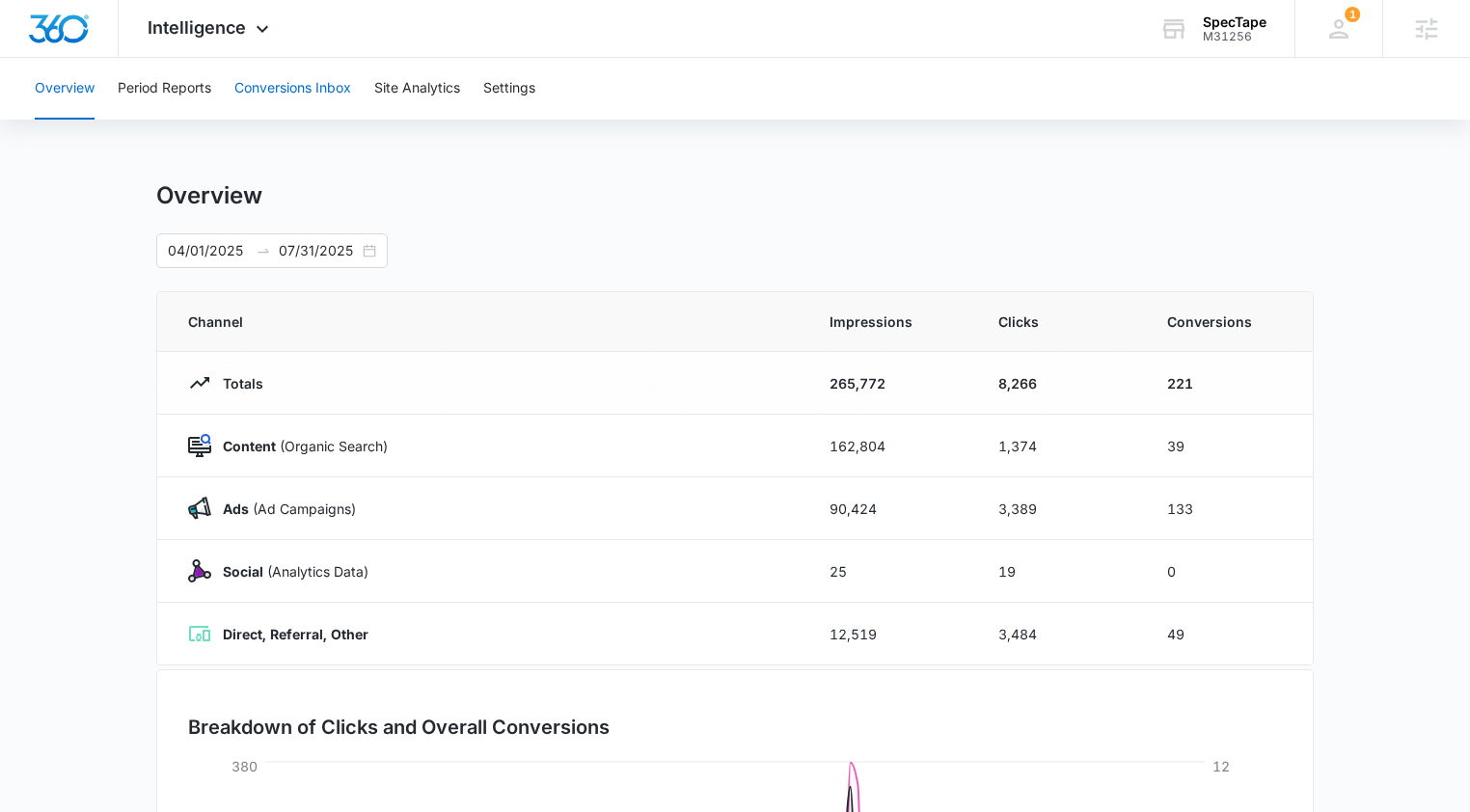 click on "Conversions Inbox" at bounding box center (292, 89) 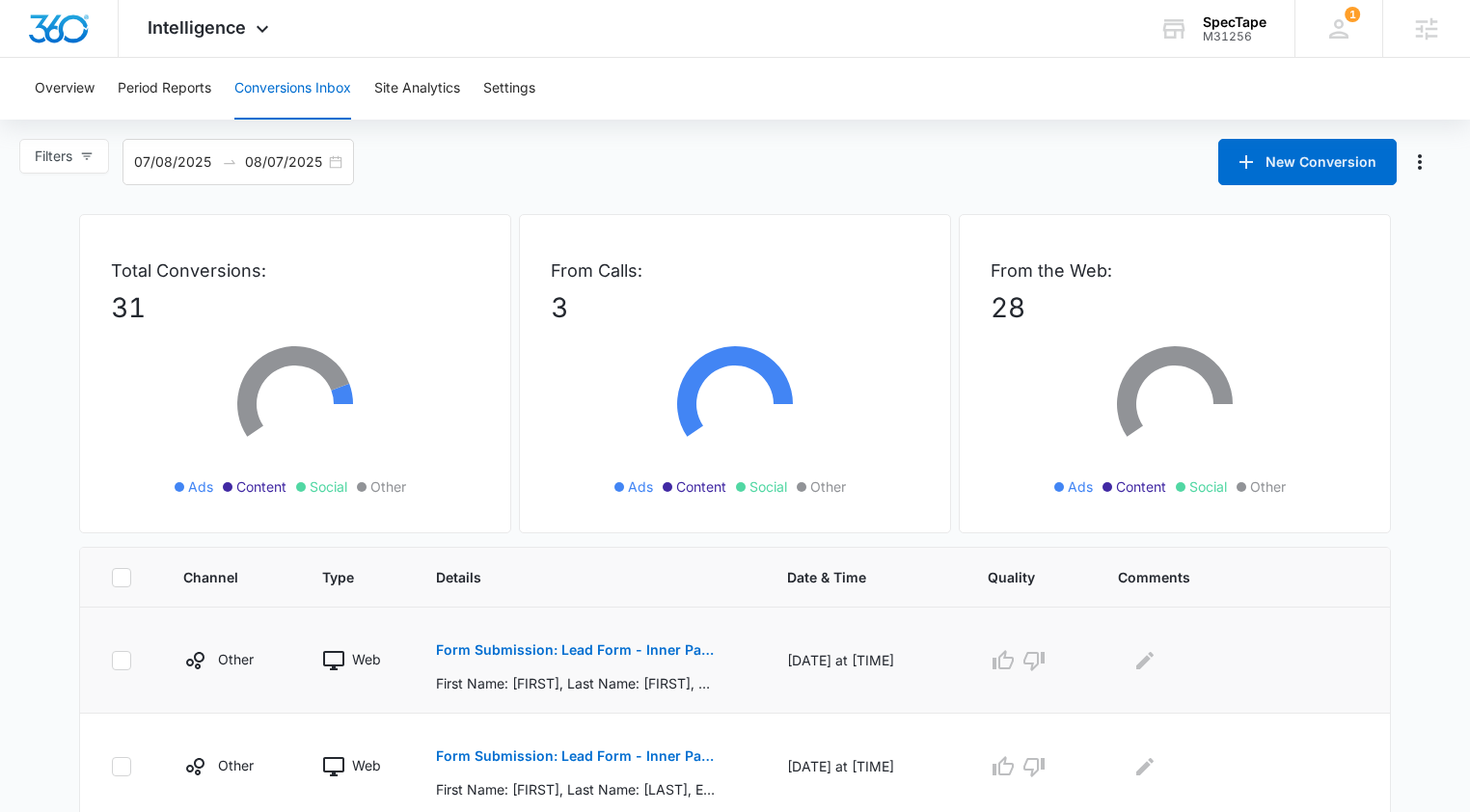scroll, scrollTop: 184, scrollLeft: 0, axis: vertical 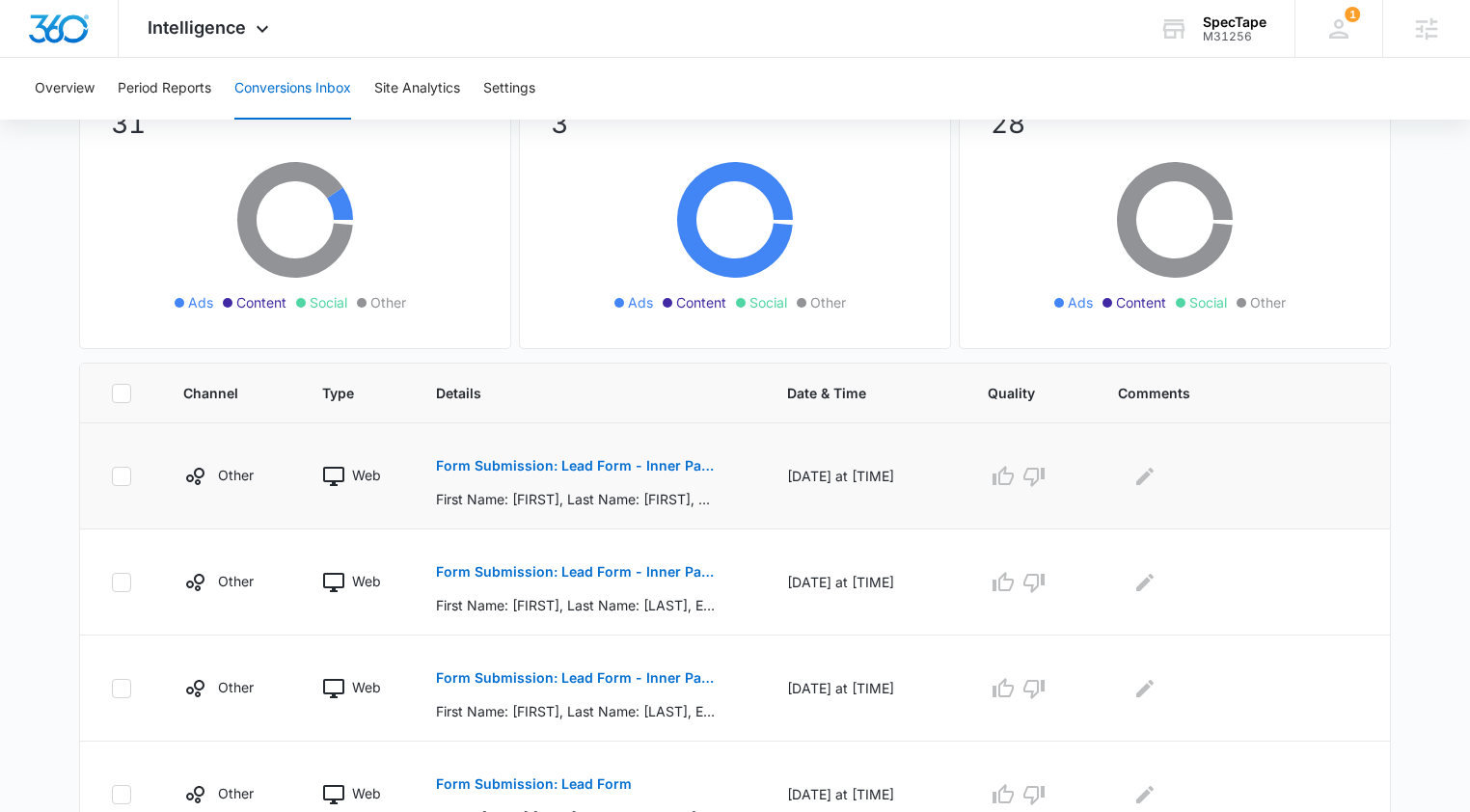 click on "Form Submission: Lead Form - Inner Pages" at bounding box center (576, 466) 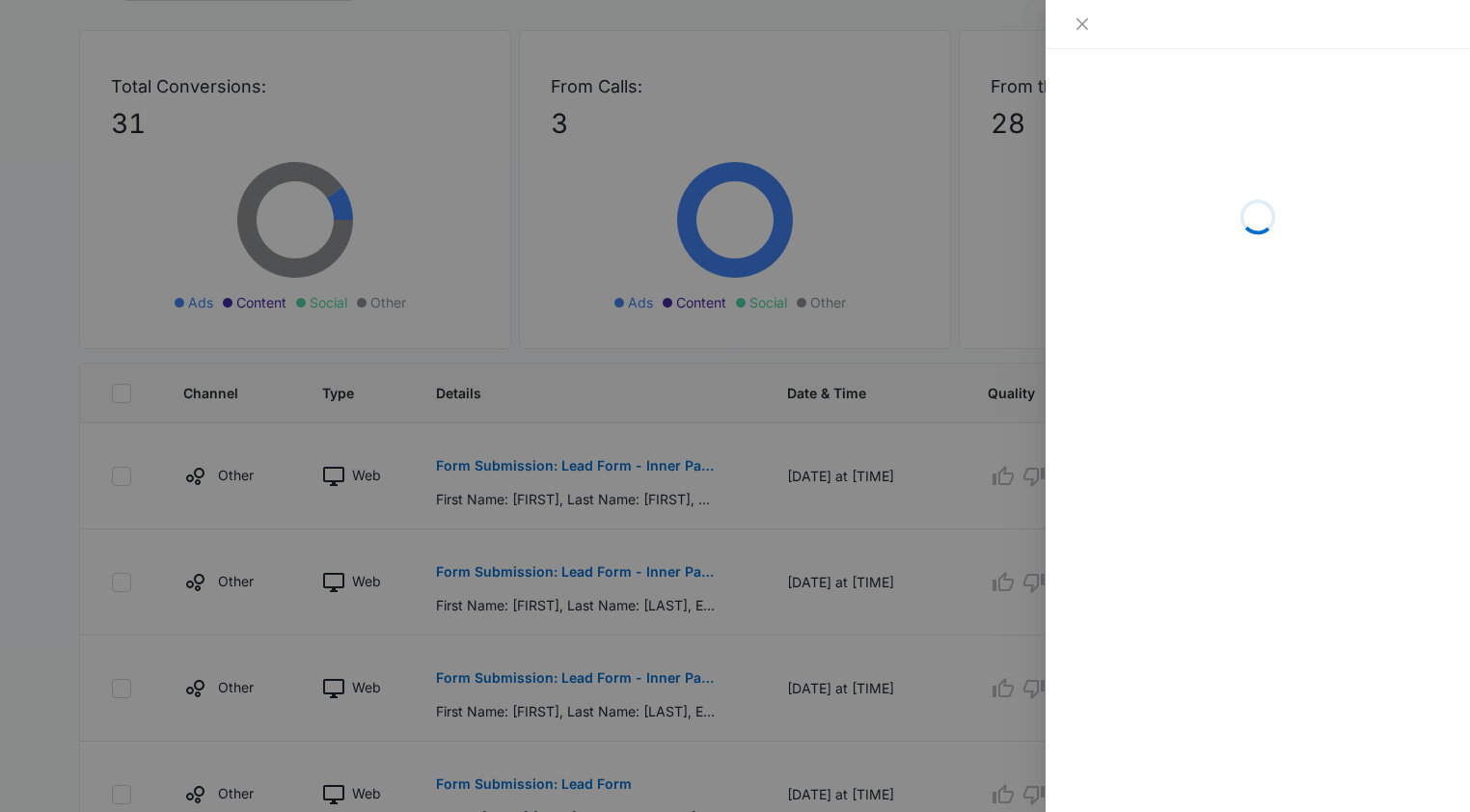 click at bounding box center [735, 406] 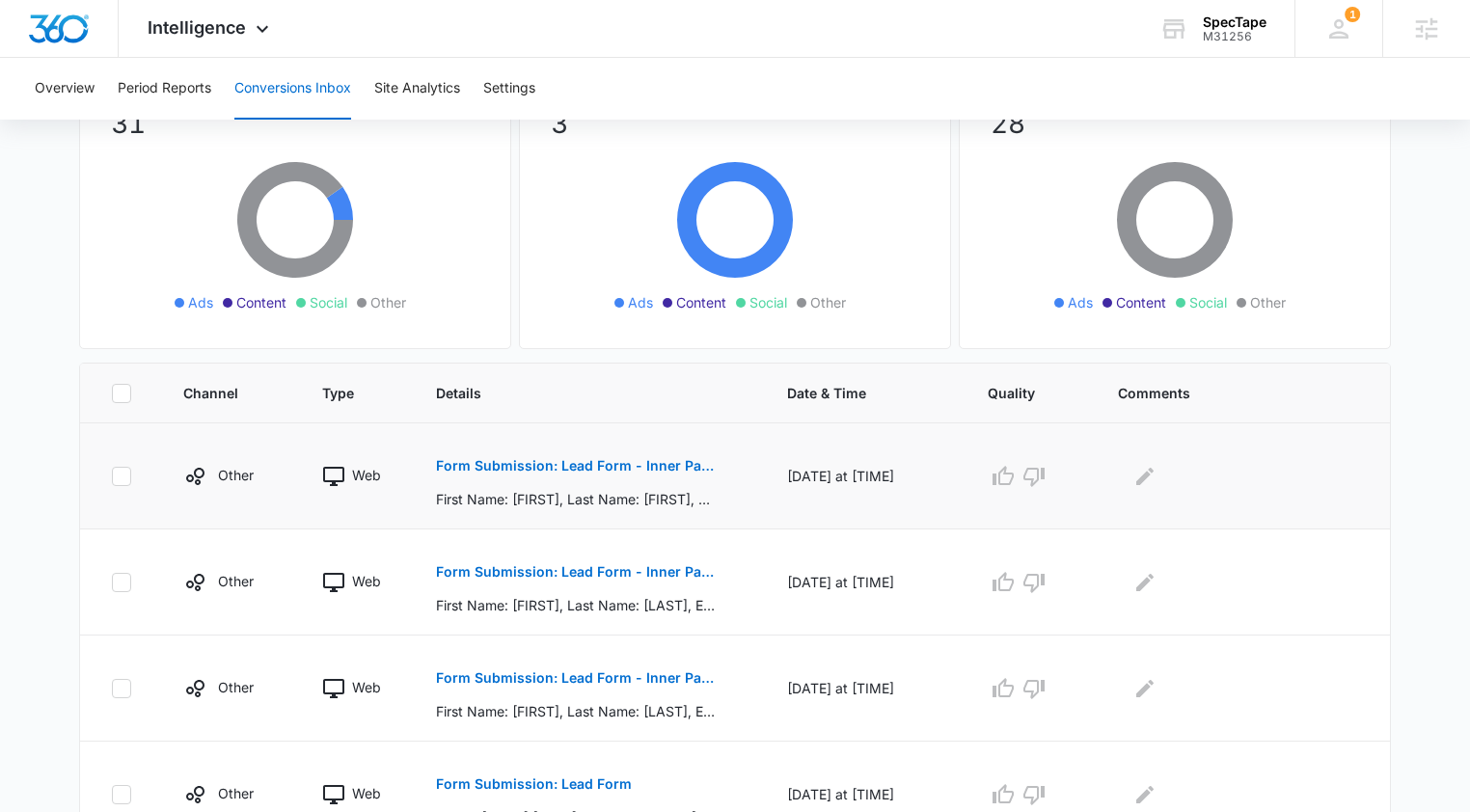 click on "Form Submission: Lead Form - Inner Pages" at bounding box center [576, 466] 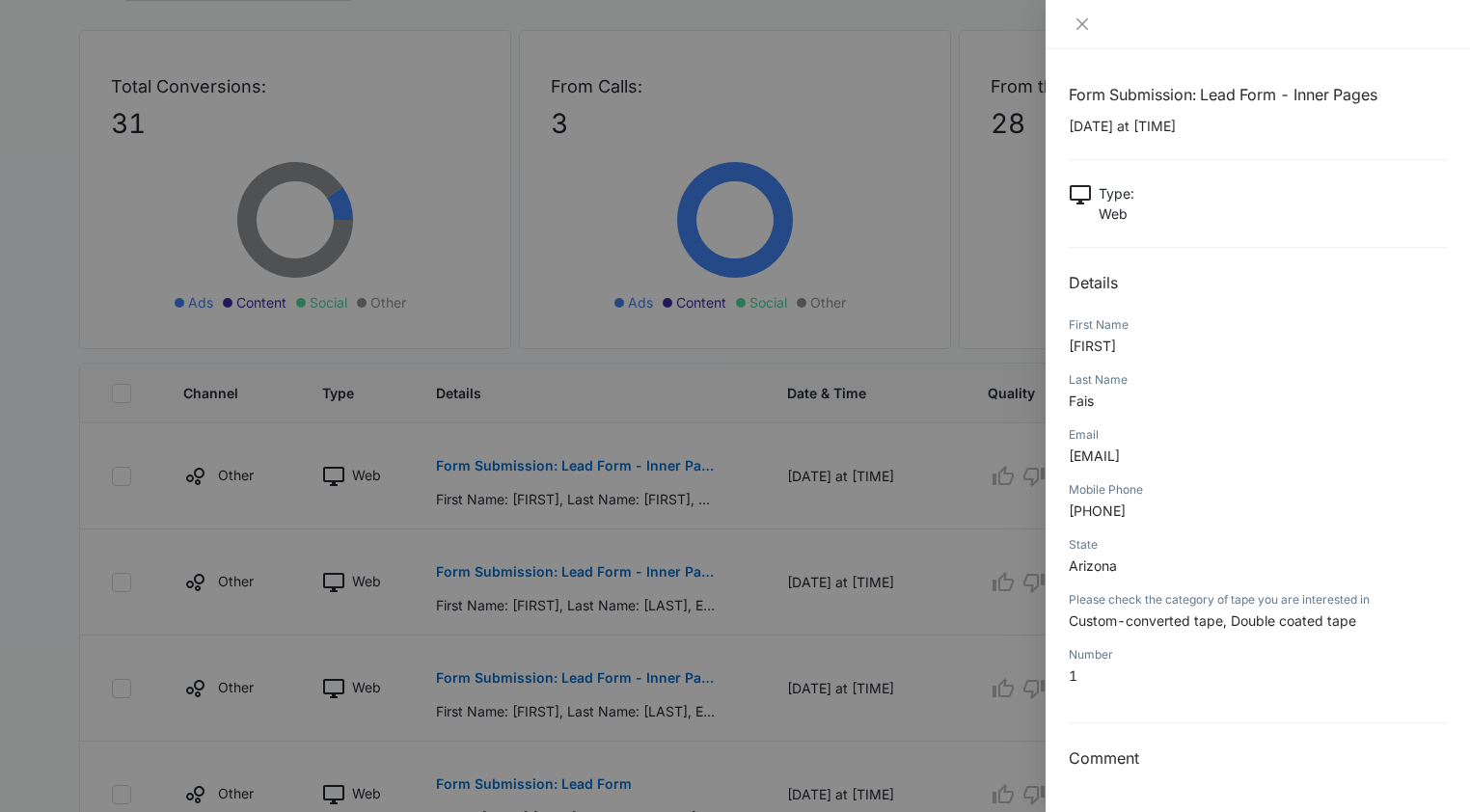 click on "Mobile Phone [PHONE]" at bounding box center (1258, 506) 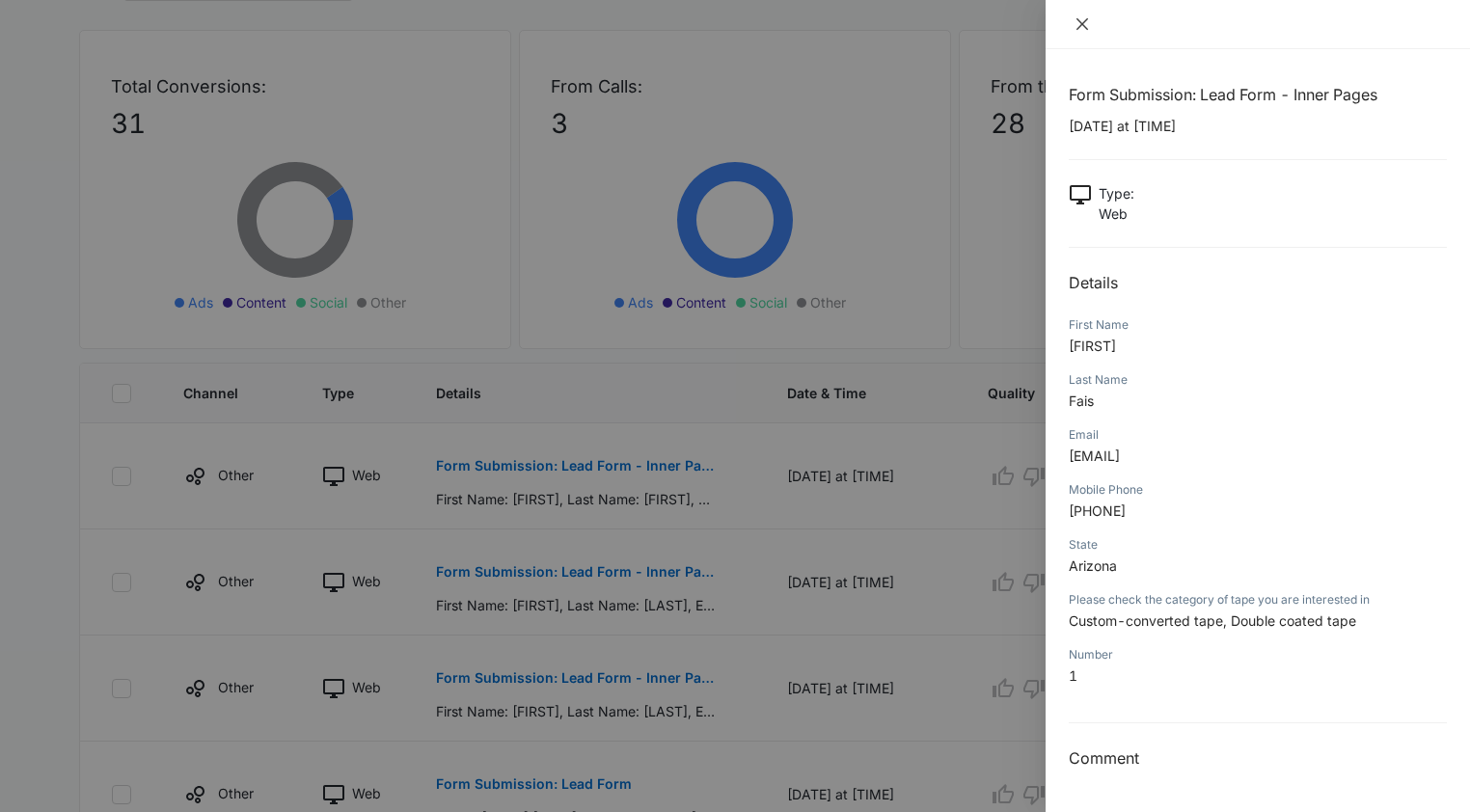 click 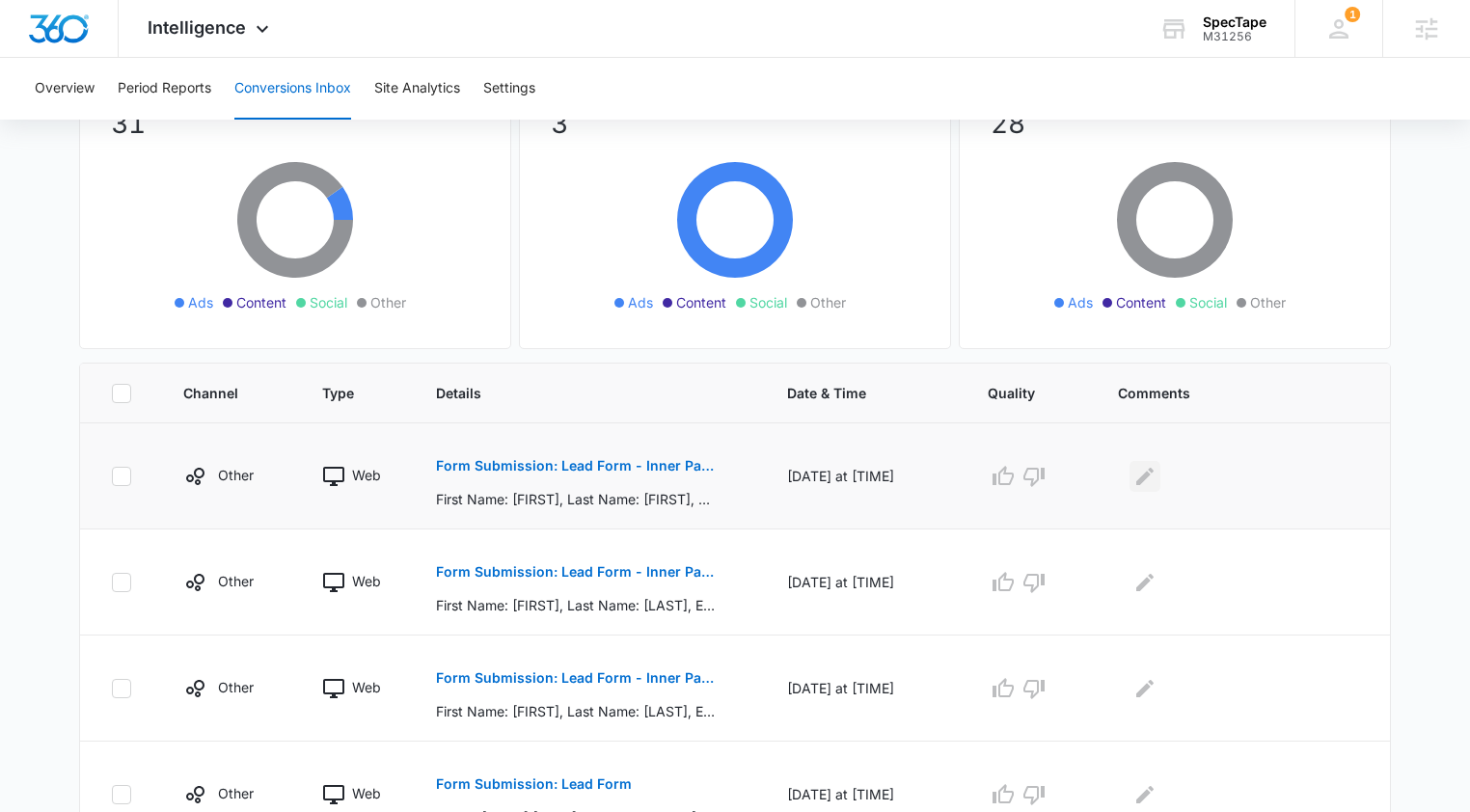 click 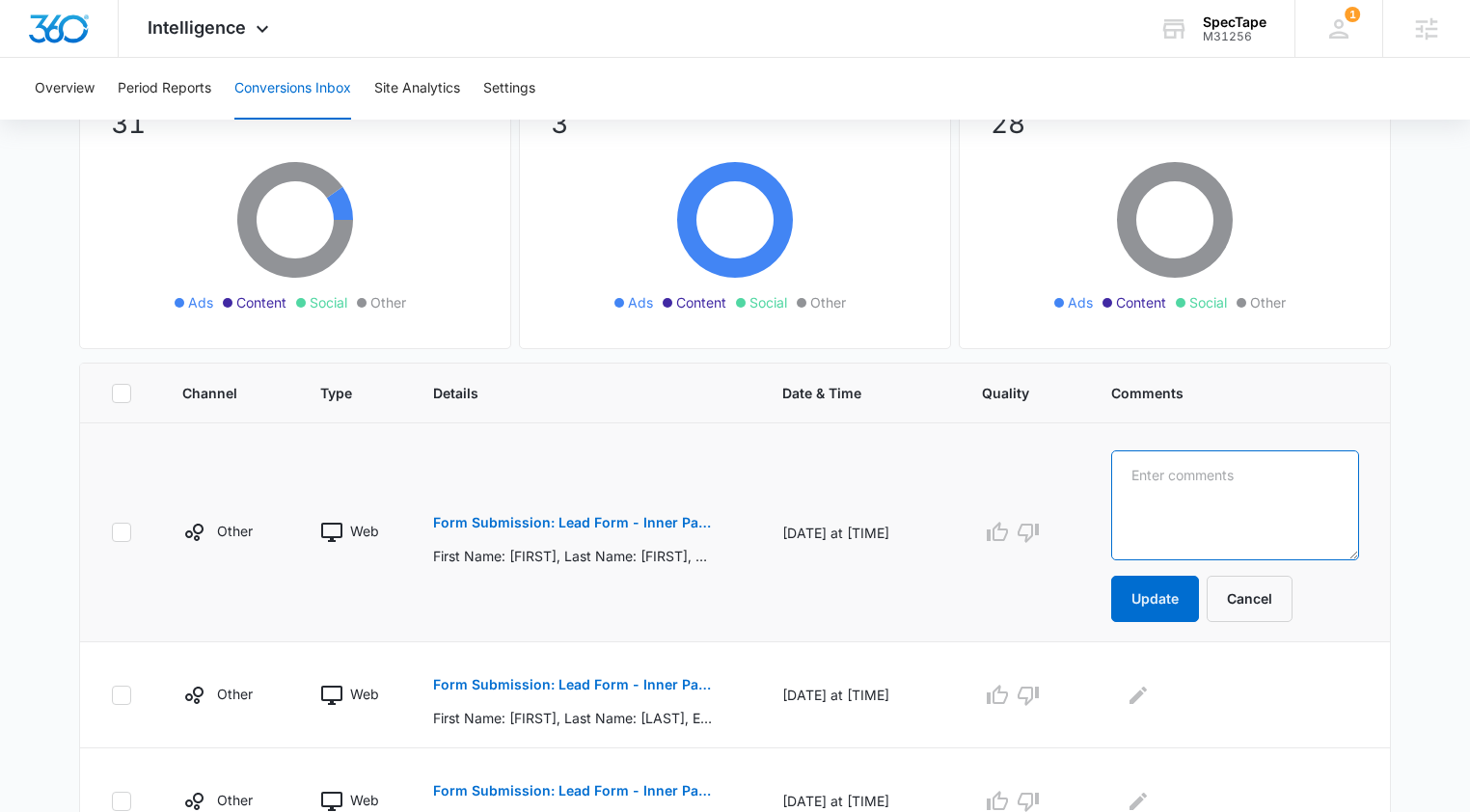 click at bounding box center [1235, 505] 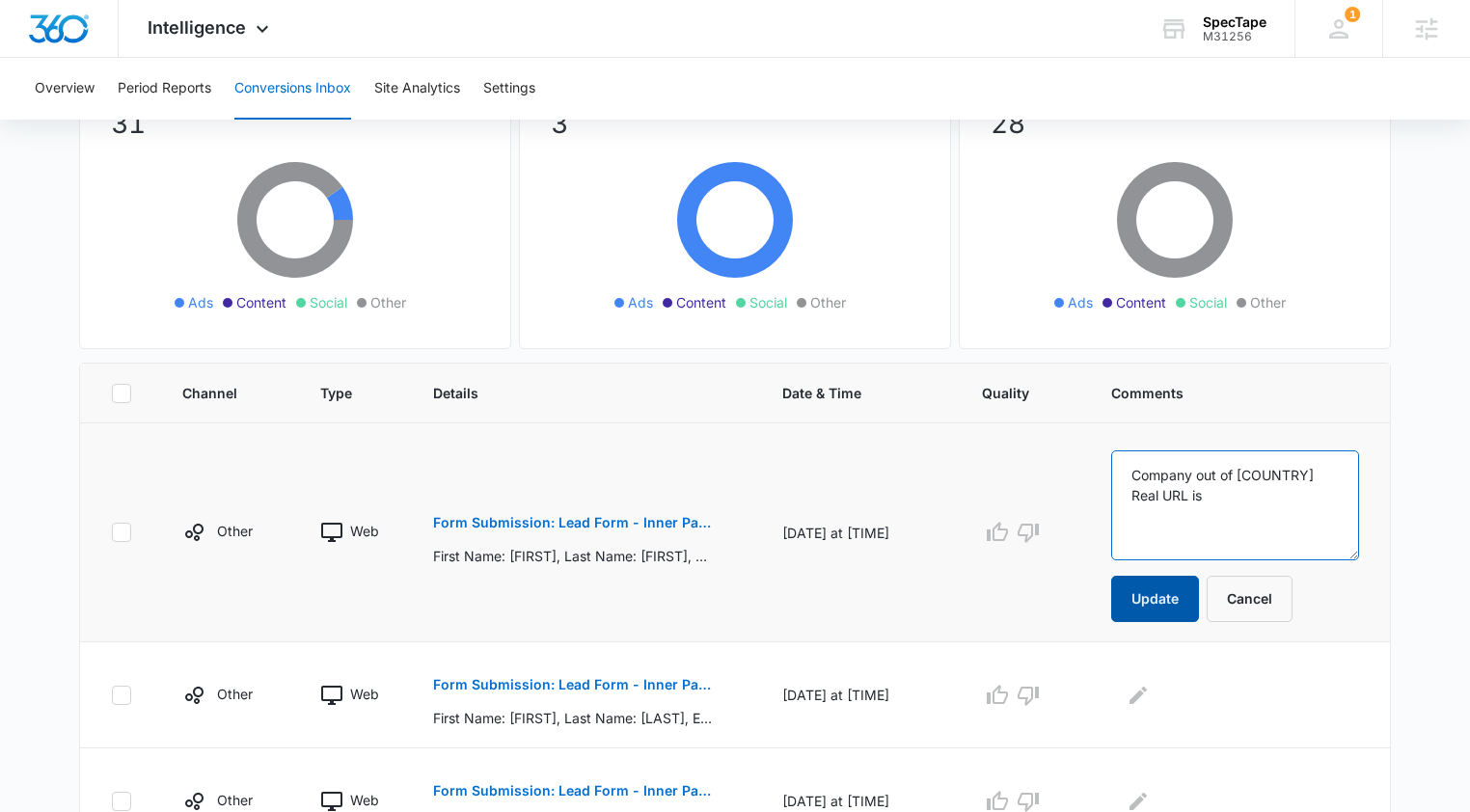 paste on "[URL]" 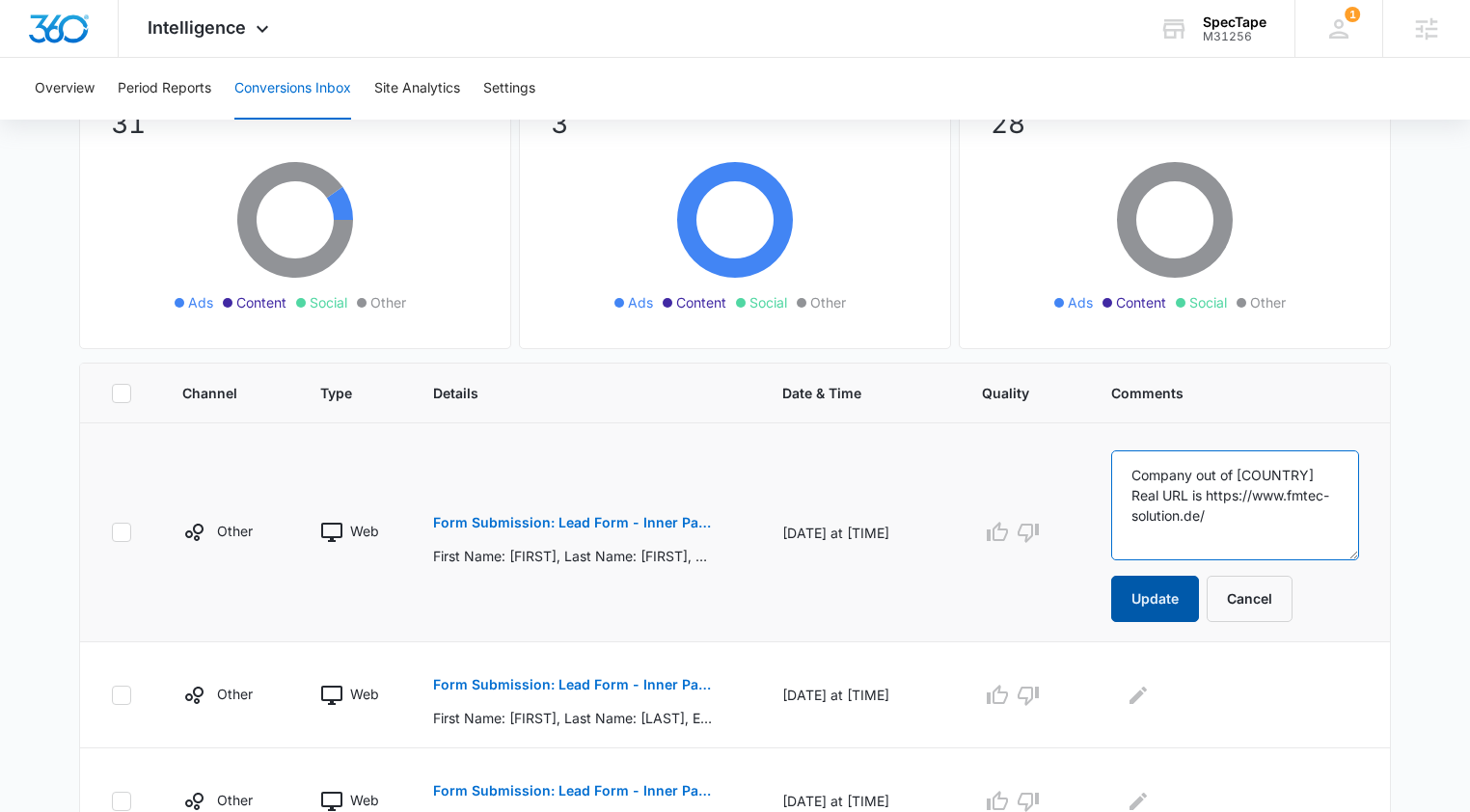 type on "Company out of [COUNTRY]
Real URL is https://www.fmtec-solution.de/" 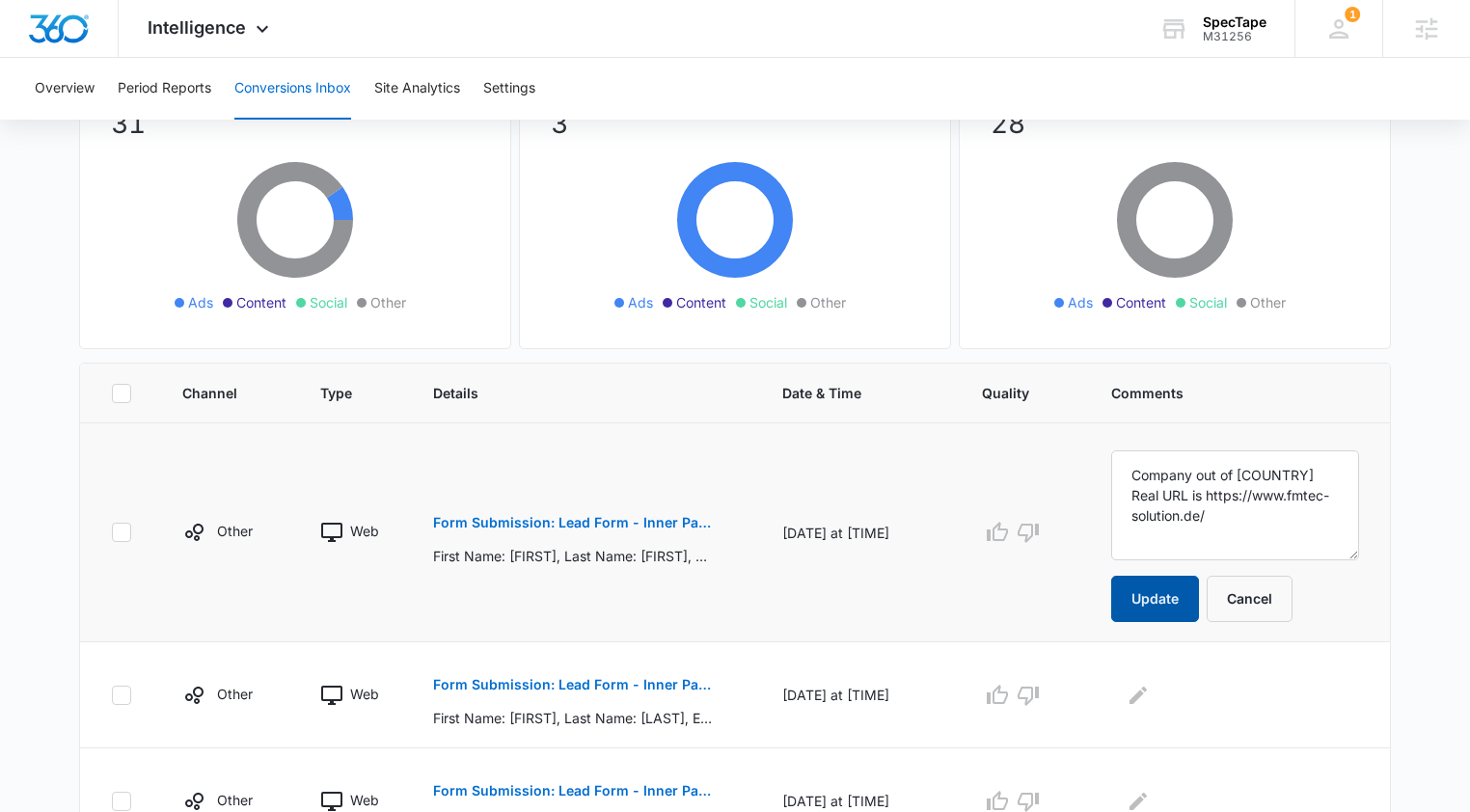 click on "Update" at bounding box center [1155, 599] 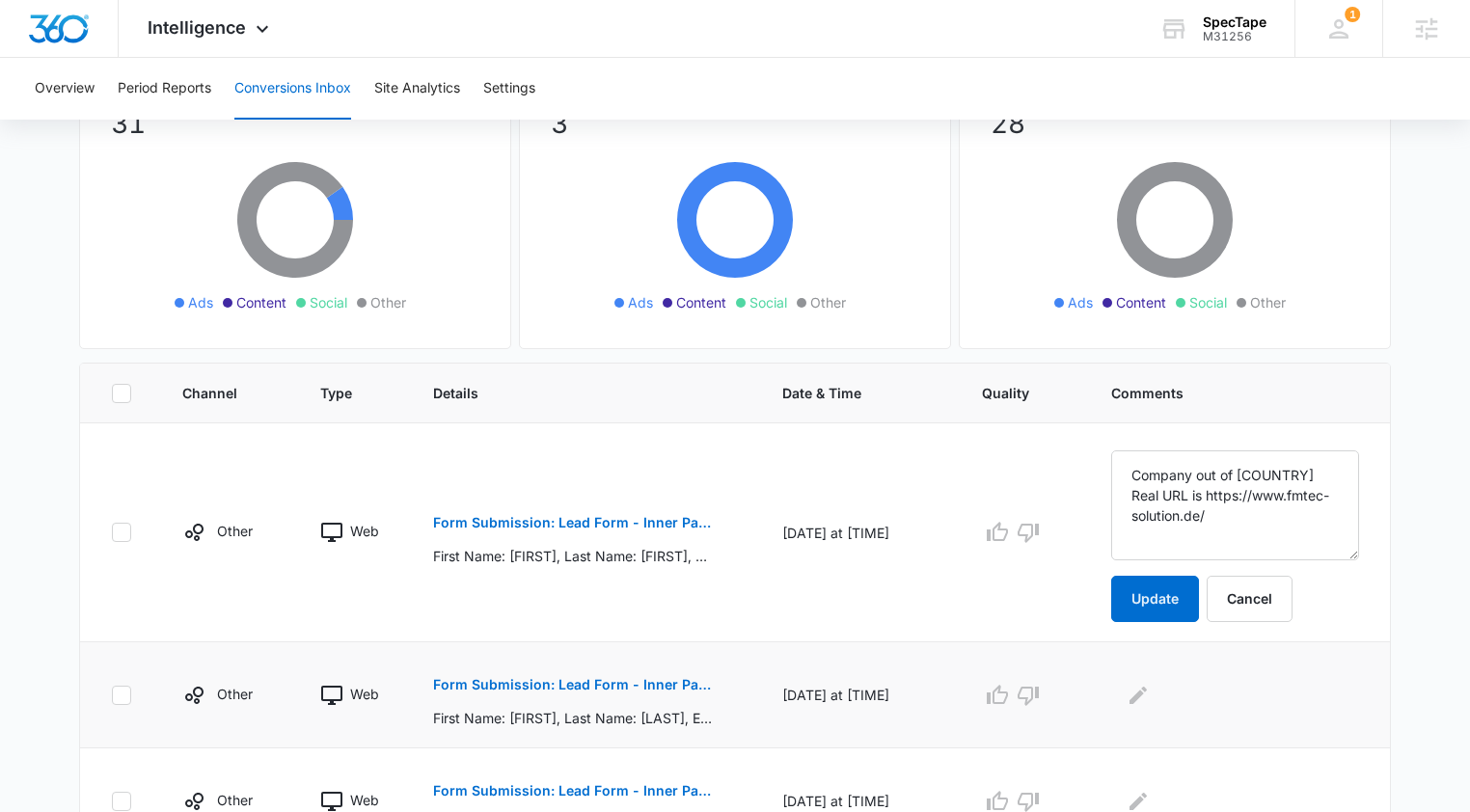 click on "Form Submission: Lead Form - Inner Pages" at bounding box center [573, 685] 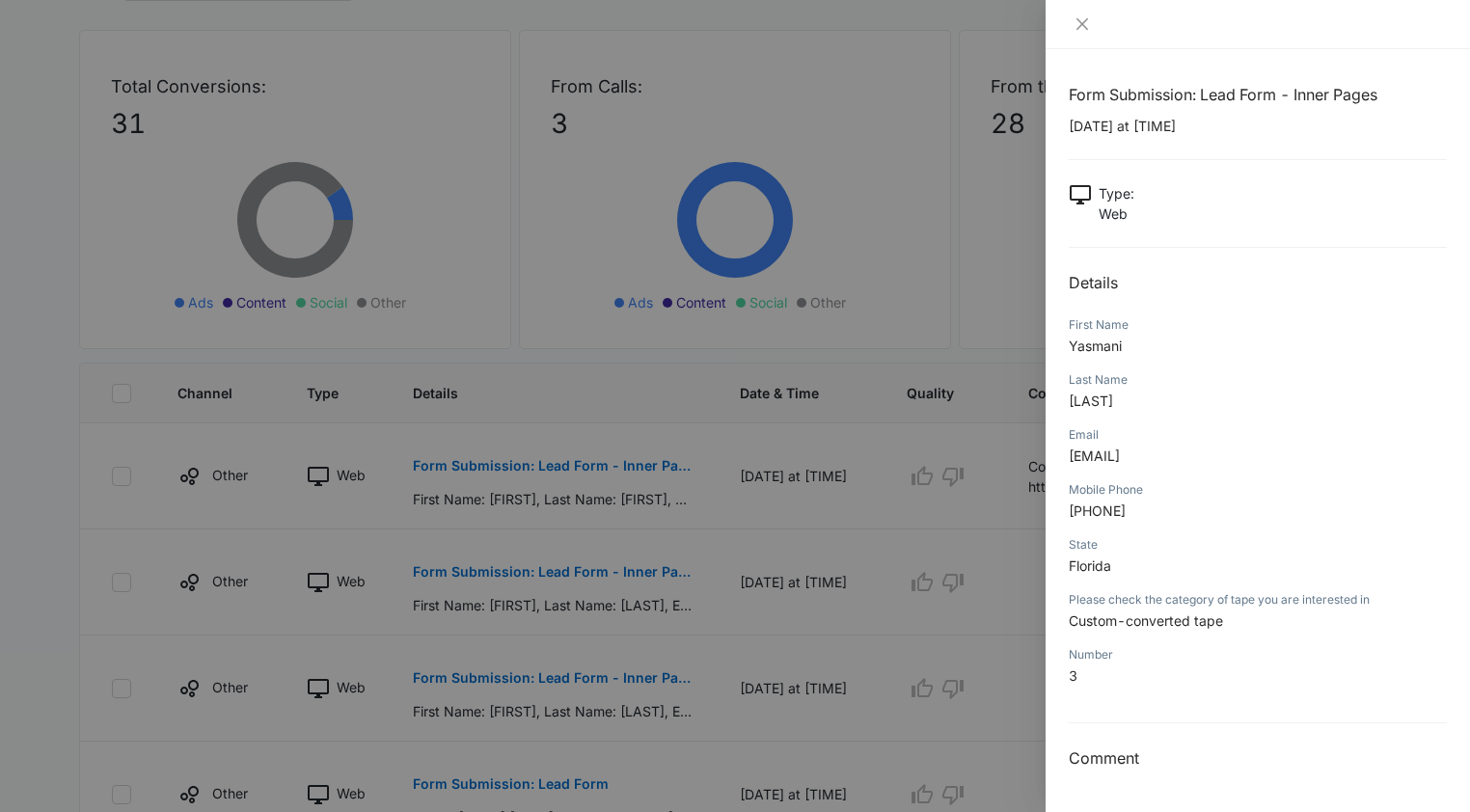 click on "[EMAIL]" at bounding box center (1094, 455) 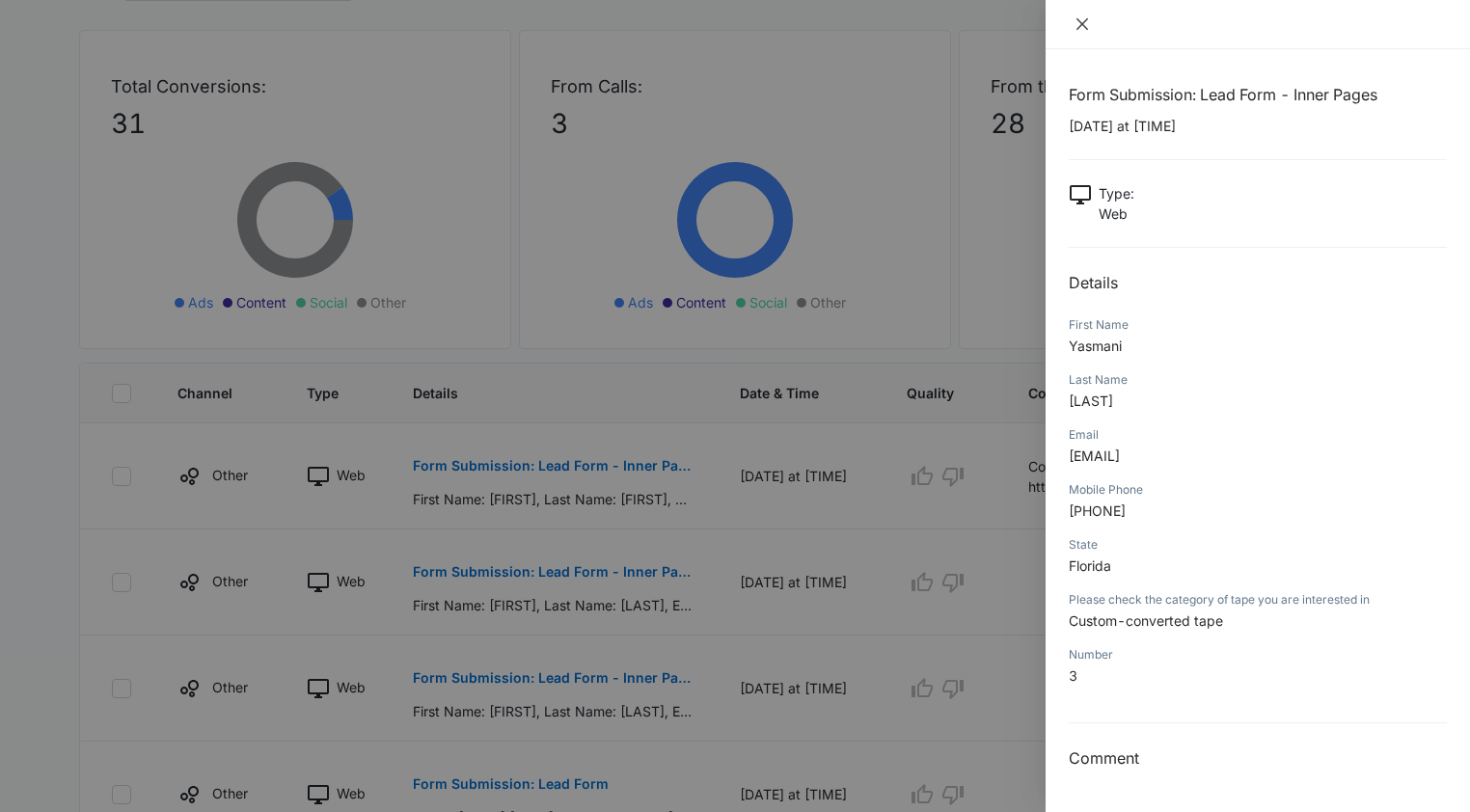 click 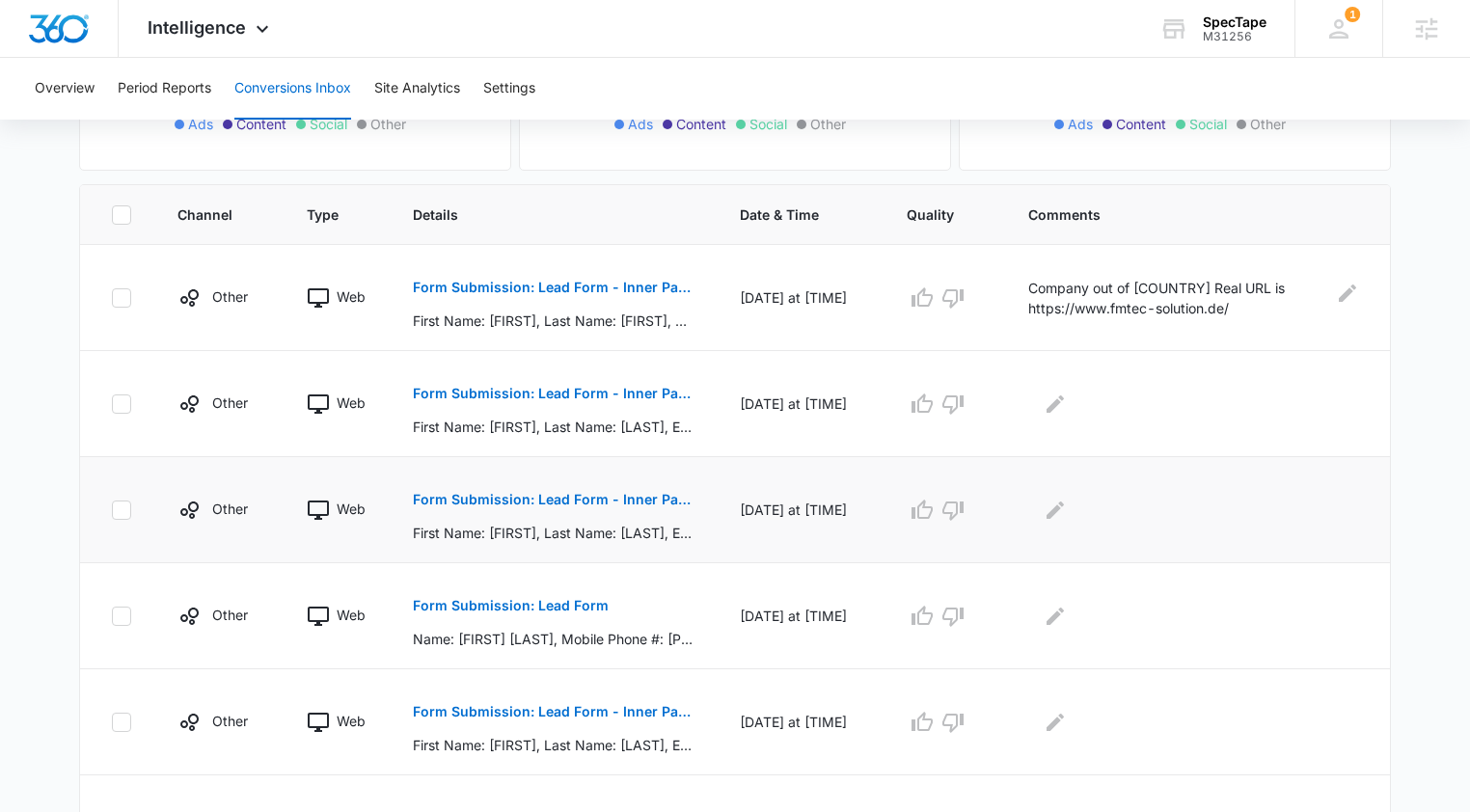 scroll, scrollTop: 416, scrollLeft: 0, axis: vertical 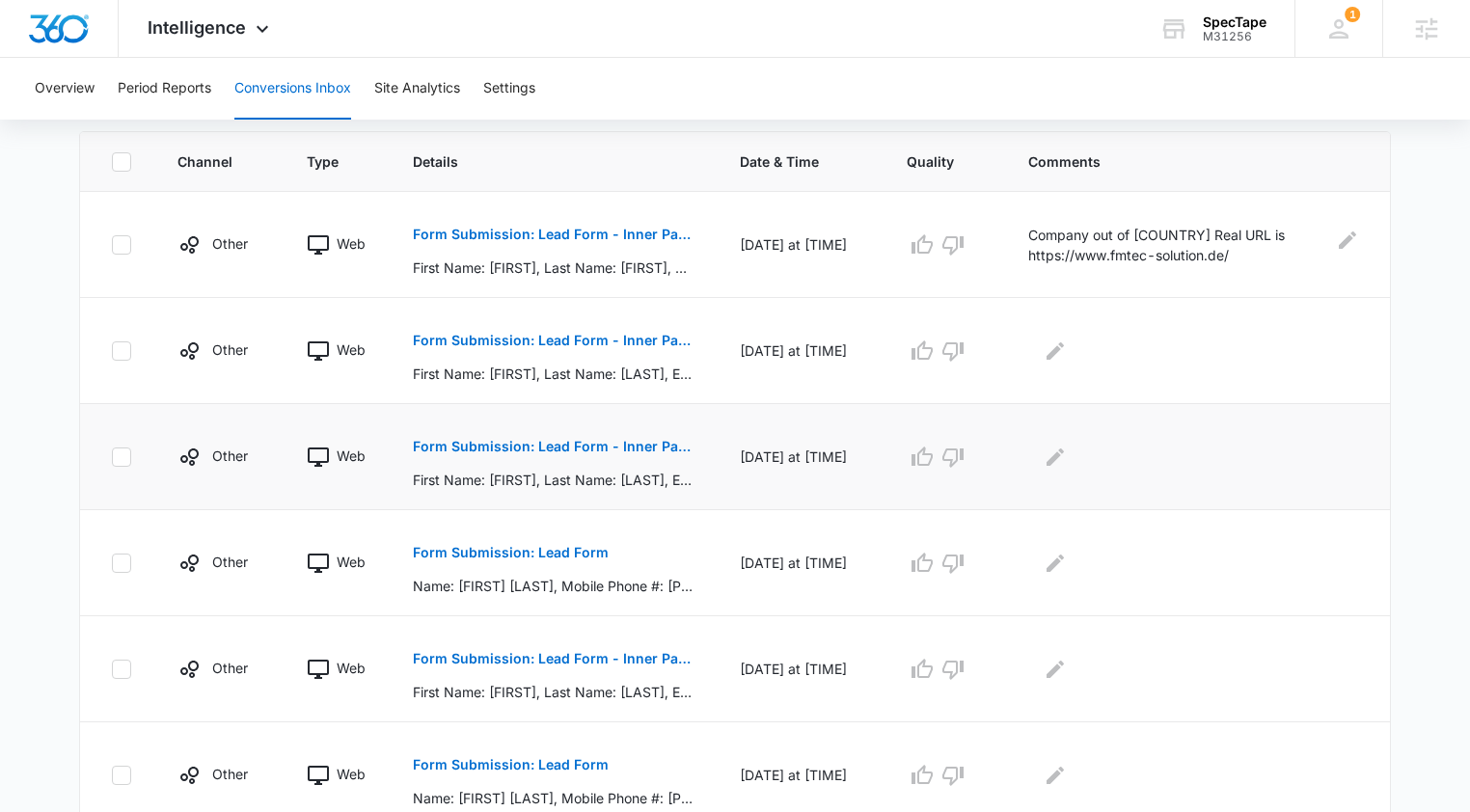click on "Form Submission: Lead Form - Inner Pages" at bounding box center (553, 447) 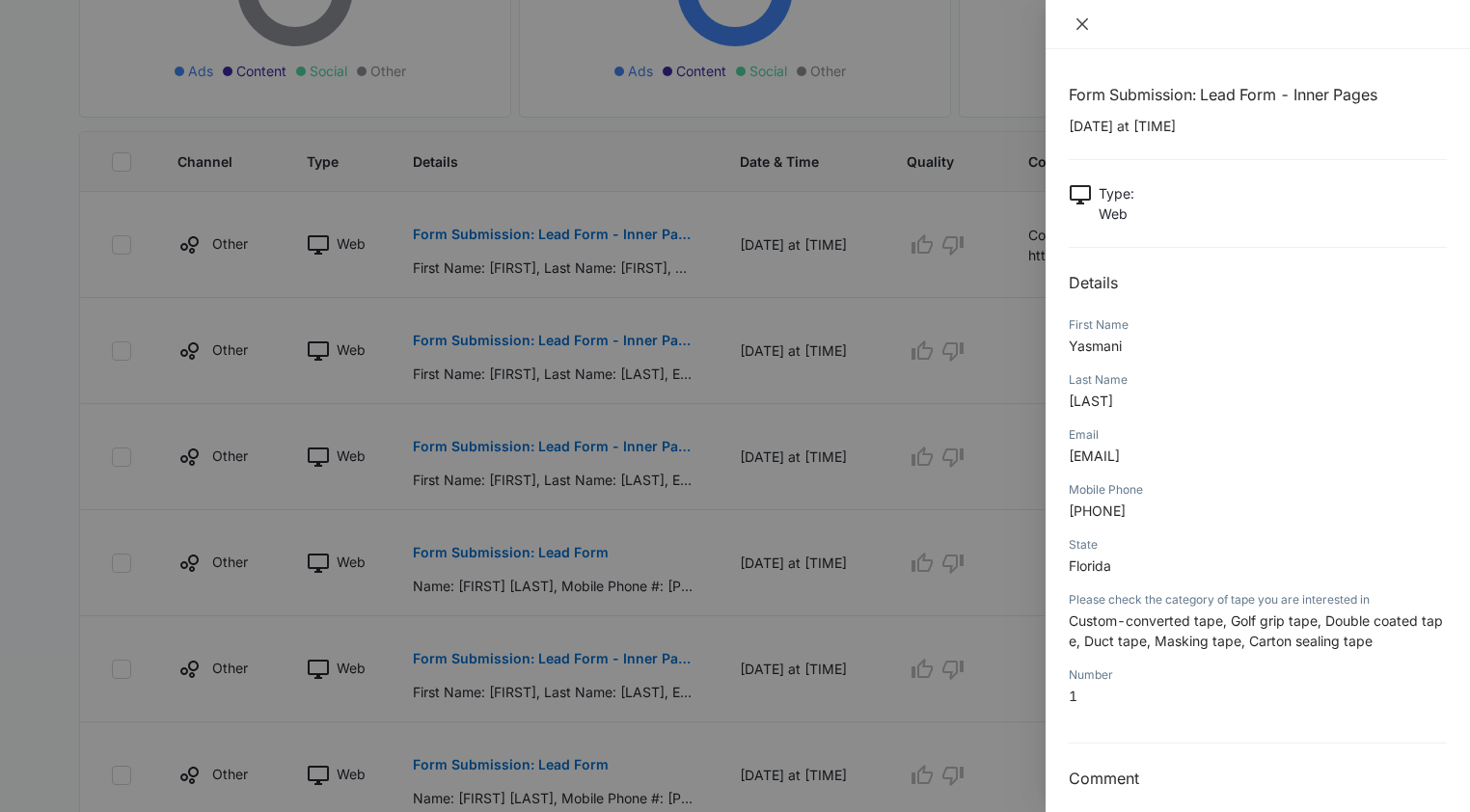 click 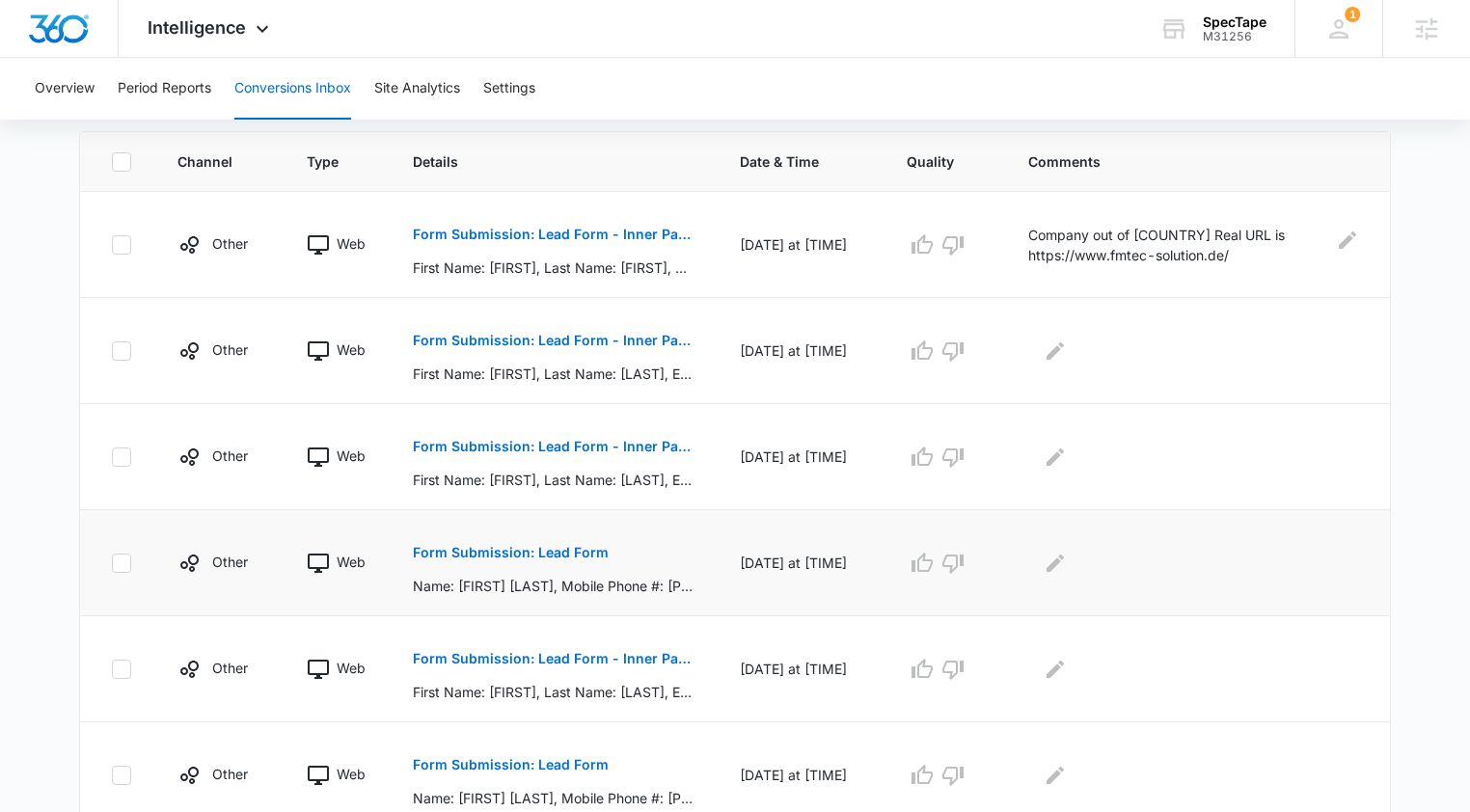 click on "Form Submission: Lead Form" at bounding box center (510, 553) 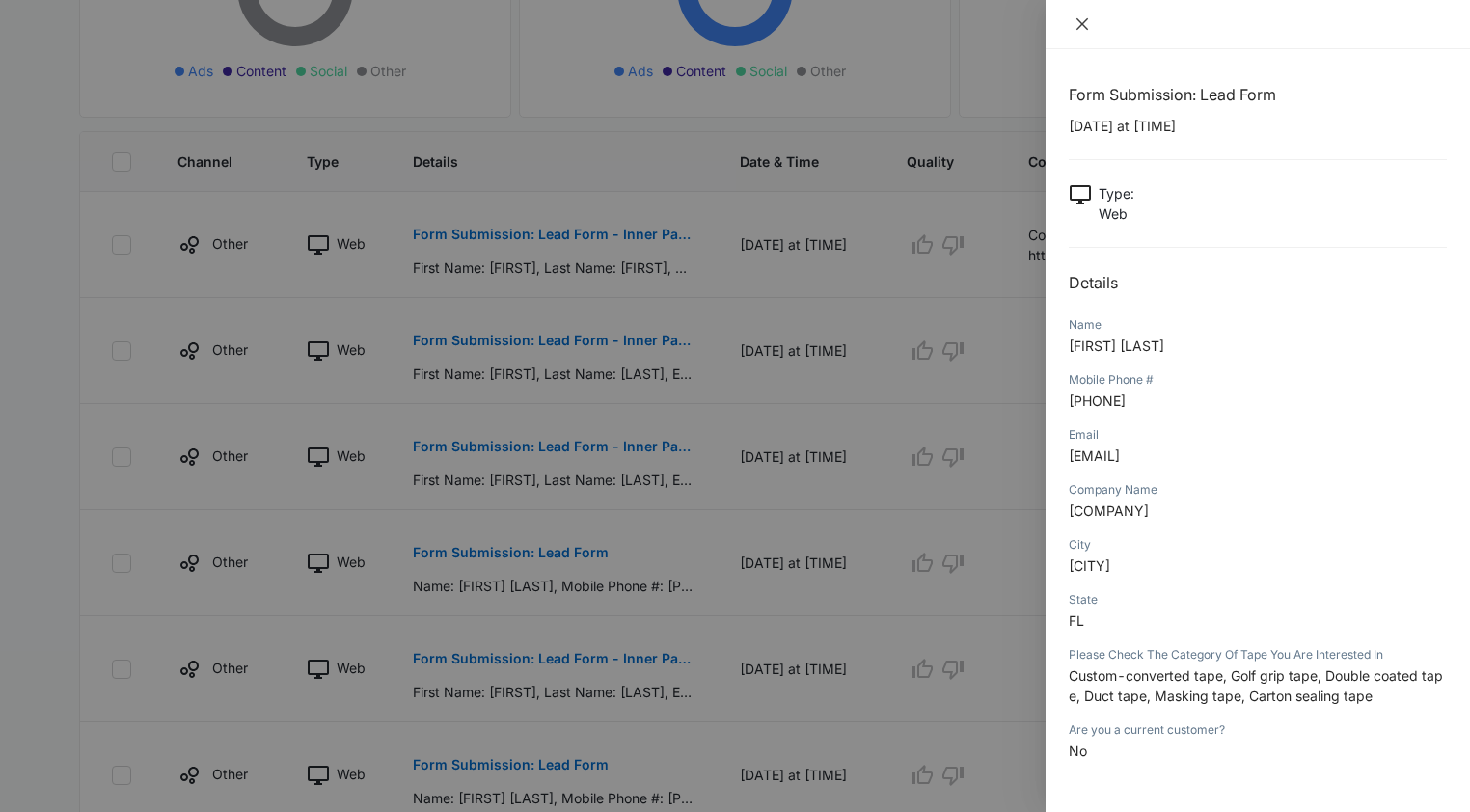 click 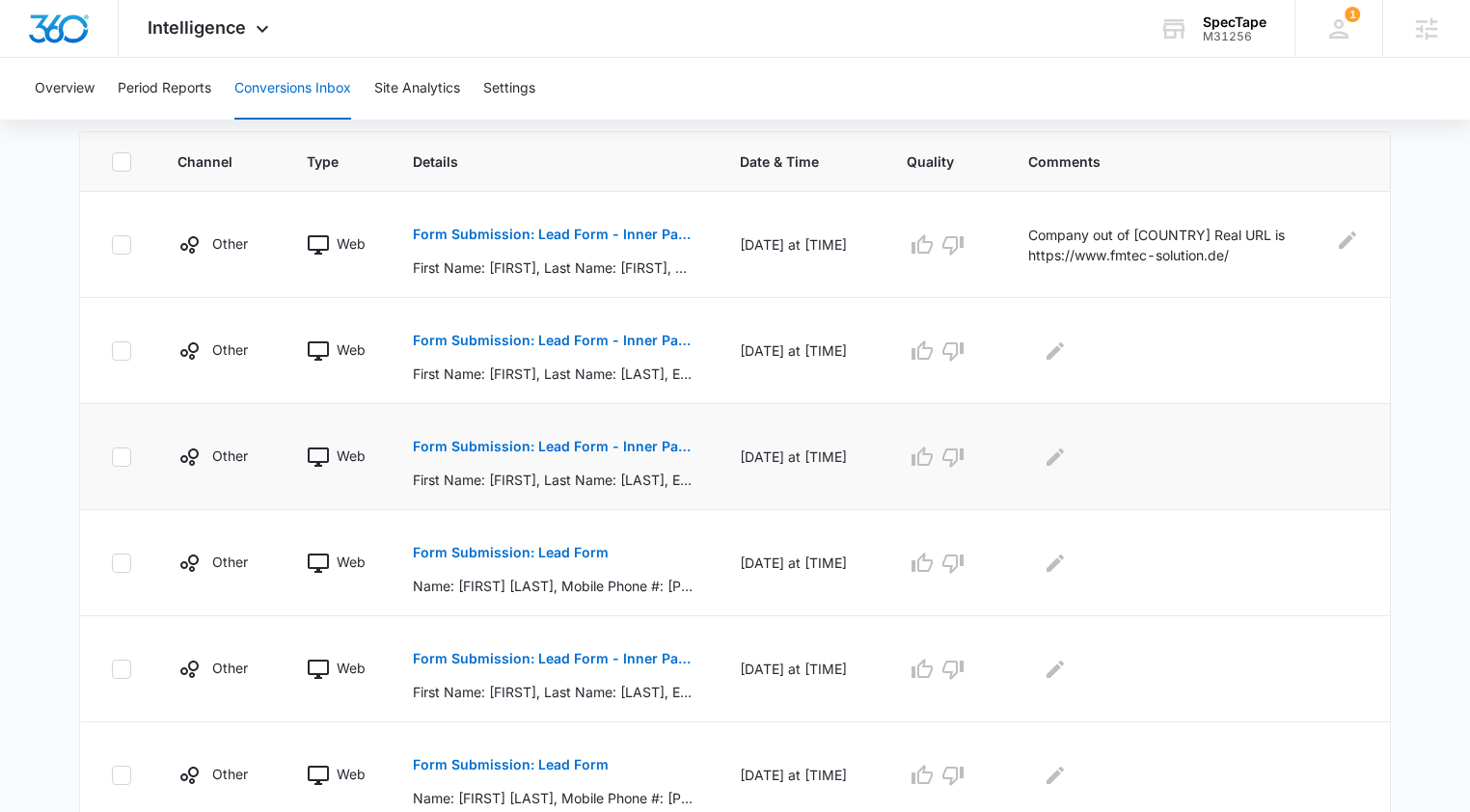 click on "Form Submission: Lead Form - Inner Pages" at bounding box center [553, 447] 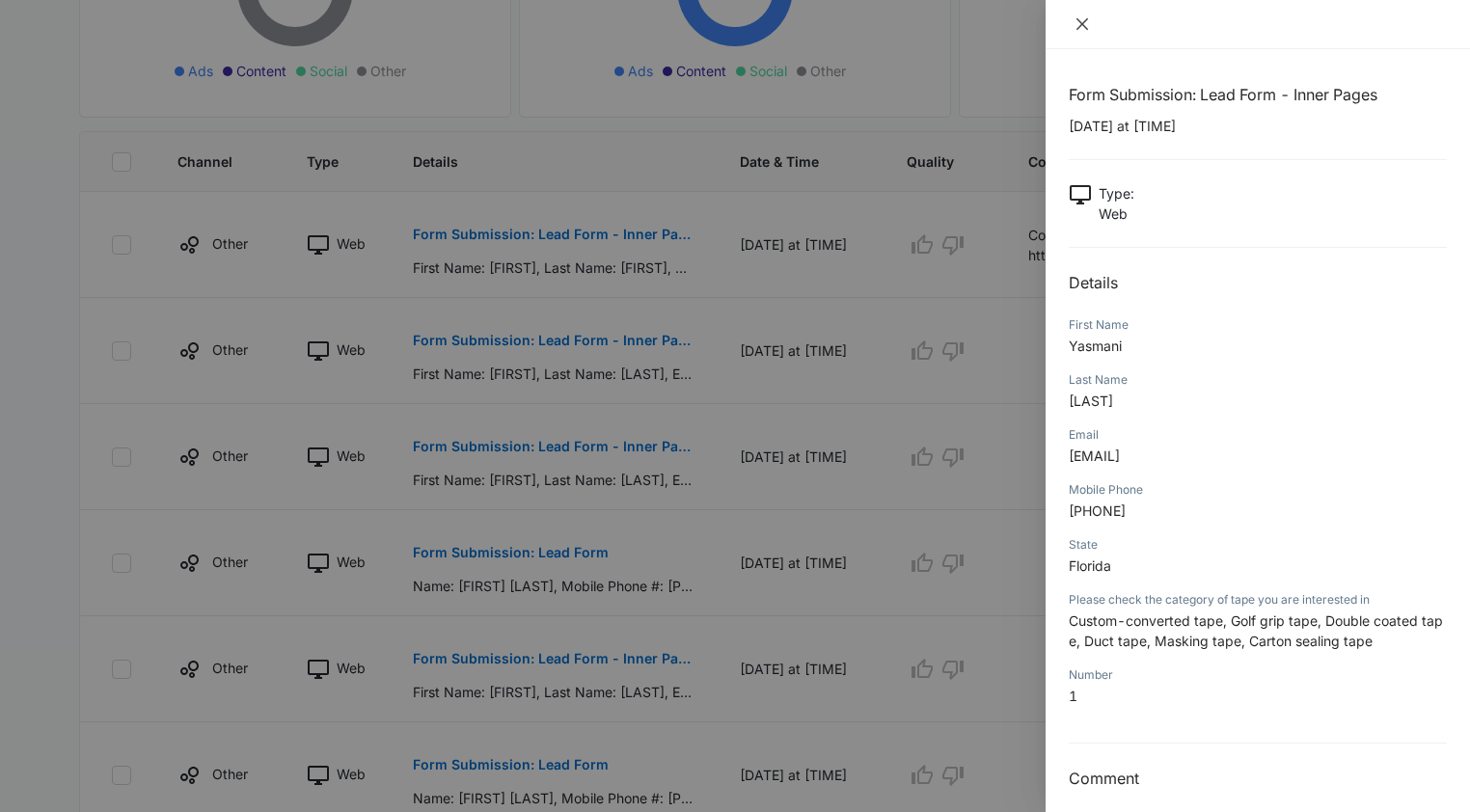 click 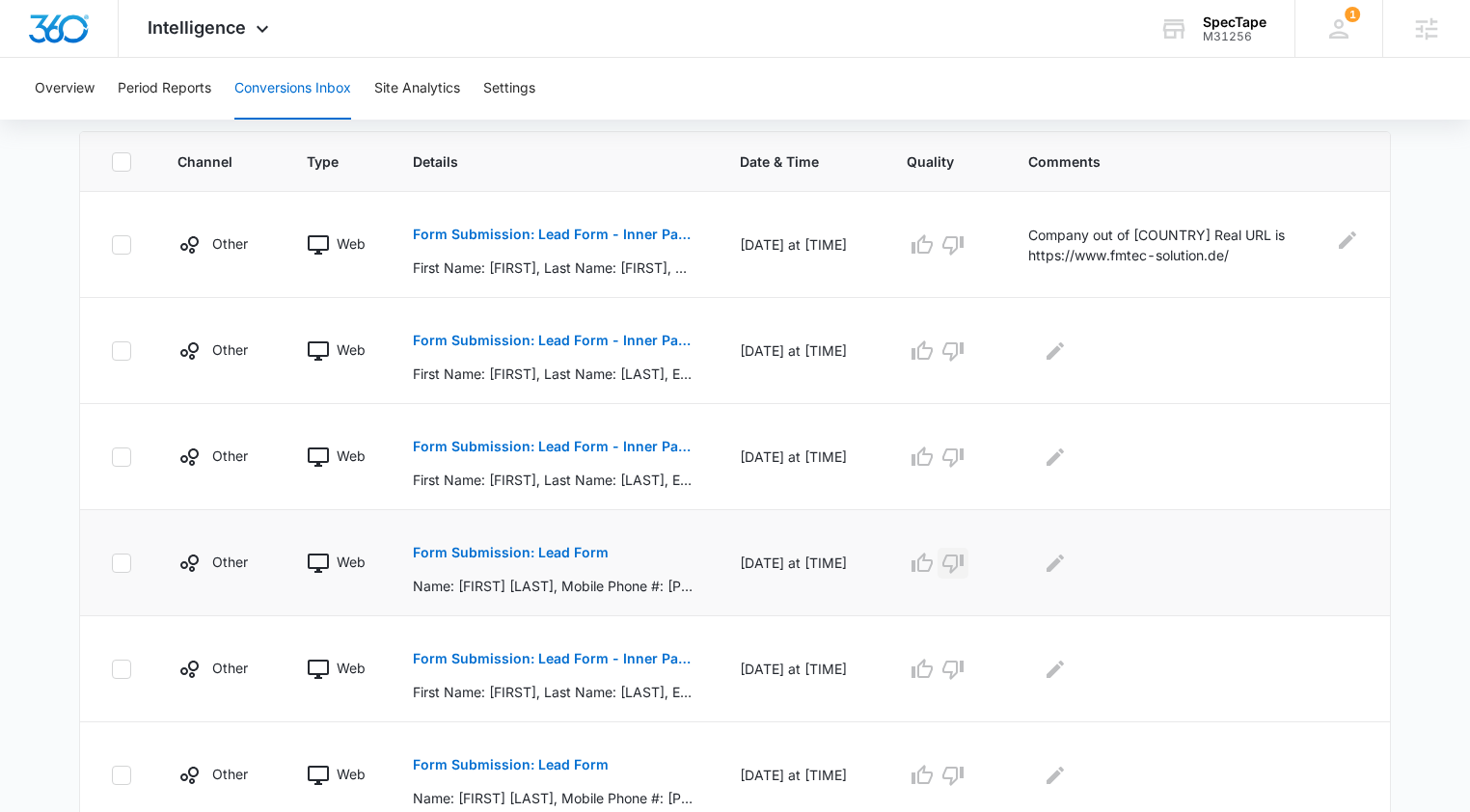 click 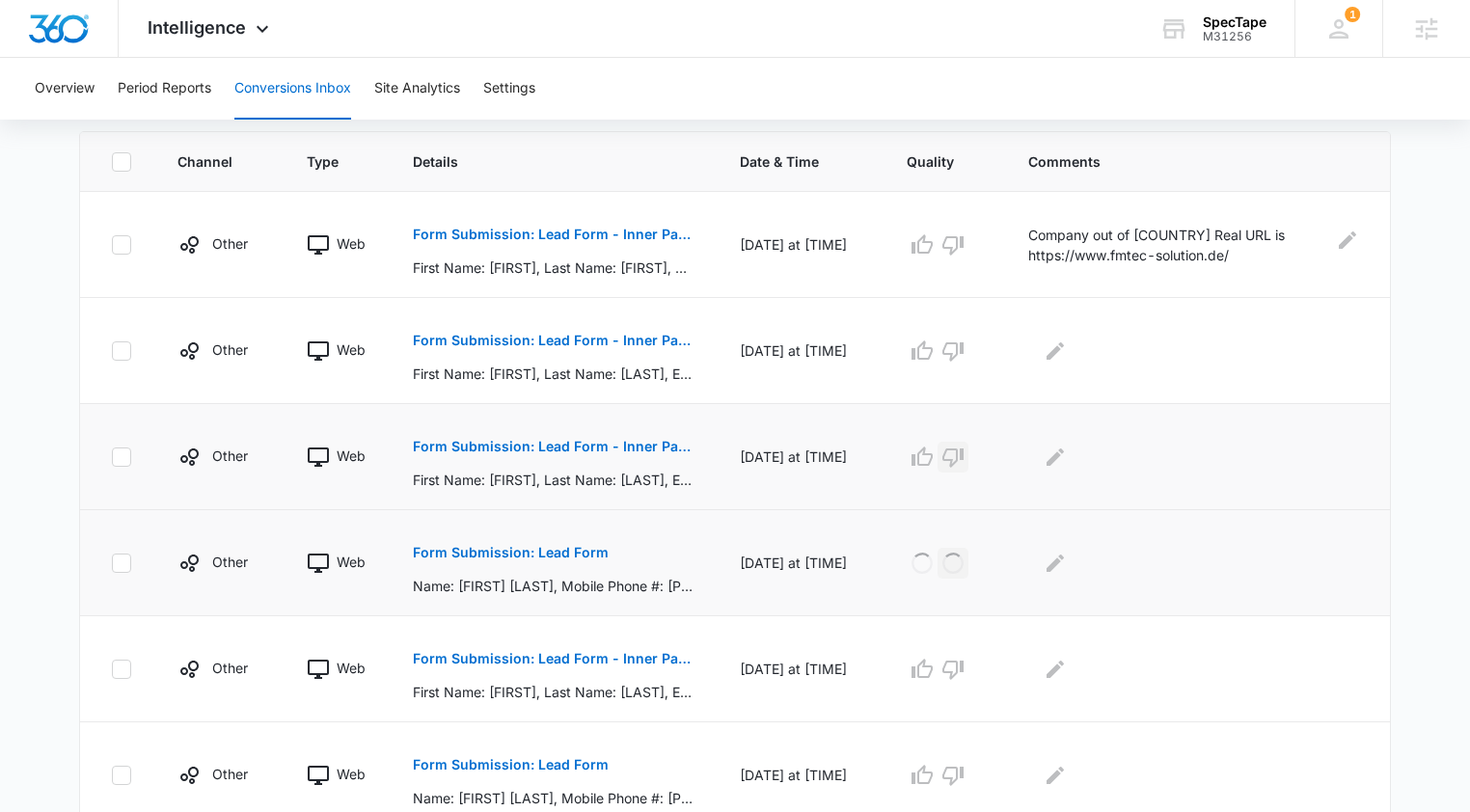 click 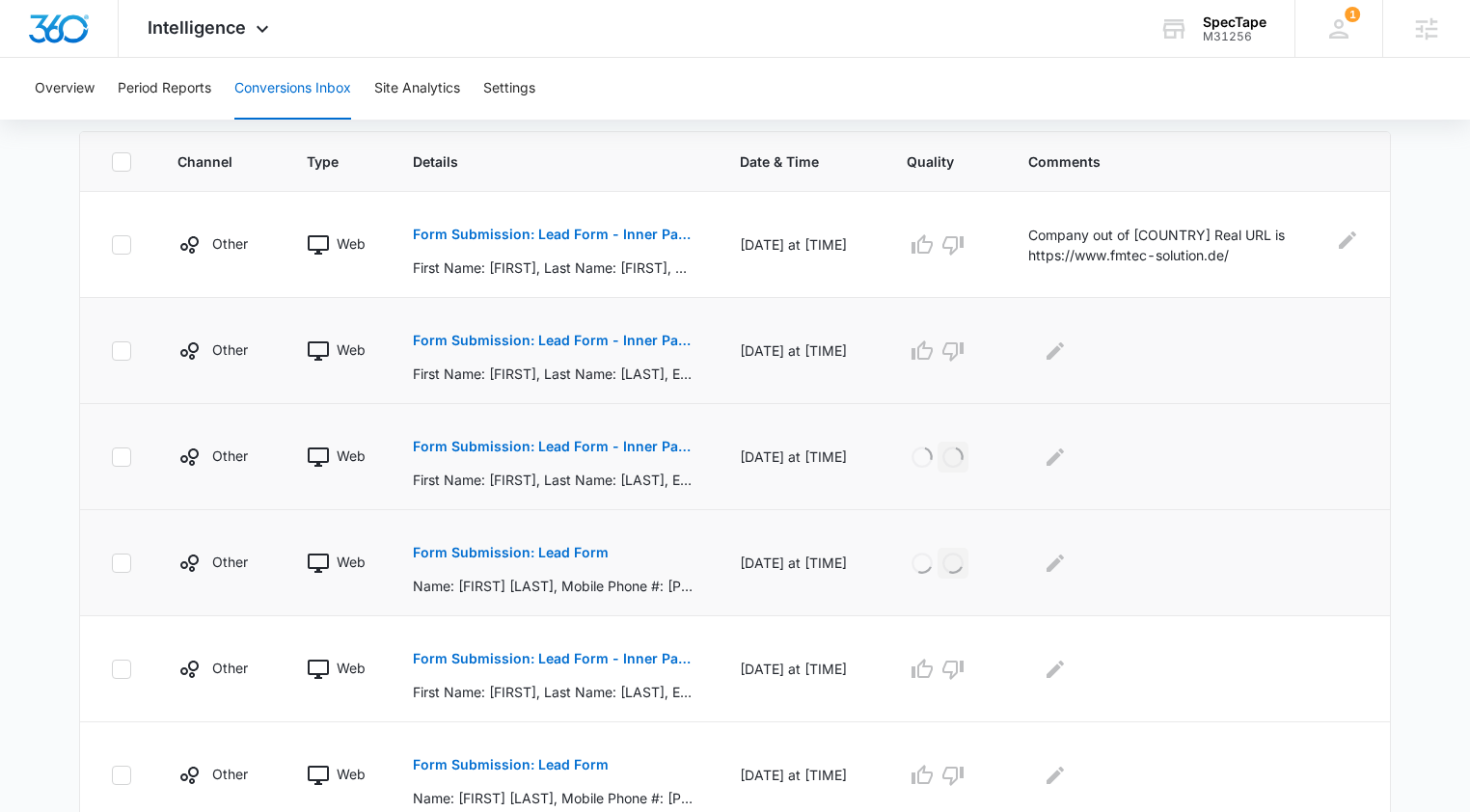 click at bounding box center [944, 351] 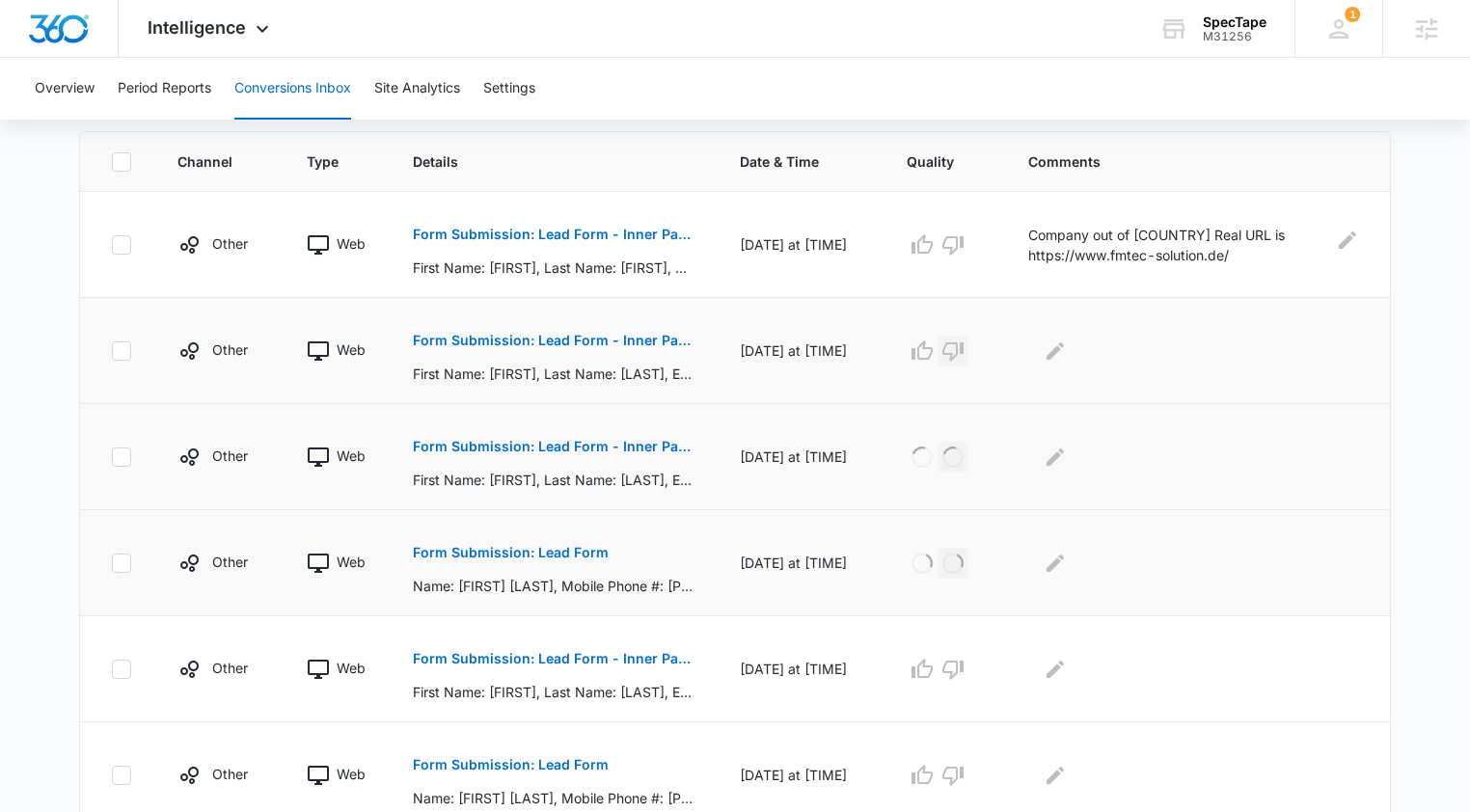 click 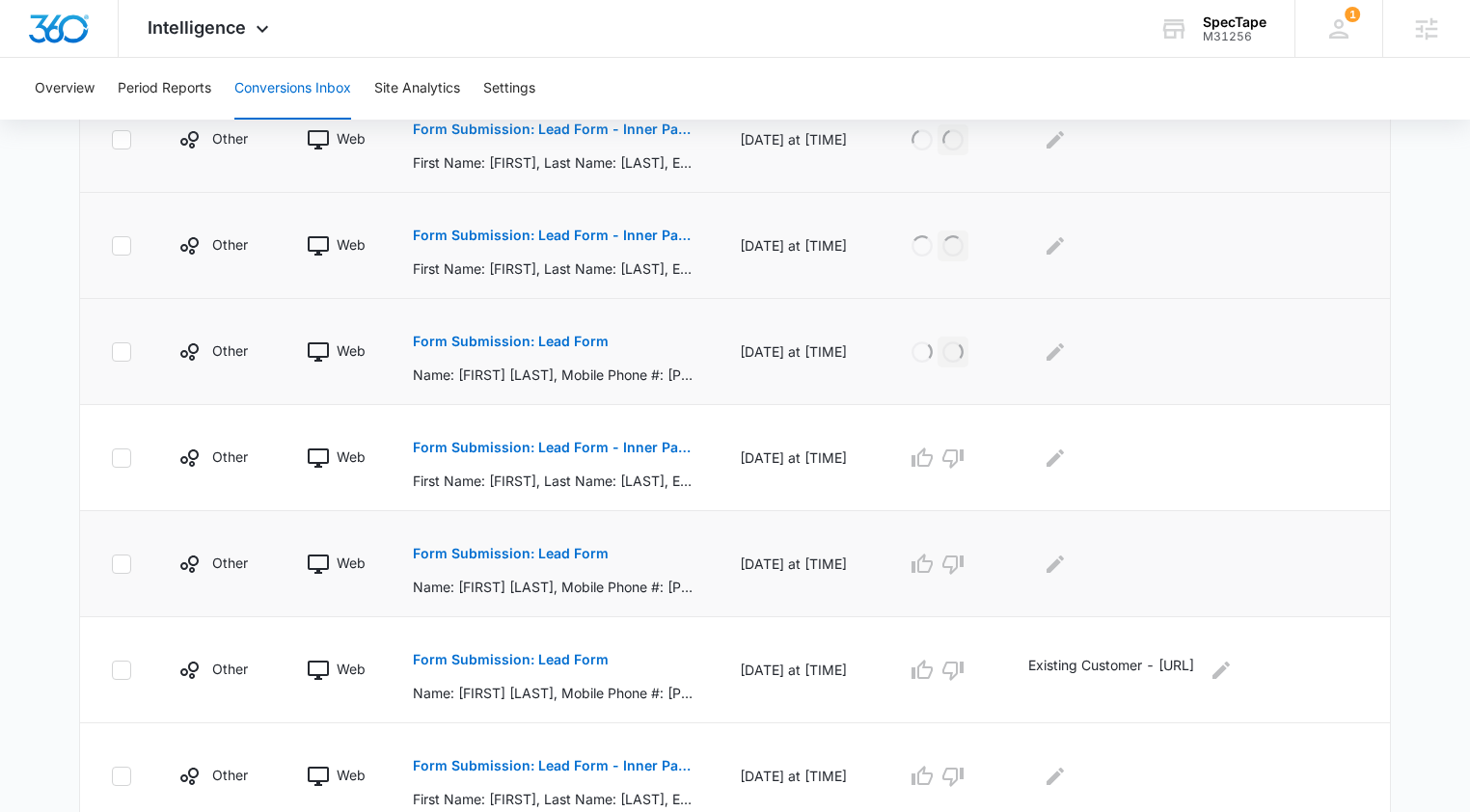 scroll, scrollTop: 693, scrollLeft: 0, axis: vertical 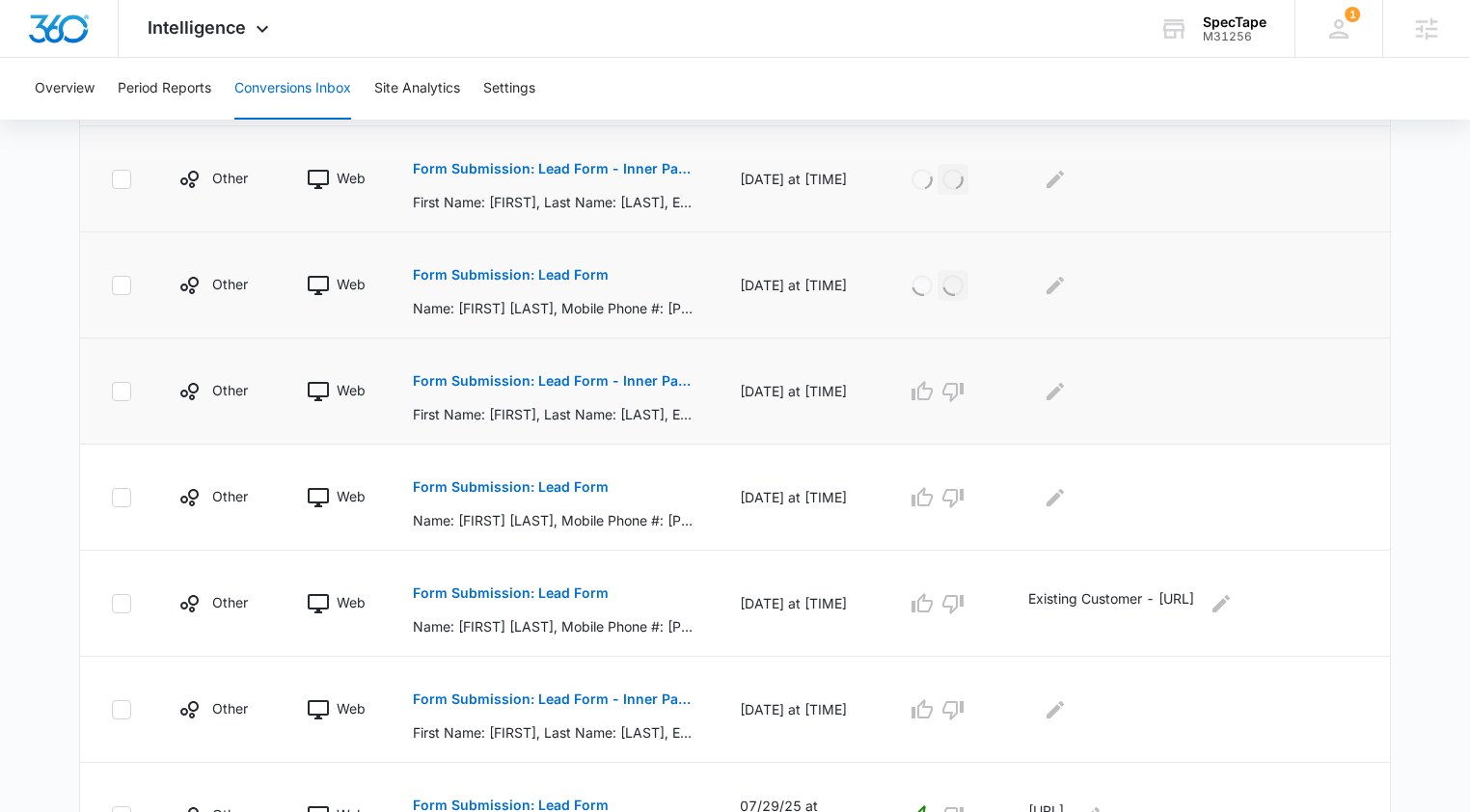 click on "Form Submission: Lead Form - Inner Pages" at bounding box center (553, 381) 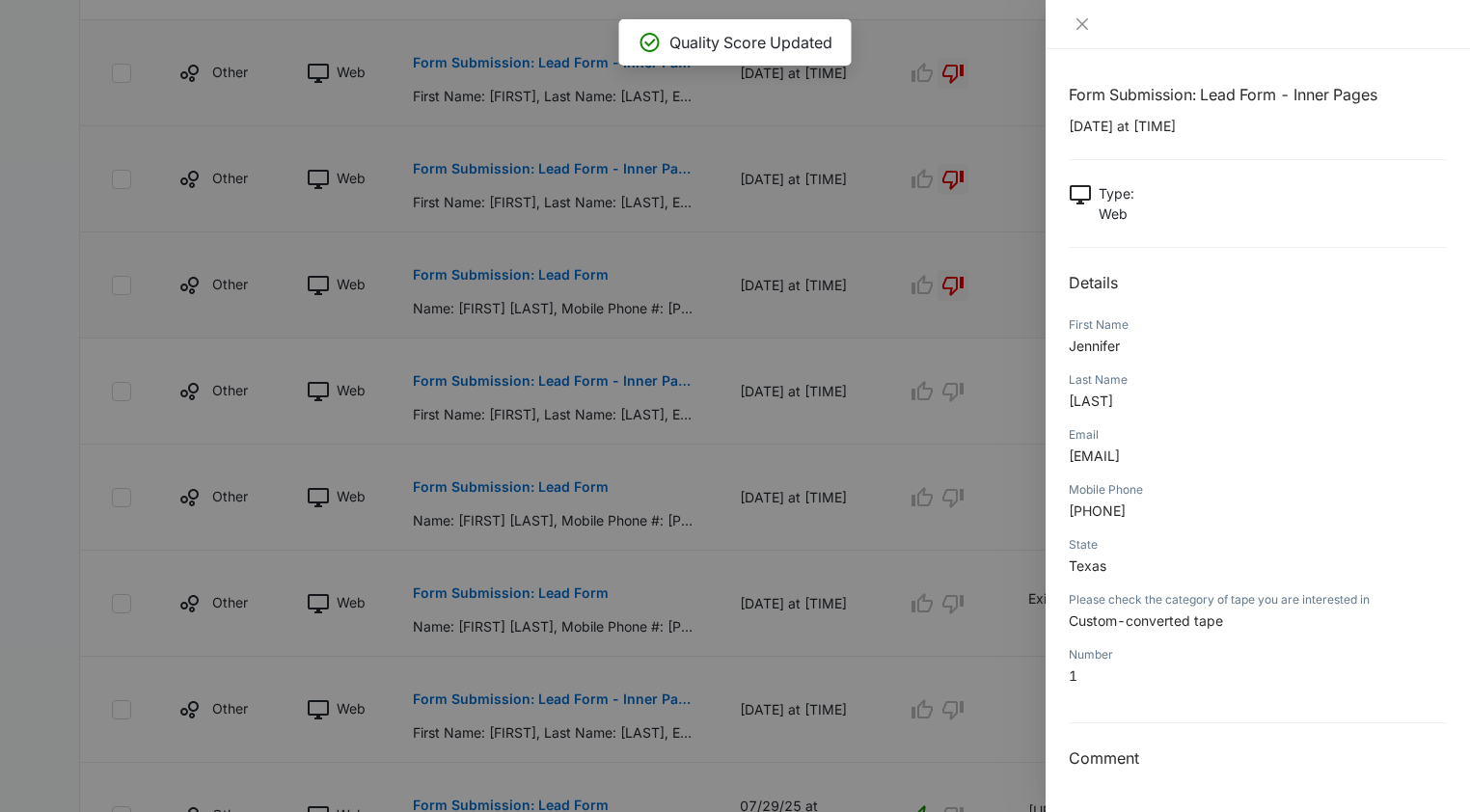 click on "[EMAIL]" at bounding box center [1094, 455] 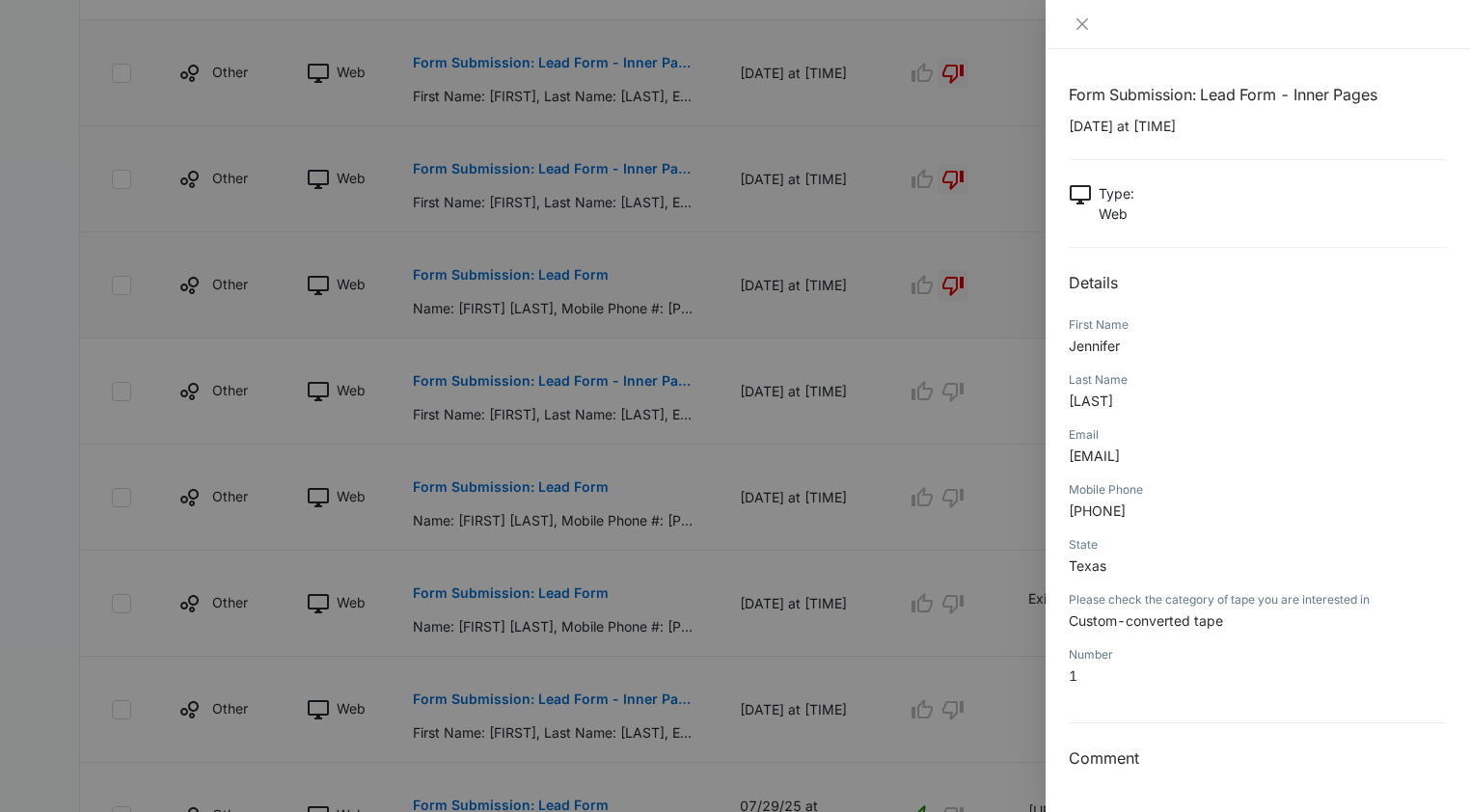 drag, startPoint x: 1277, startPoint y: 458, endPoint x: 1209, endPoint y: 464, distance: 68.26419 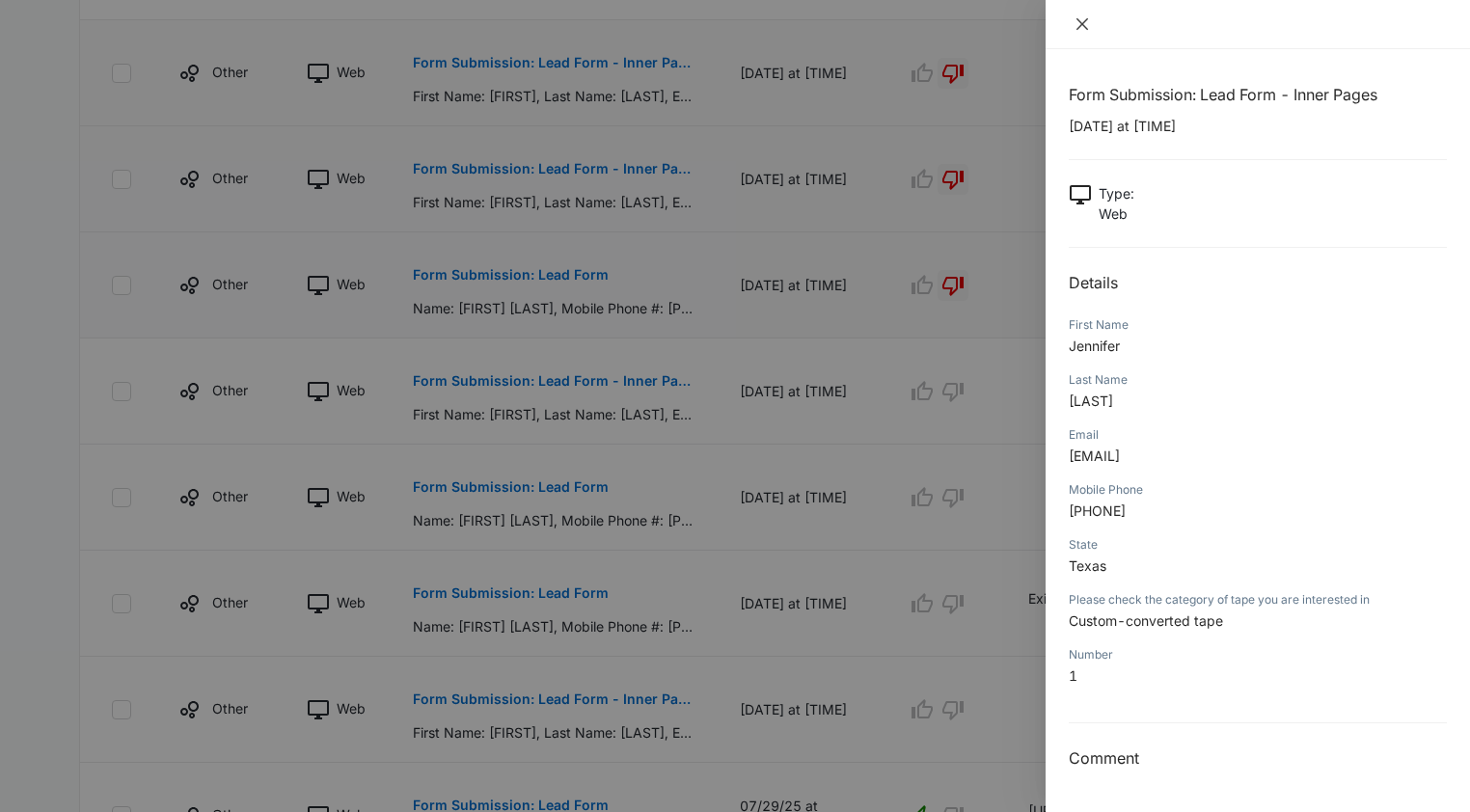 copy on "[DOMAIN]" 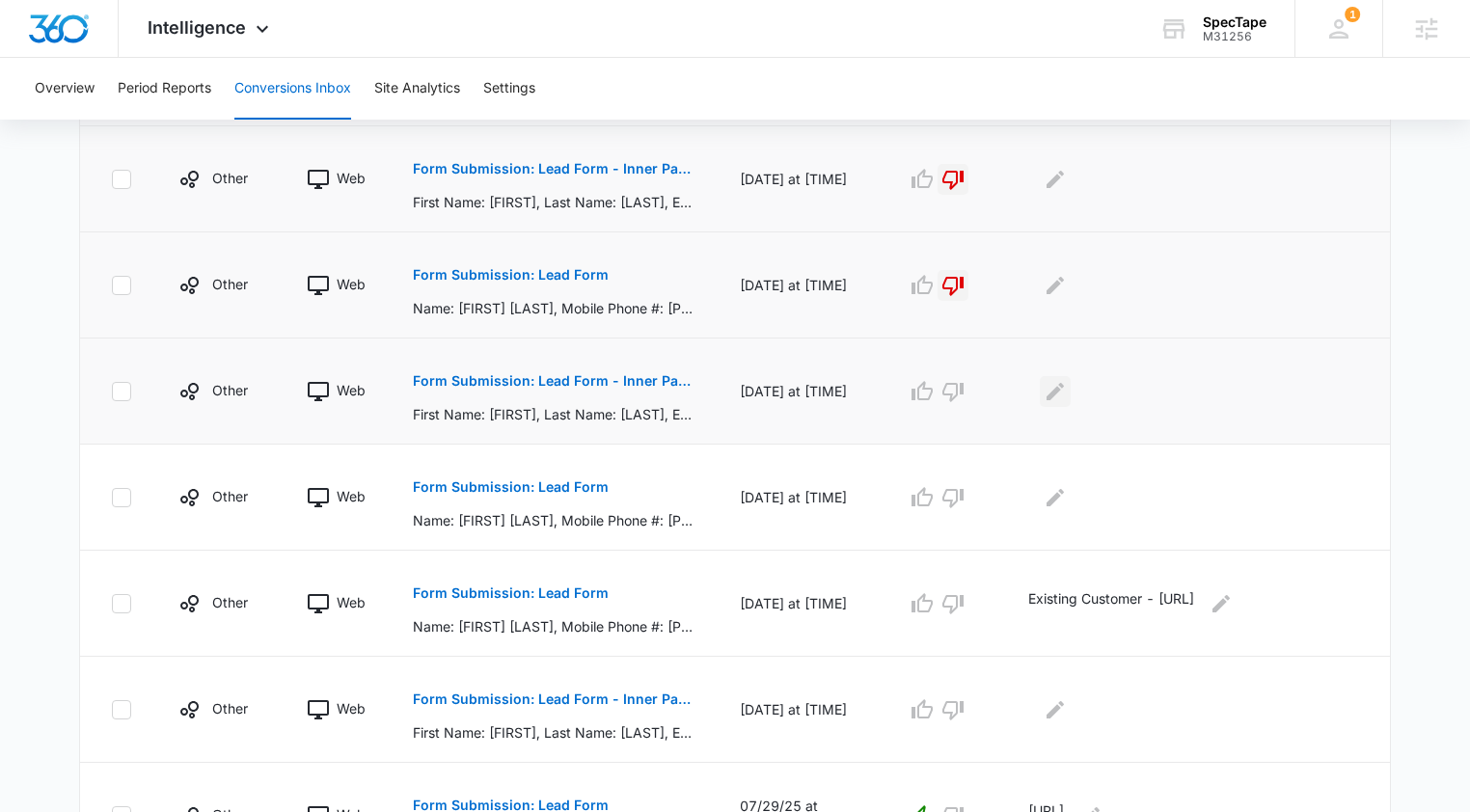 click 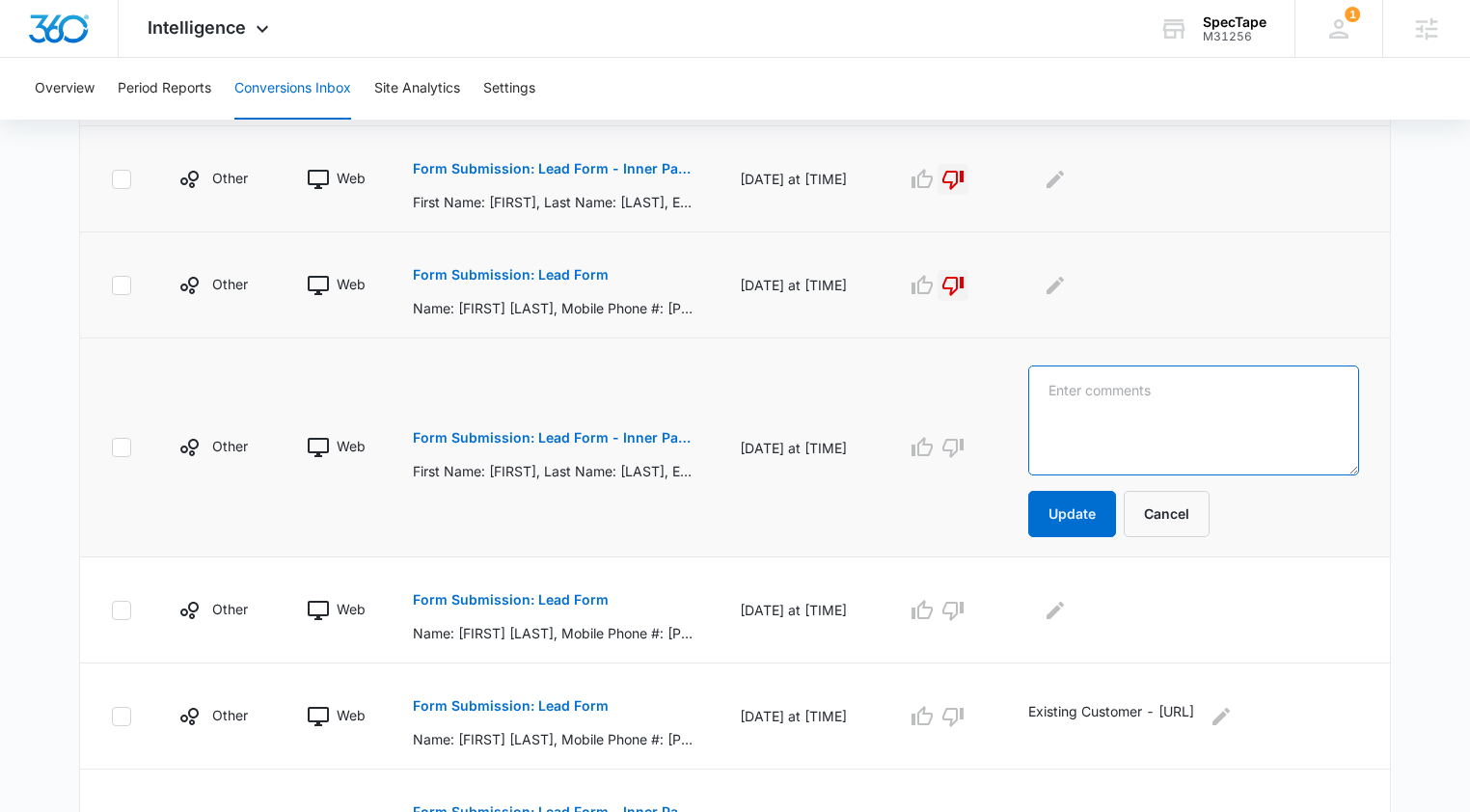 click at bounding box center [1193, 420] 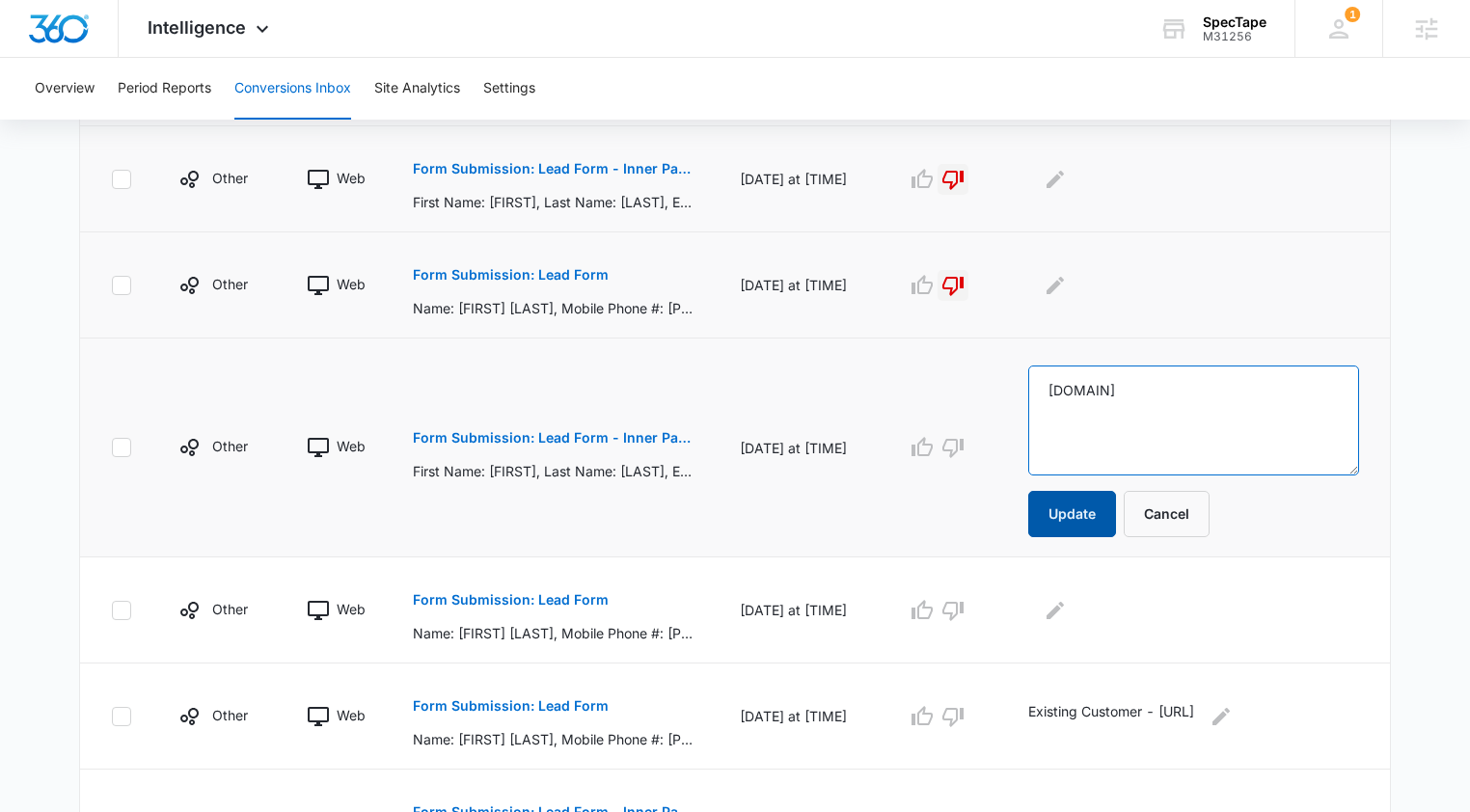 type on "[DOMAIN]" 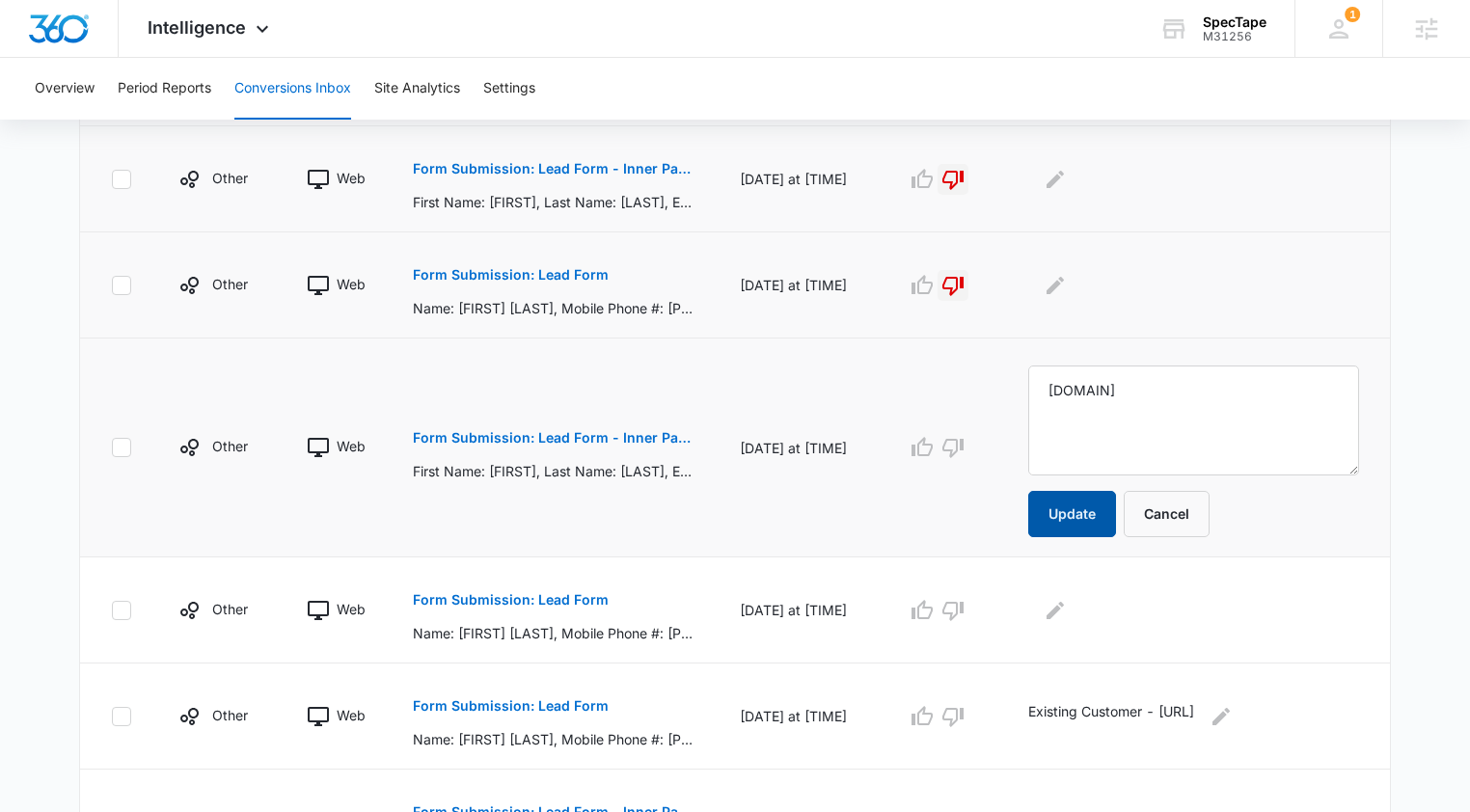 click on "Update" at bounding box center (1072, 514) 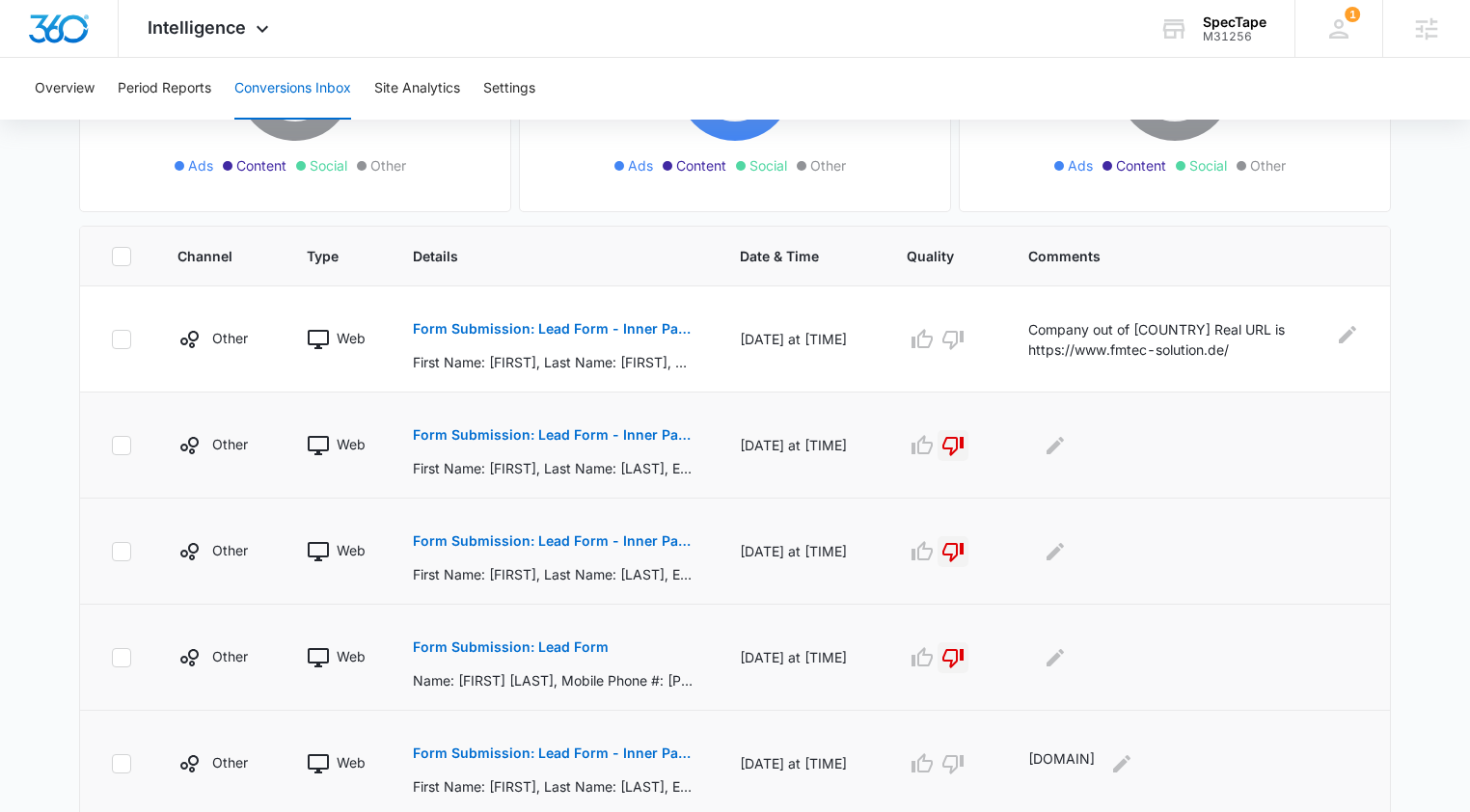 scroll, scrollTop: 365, scrollLeft: 0, axis: vertical 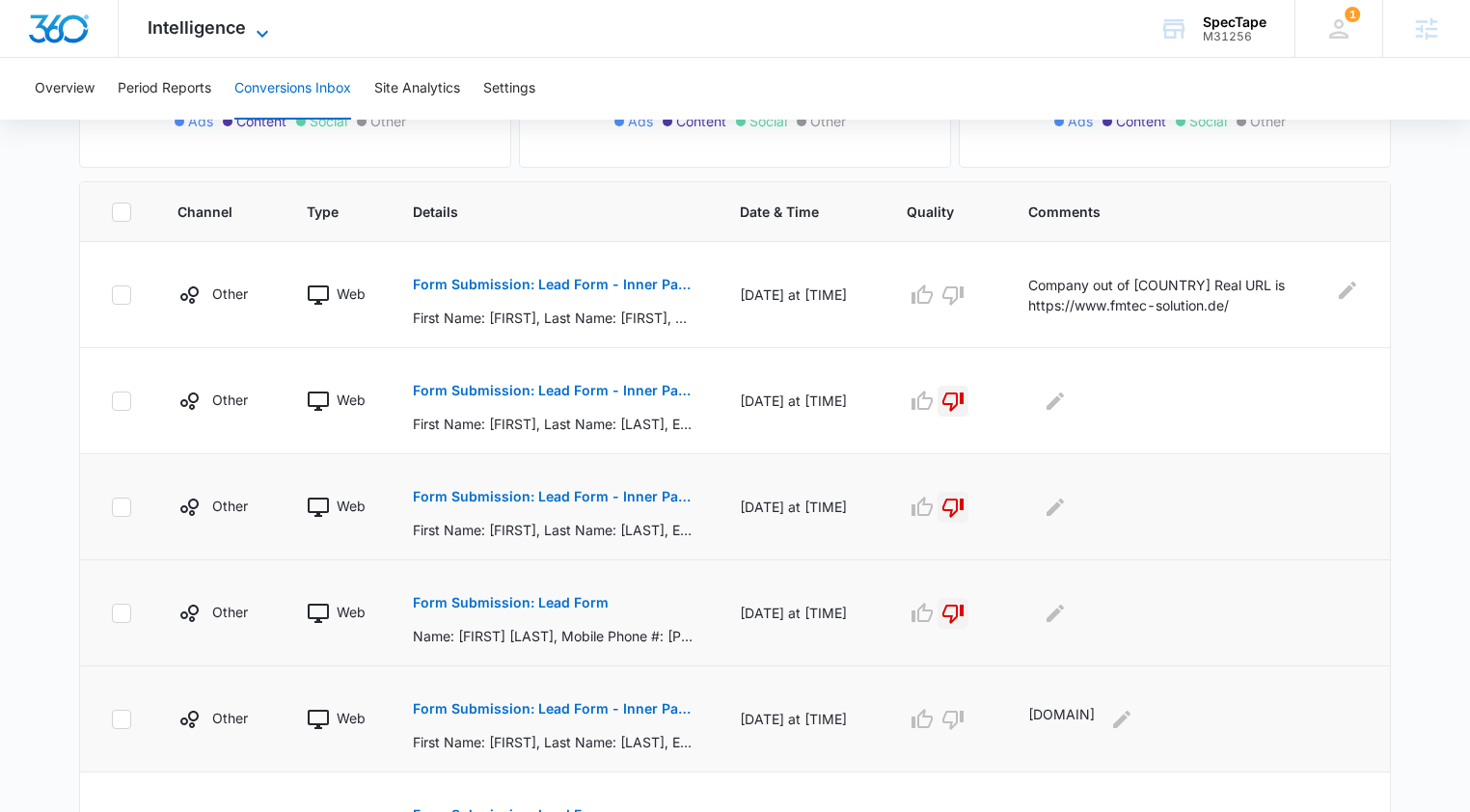 click on "Intelligence" at bounding box center (197, 27) 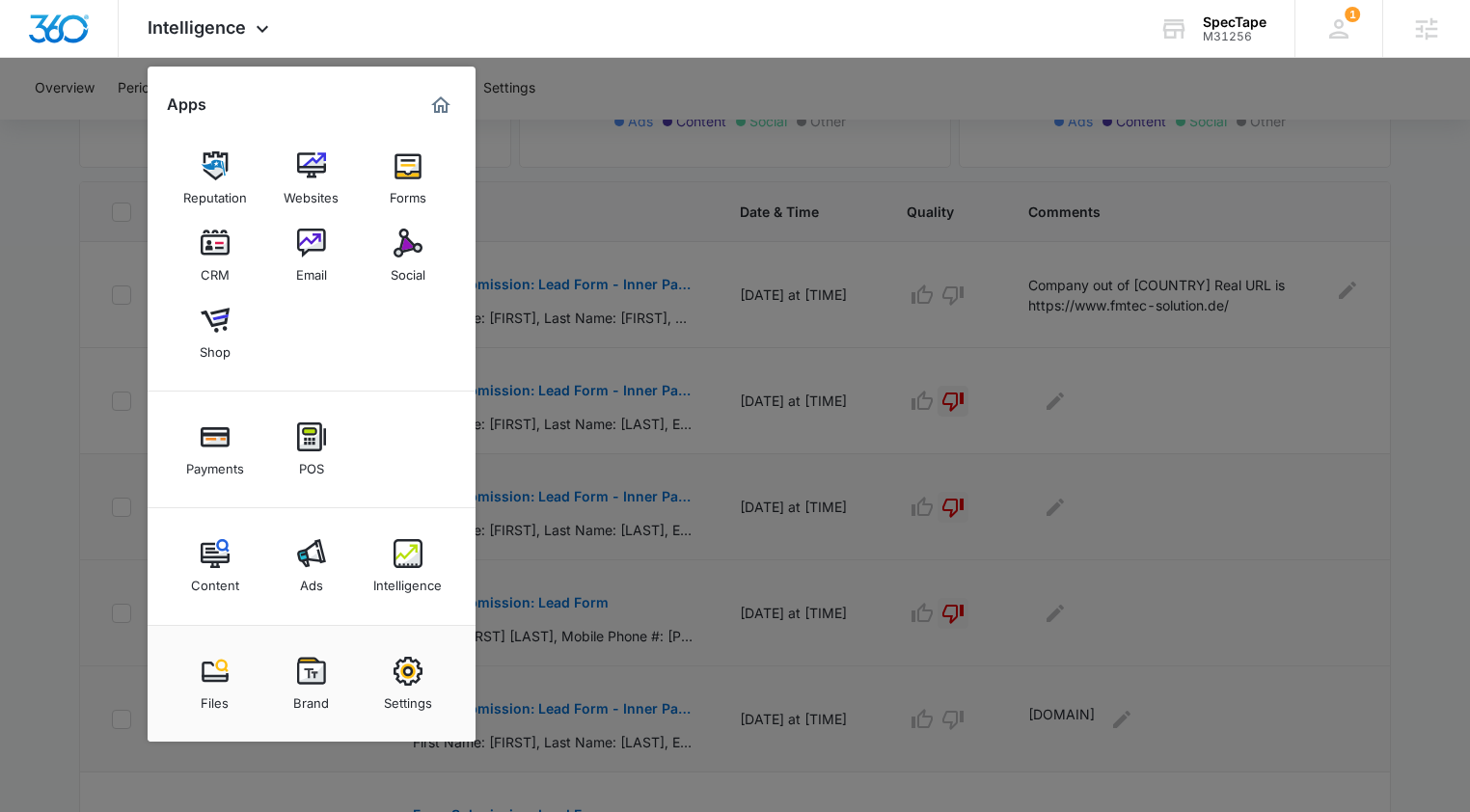 click at bounding box center [408, 166] 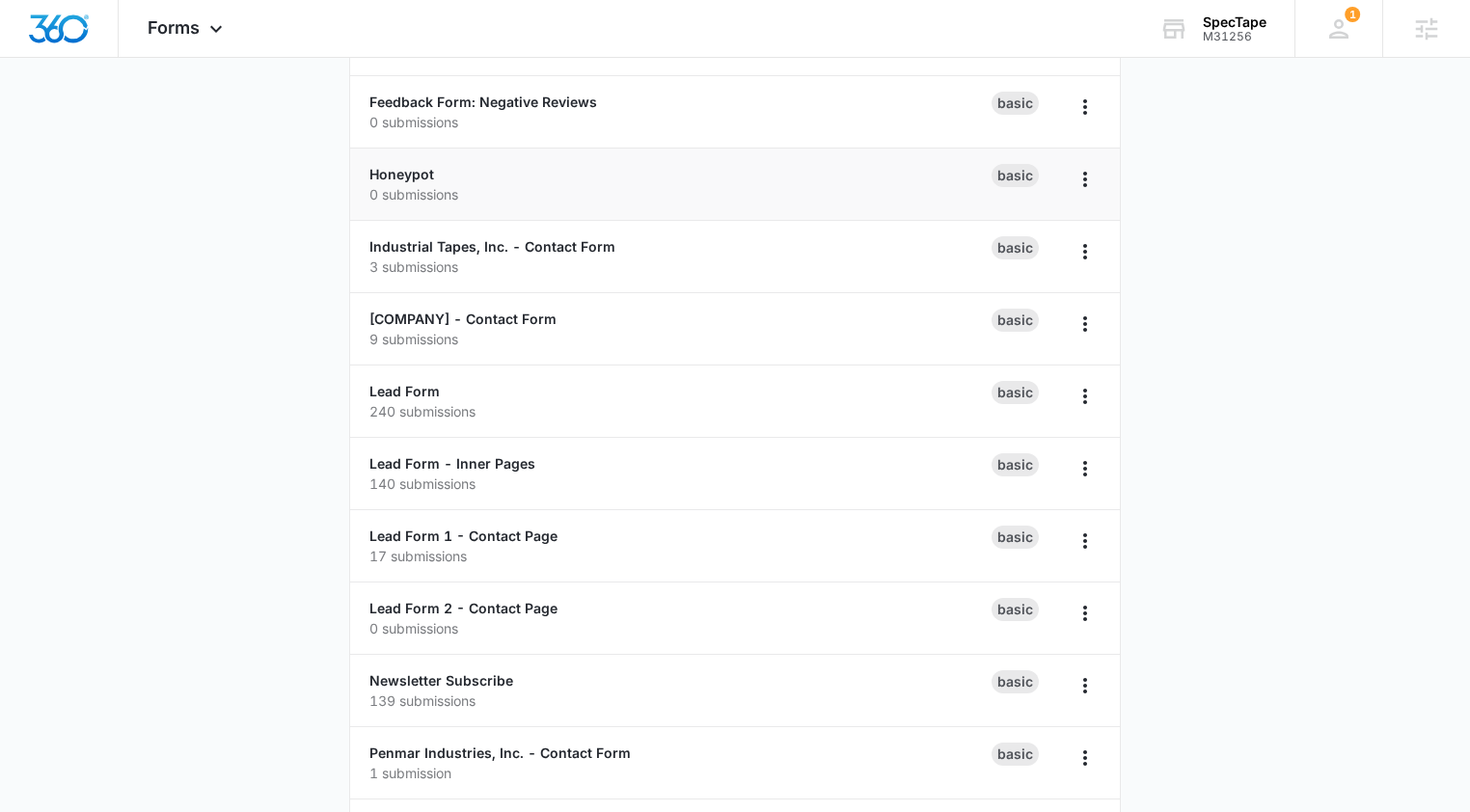 scroll, scrollTop: 533, scrollLeft: 0, axis: vertical 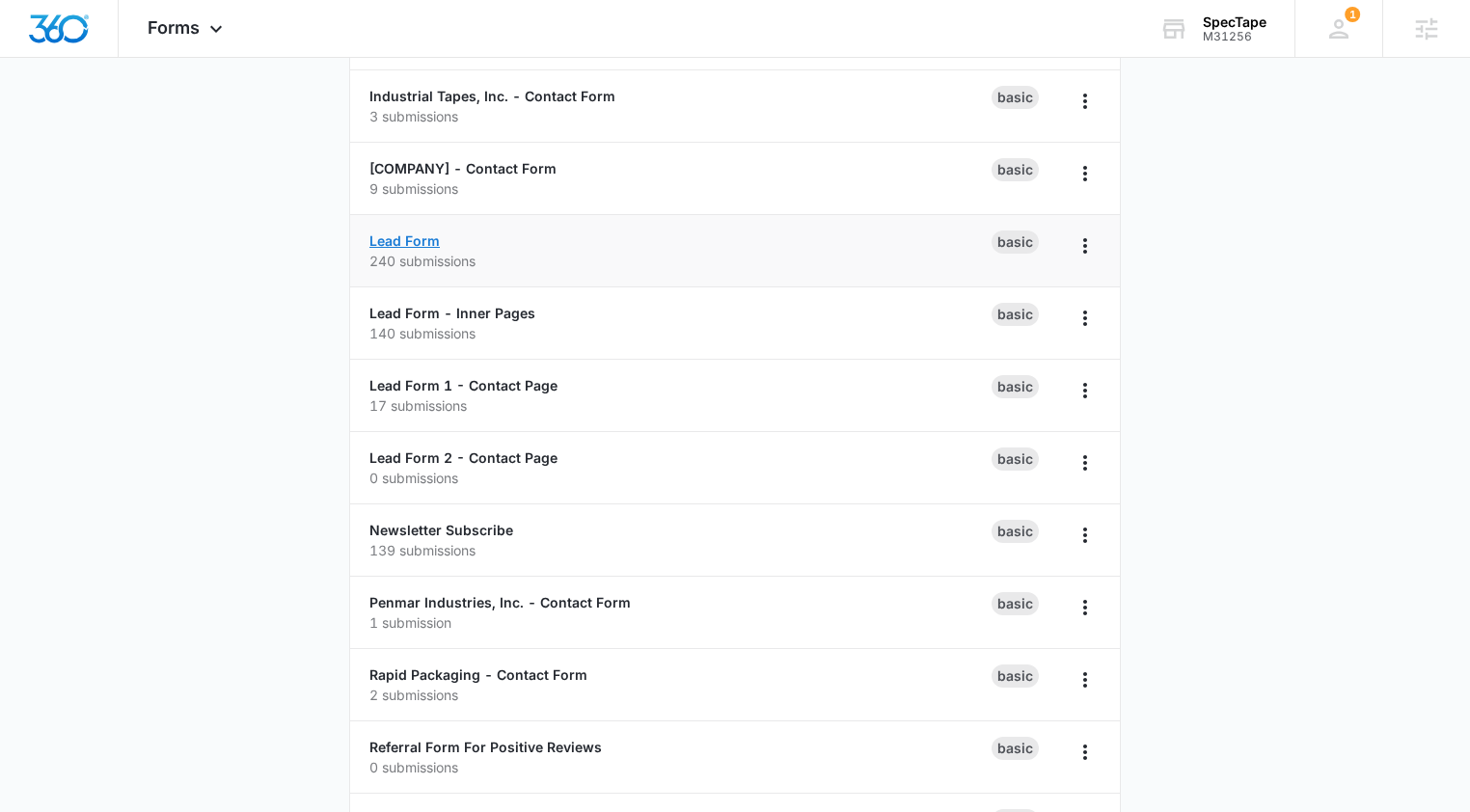 click on "Lead Form" at bounding box center (404, 240) 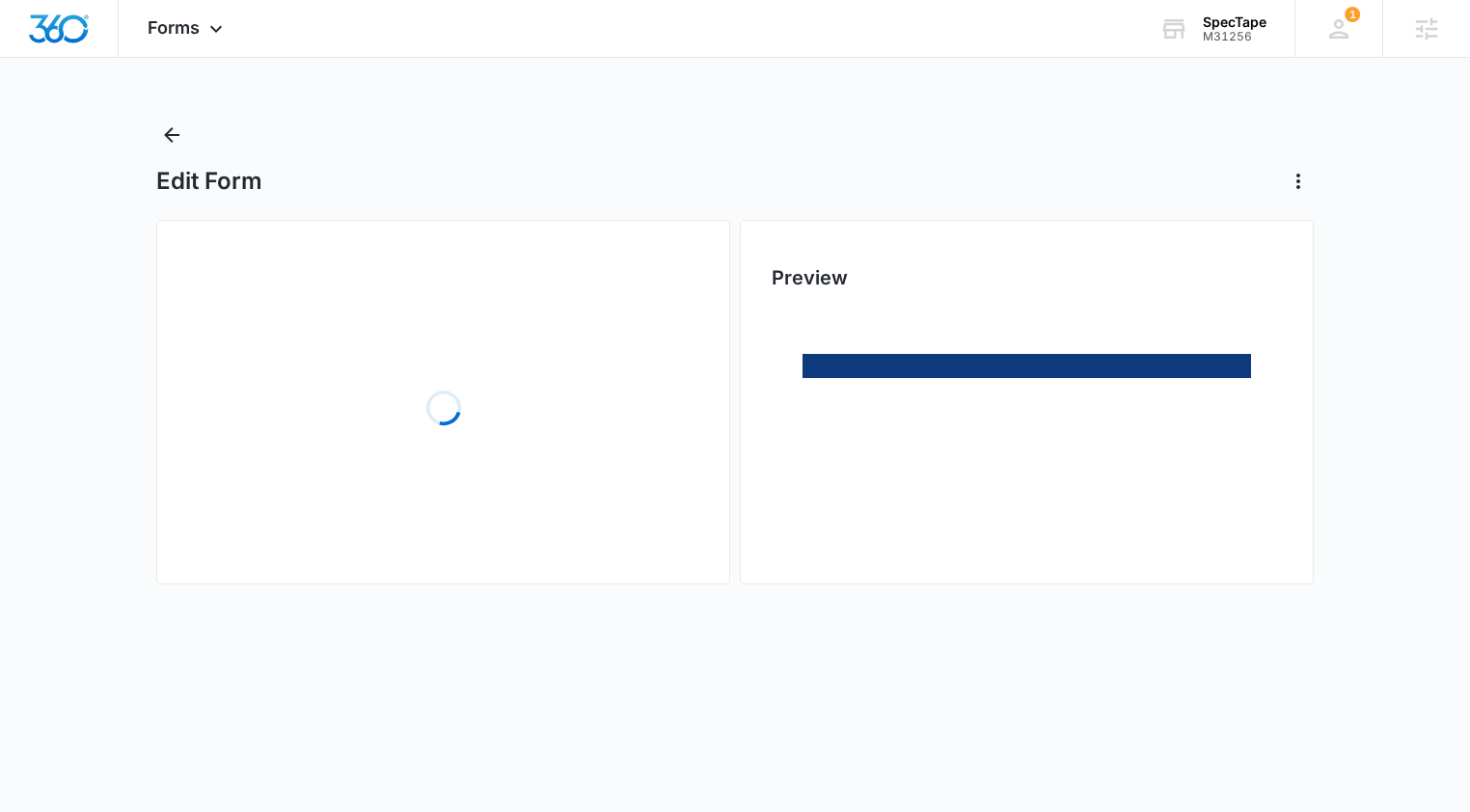scroll, scrollTop: 0, scrollLeft: 0, axis: both 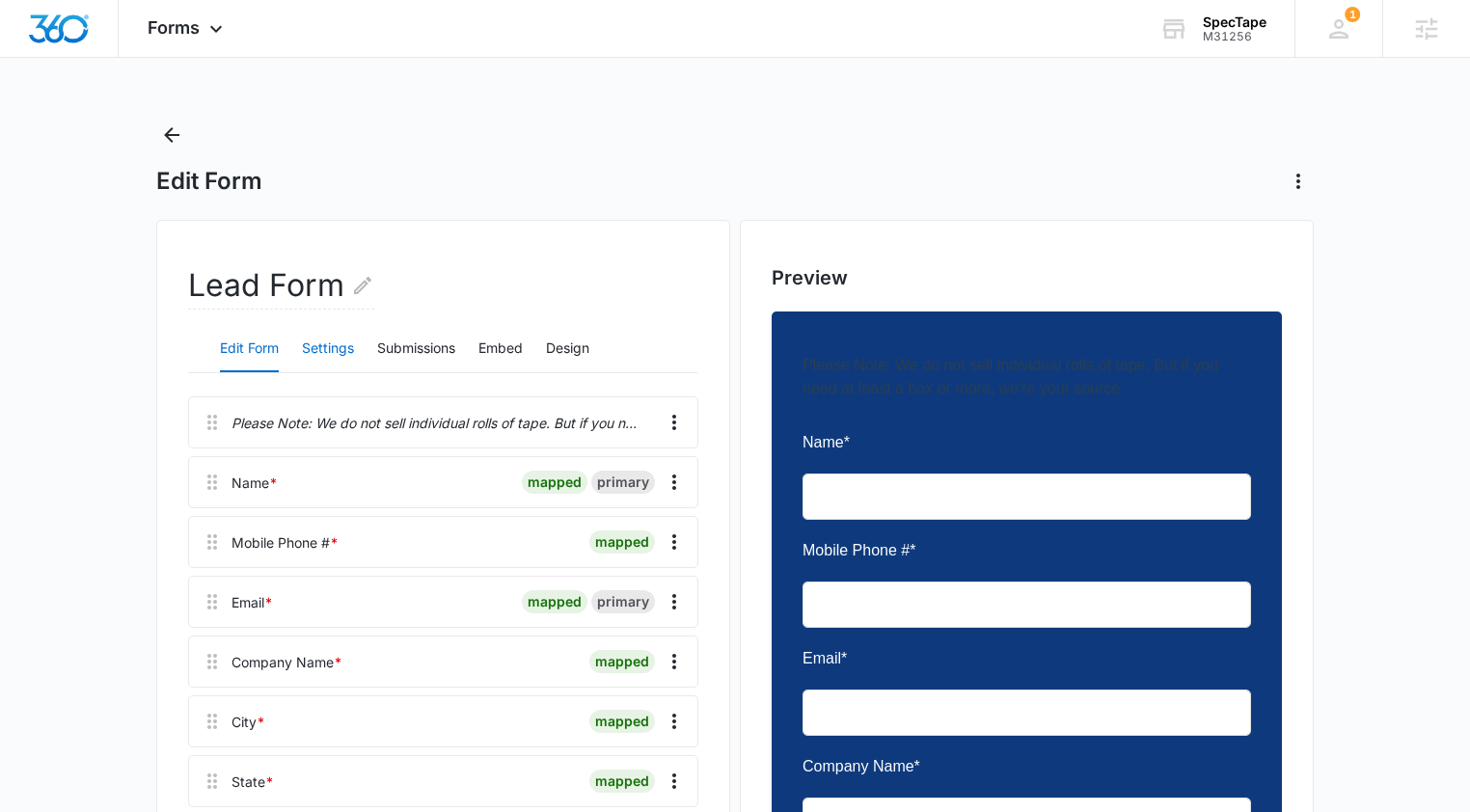 click on "Settings" at bounding box center (328, 349) 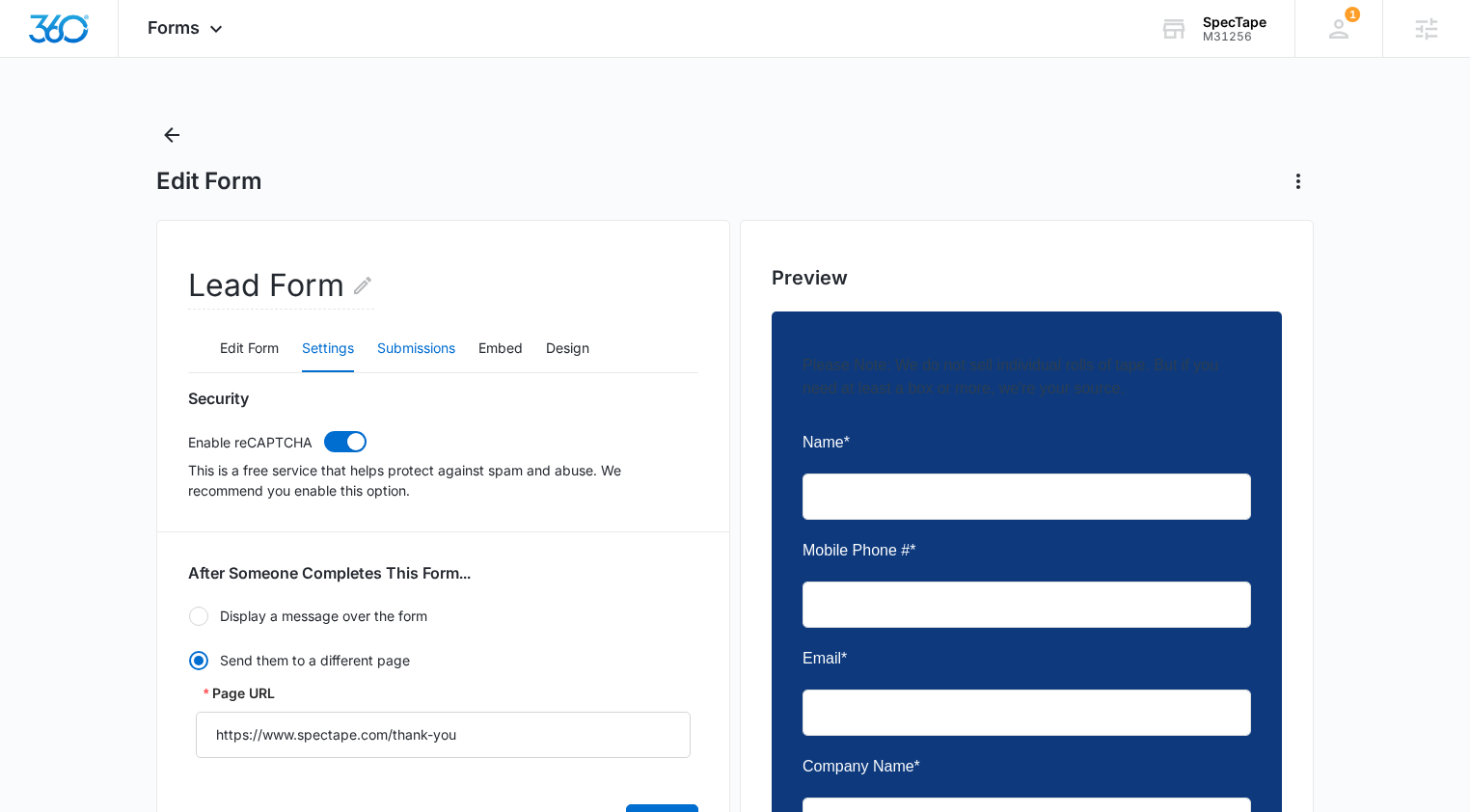 click on "Submissions" at bounding box center (416, 349) 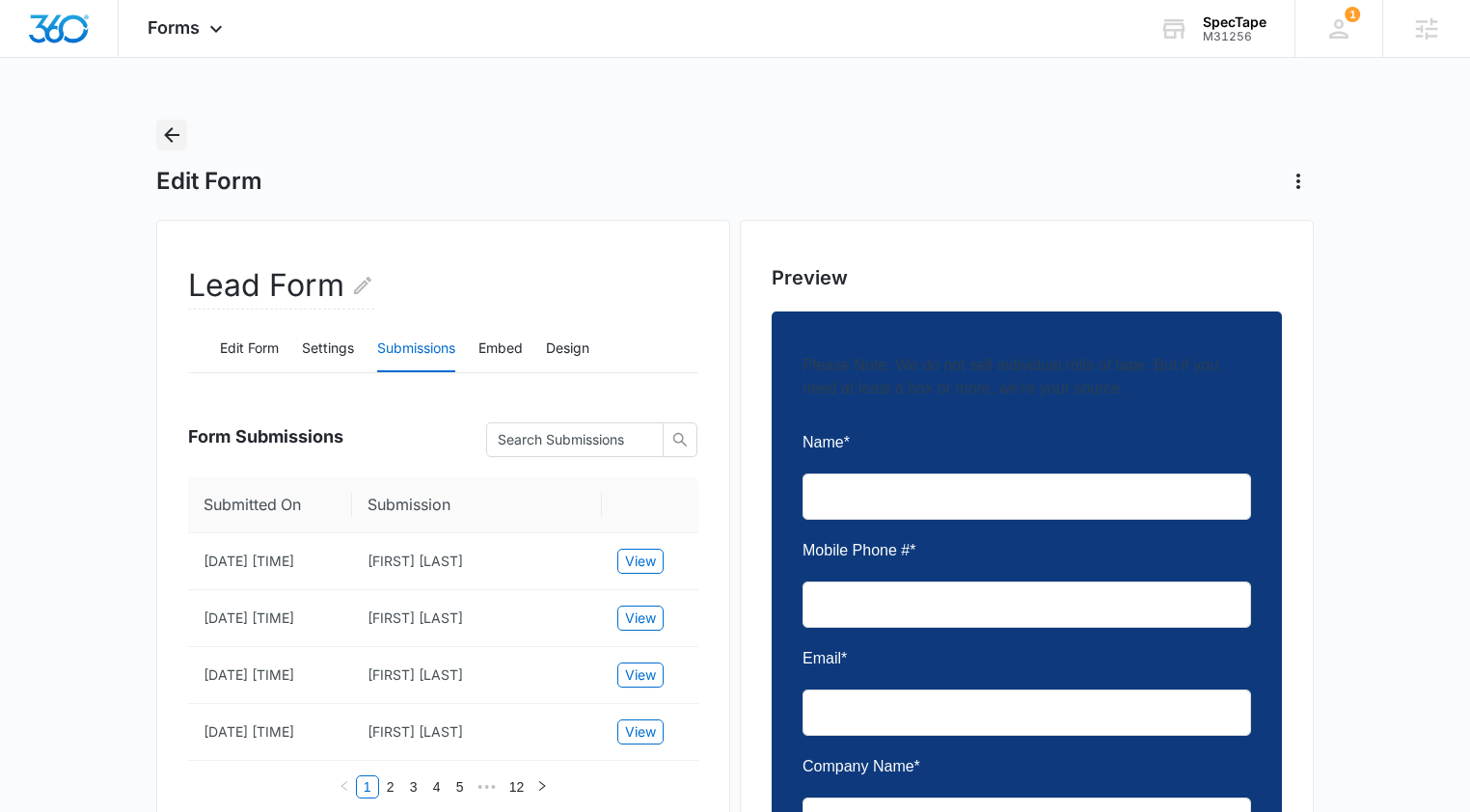 click 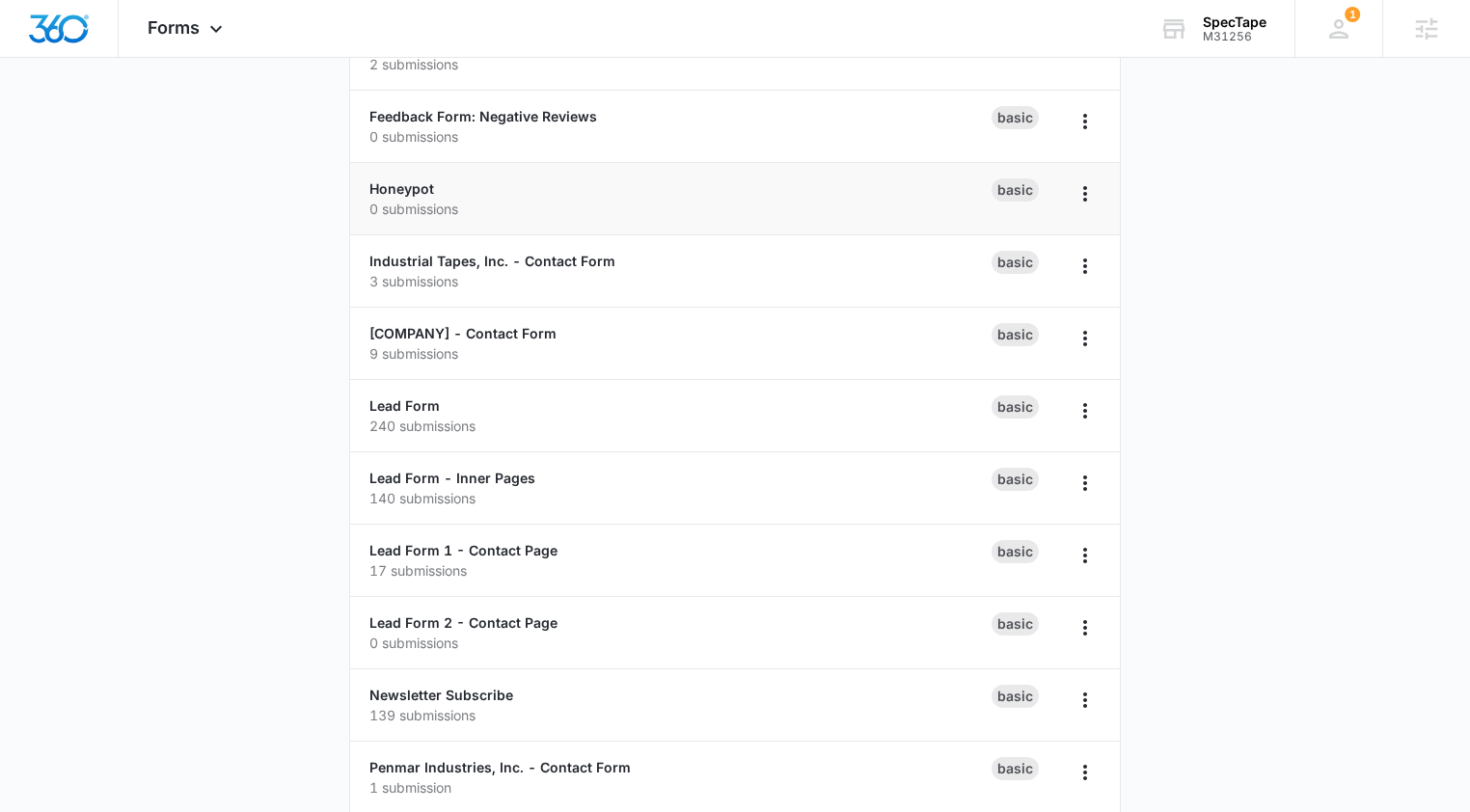 scroll, scrollTop: 542, scrollLeft: 0, axis: vertical 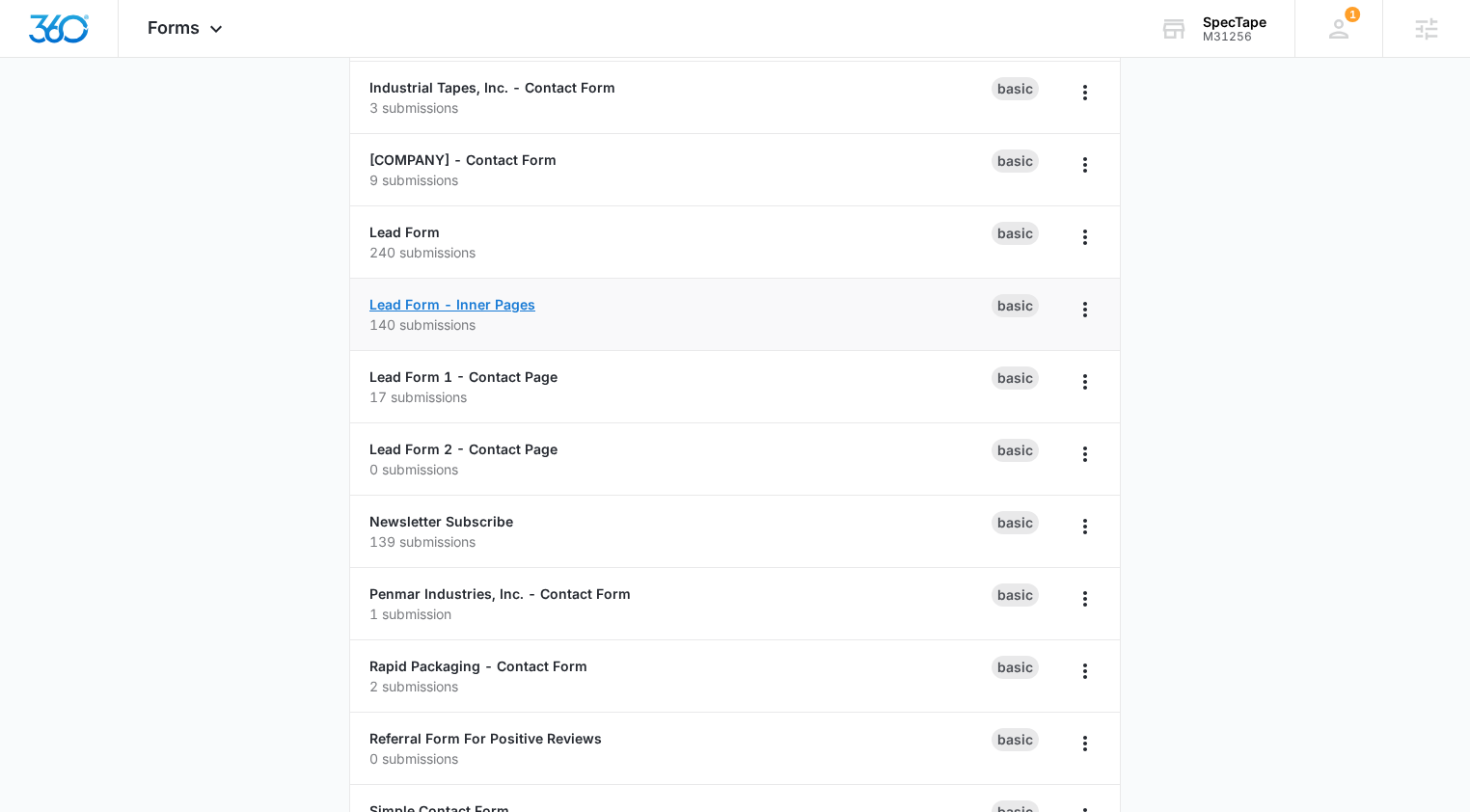 click on "Lead Form - Inner Pages" at bounding box center (452, 304) 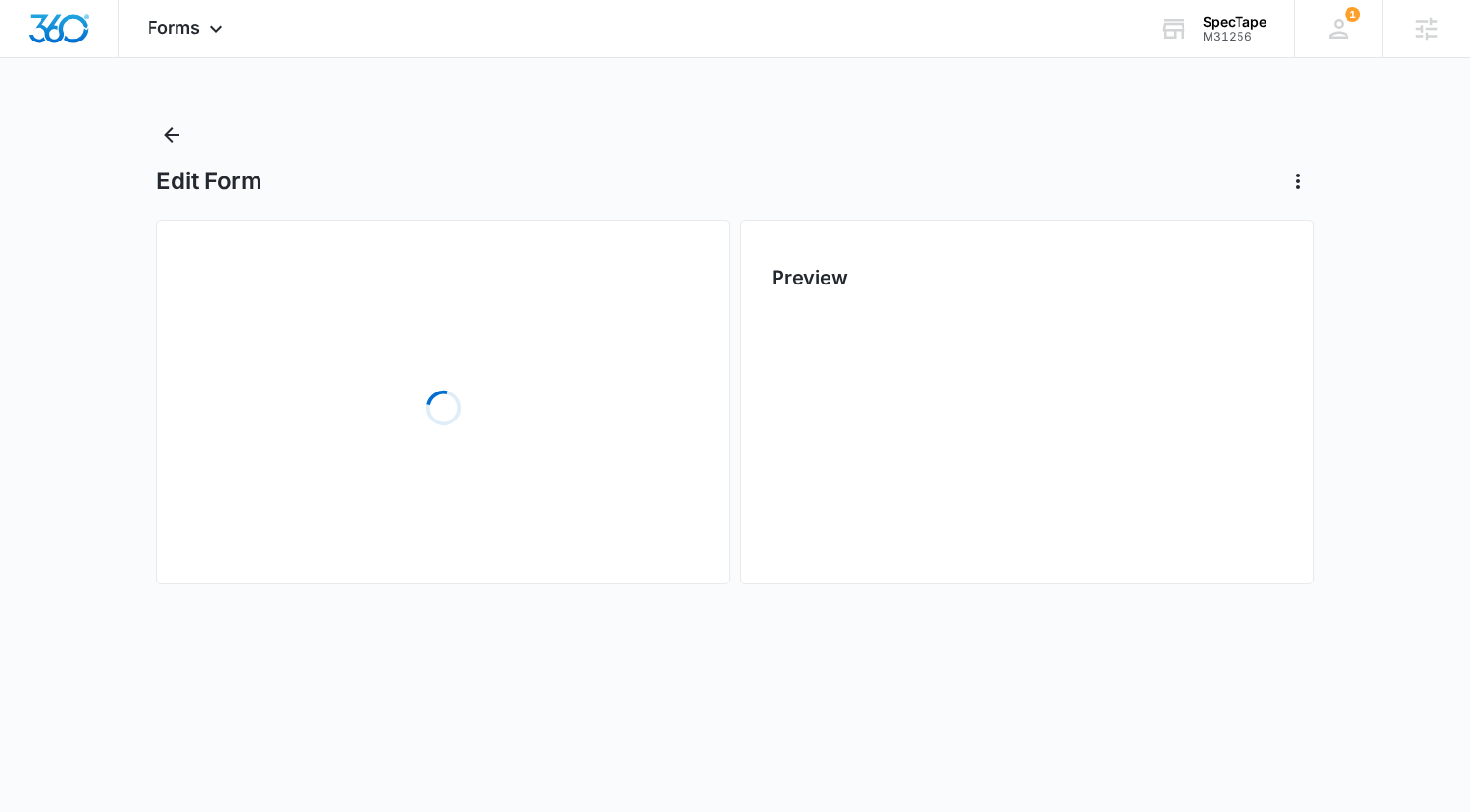 scroll, scrollTop: 0, scrollLeft: 0, axis: both 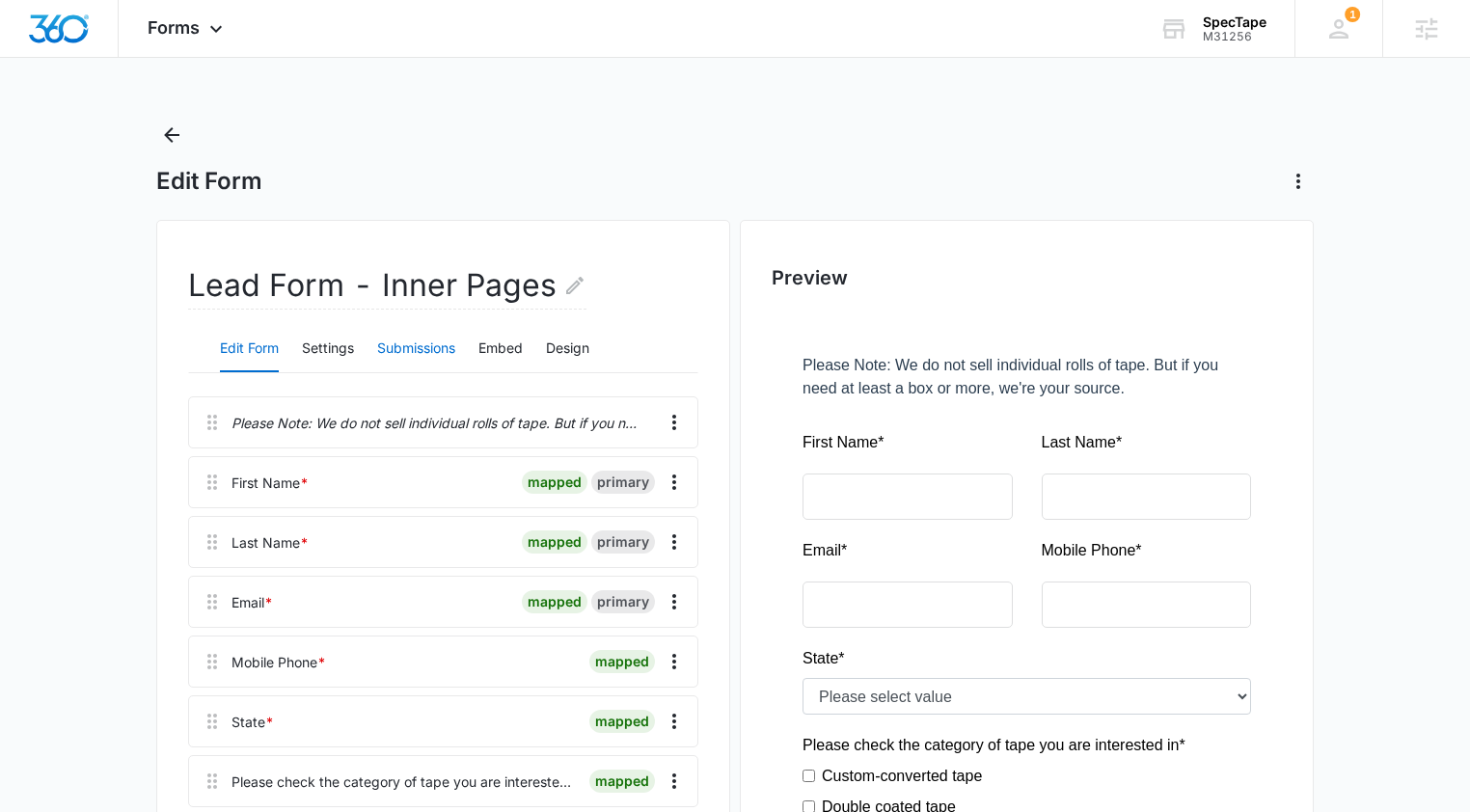 click on "Submissions" at bounding box center (416, 349) 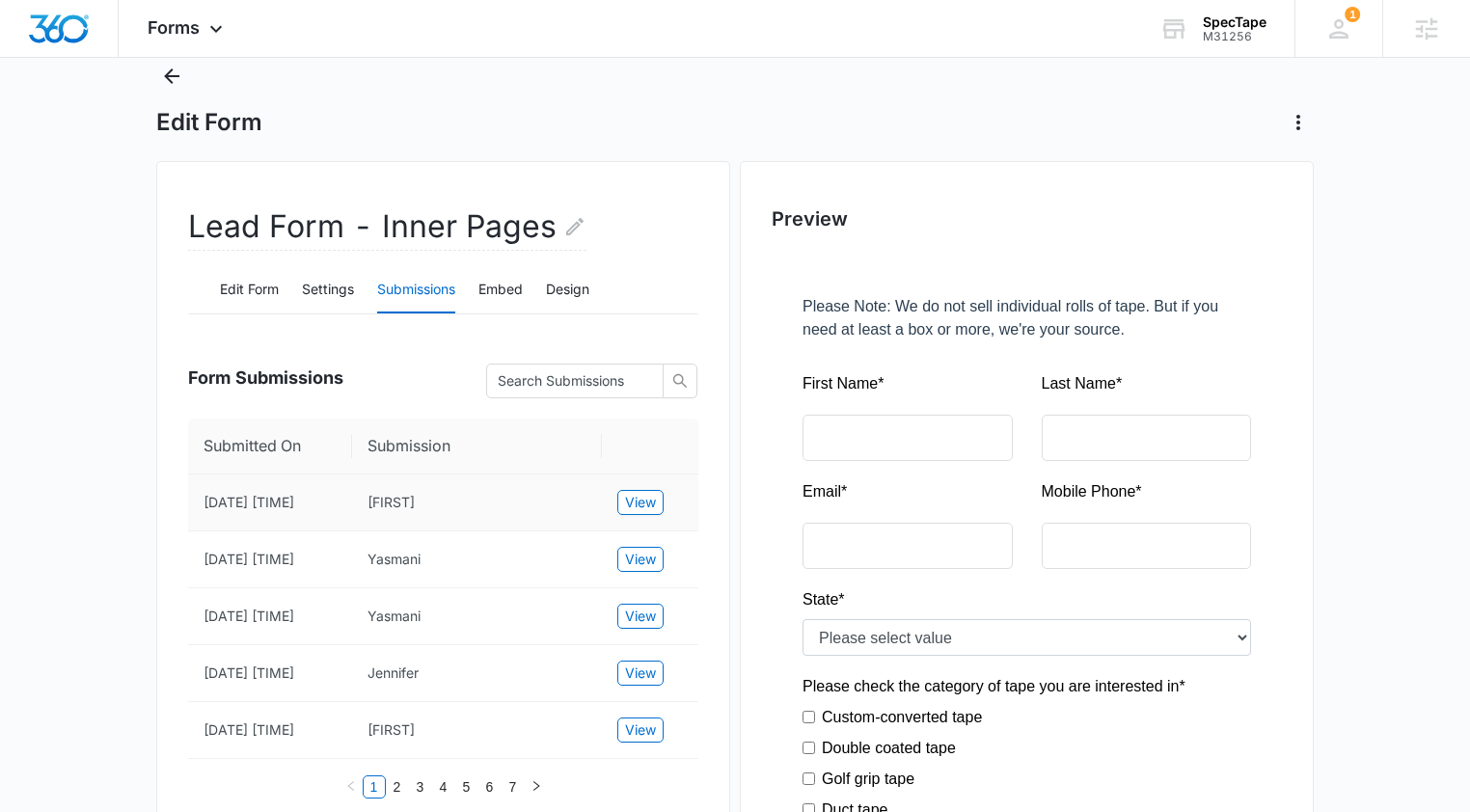 scroll, scrollTop: 60, scrollLeft: 0, axis: vertical 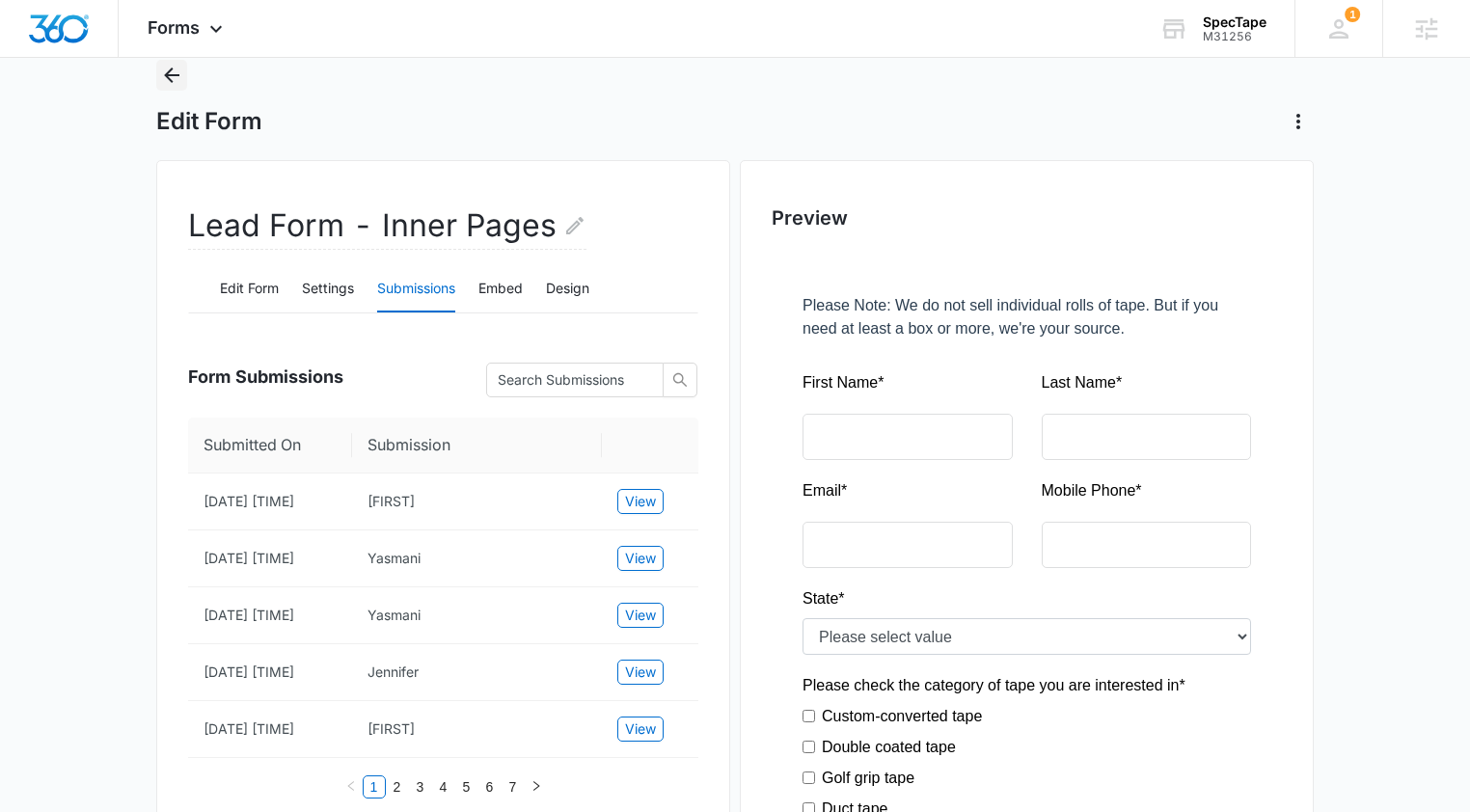 click 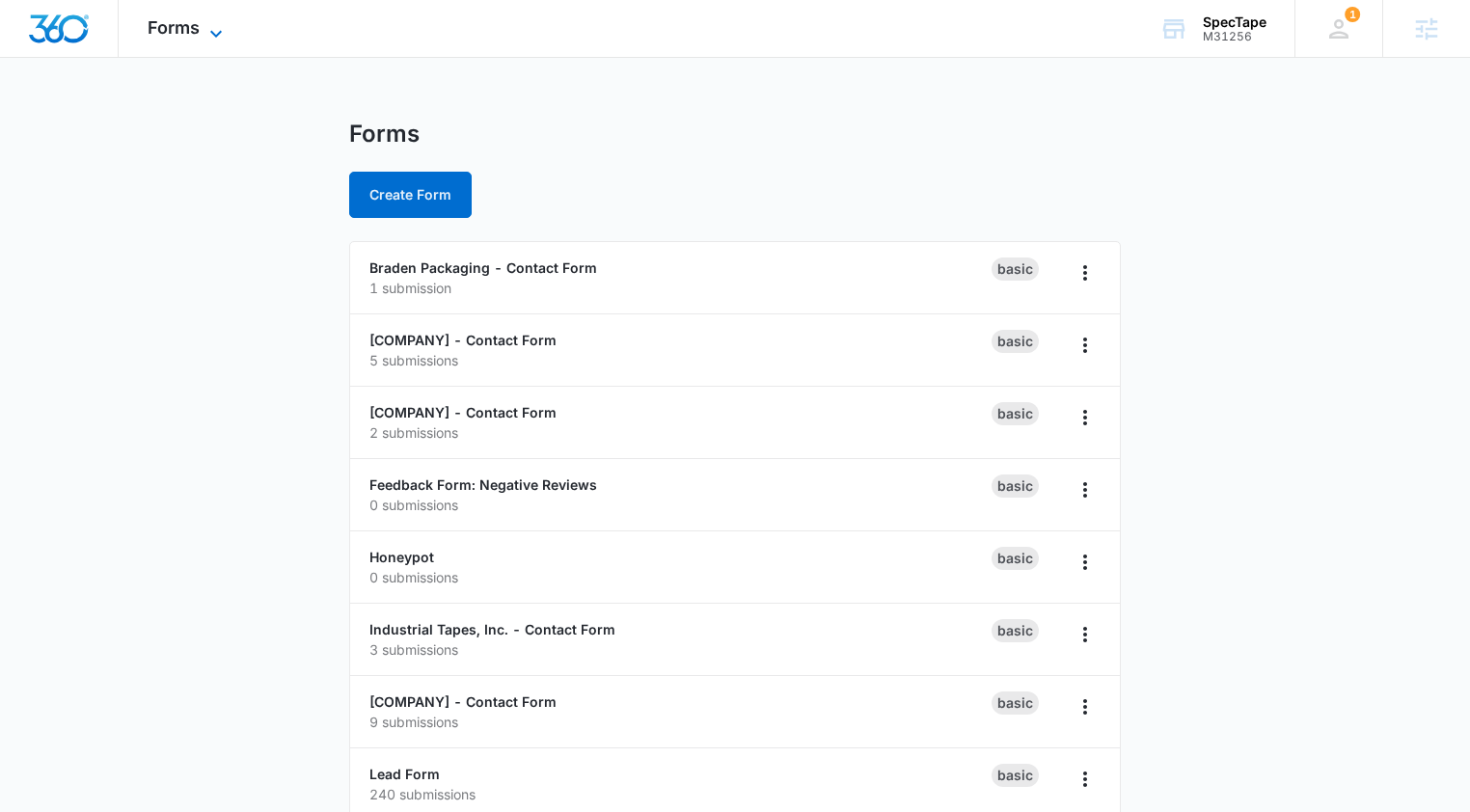 click on "Forms" at bounding box center (174, 27) 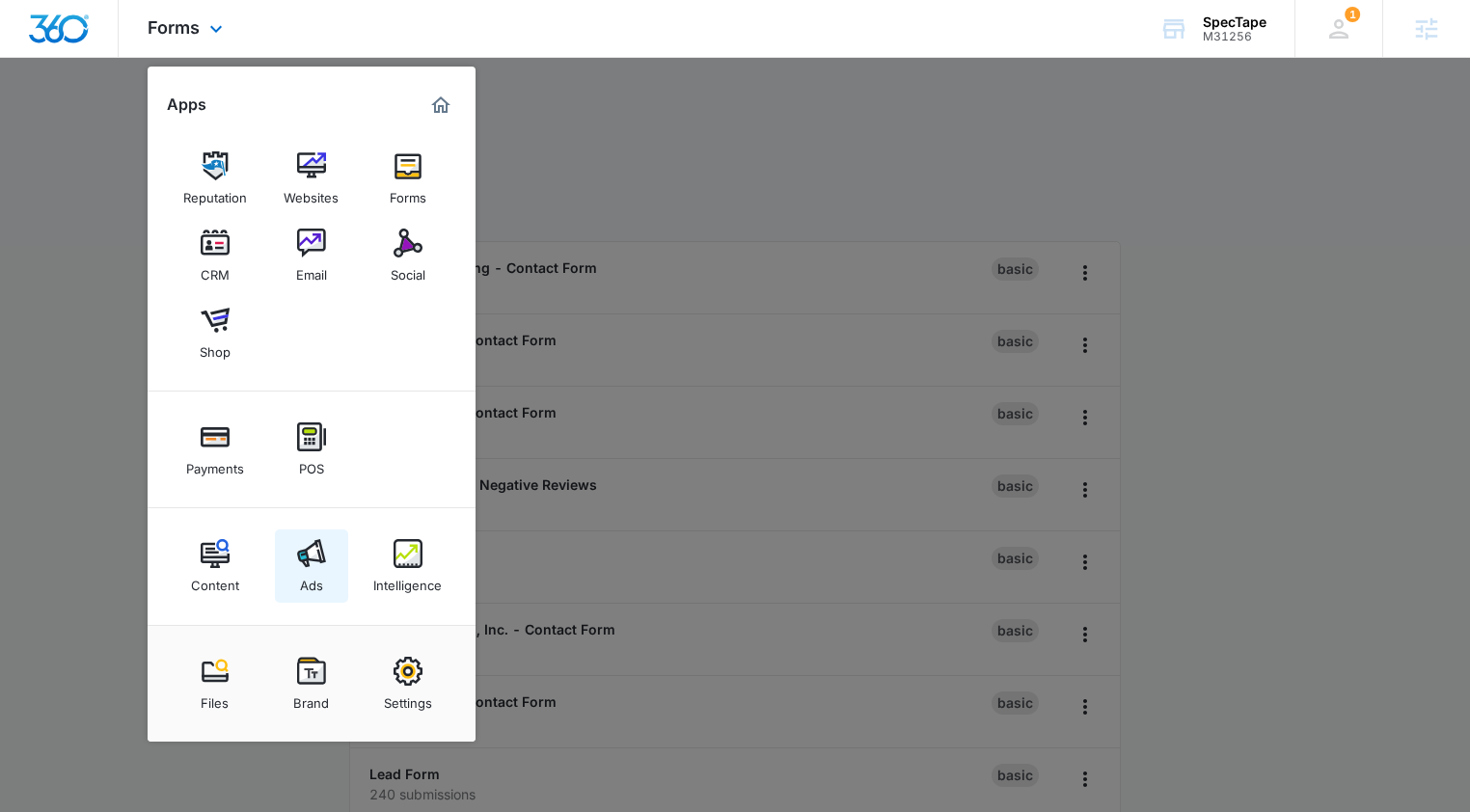 click on "Ads" at bounding box center (312, 581) 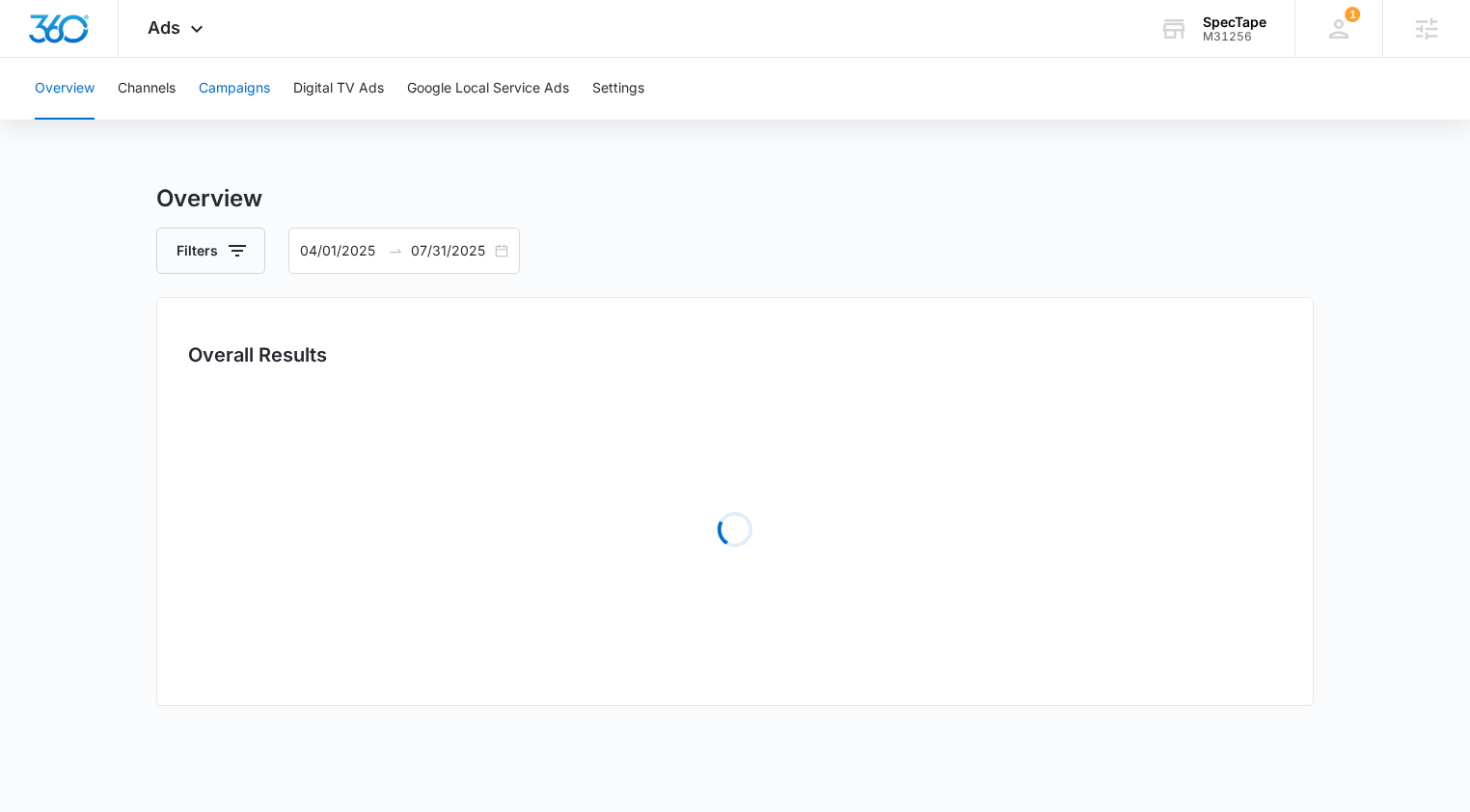 click on "Campaigns" at bounding box center [234, 89] 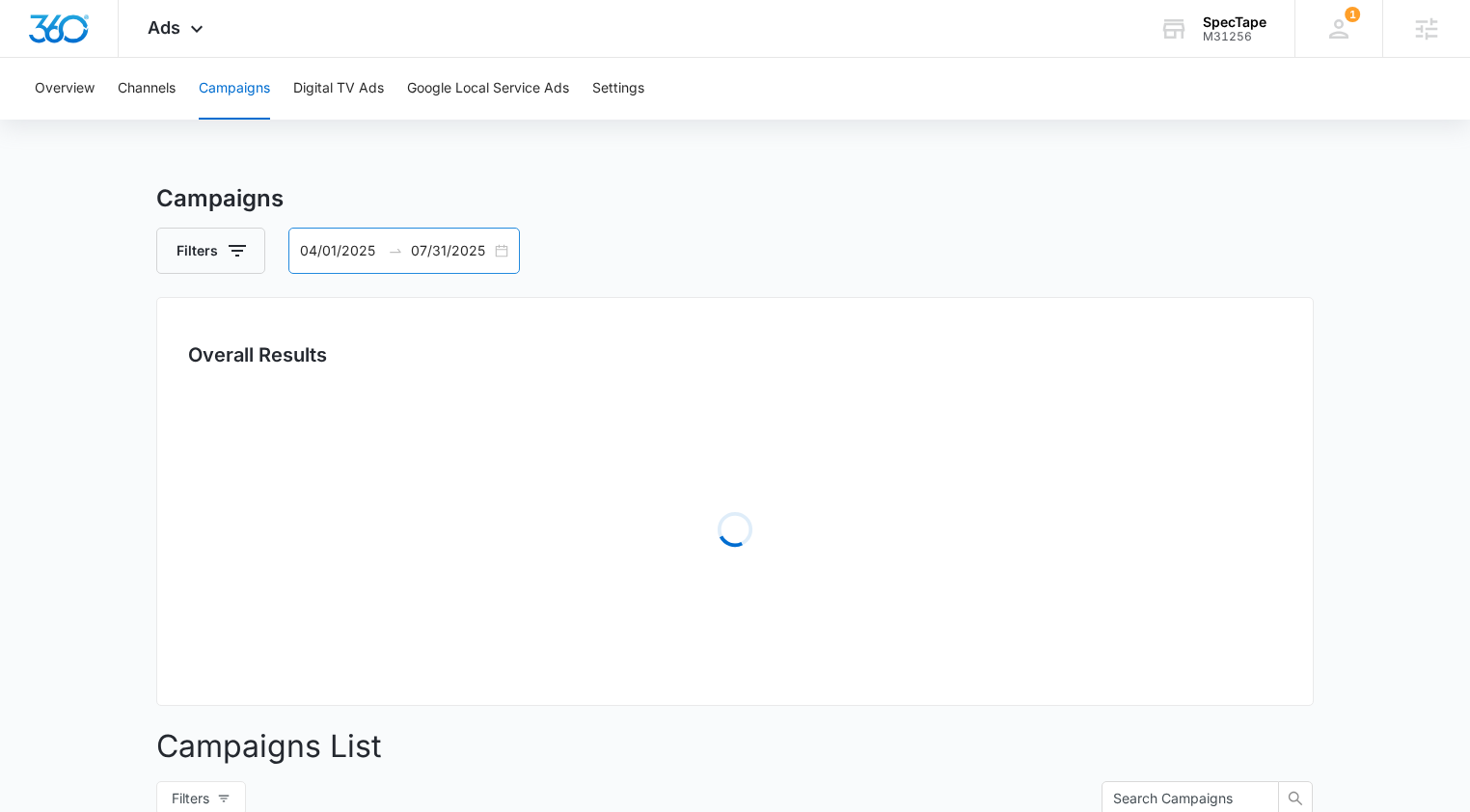 click on "[DATE] [DATE]" at bounding box center [404, 251] 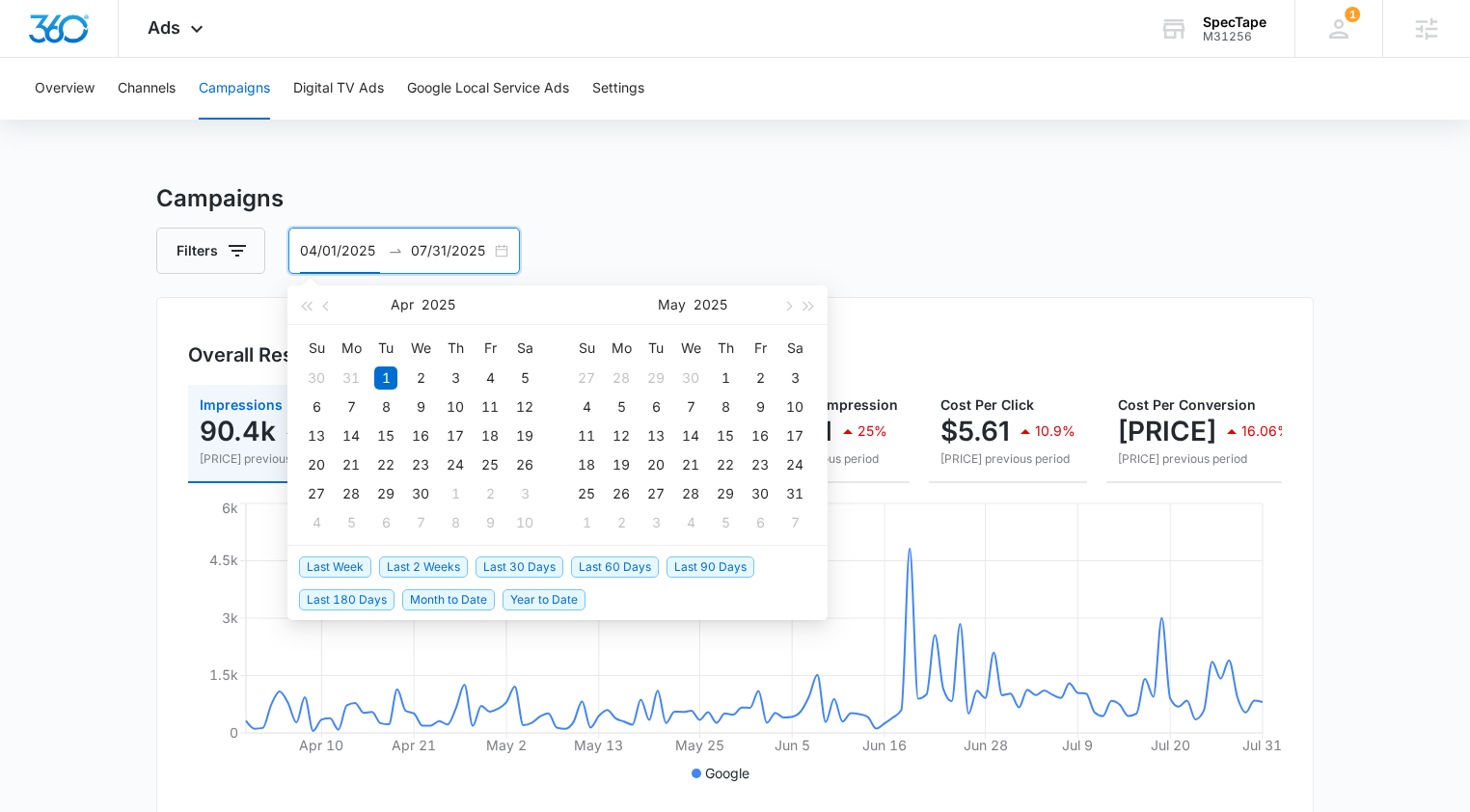 click on "Last 2 Weeks" at bounding box center [423, 567] 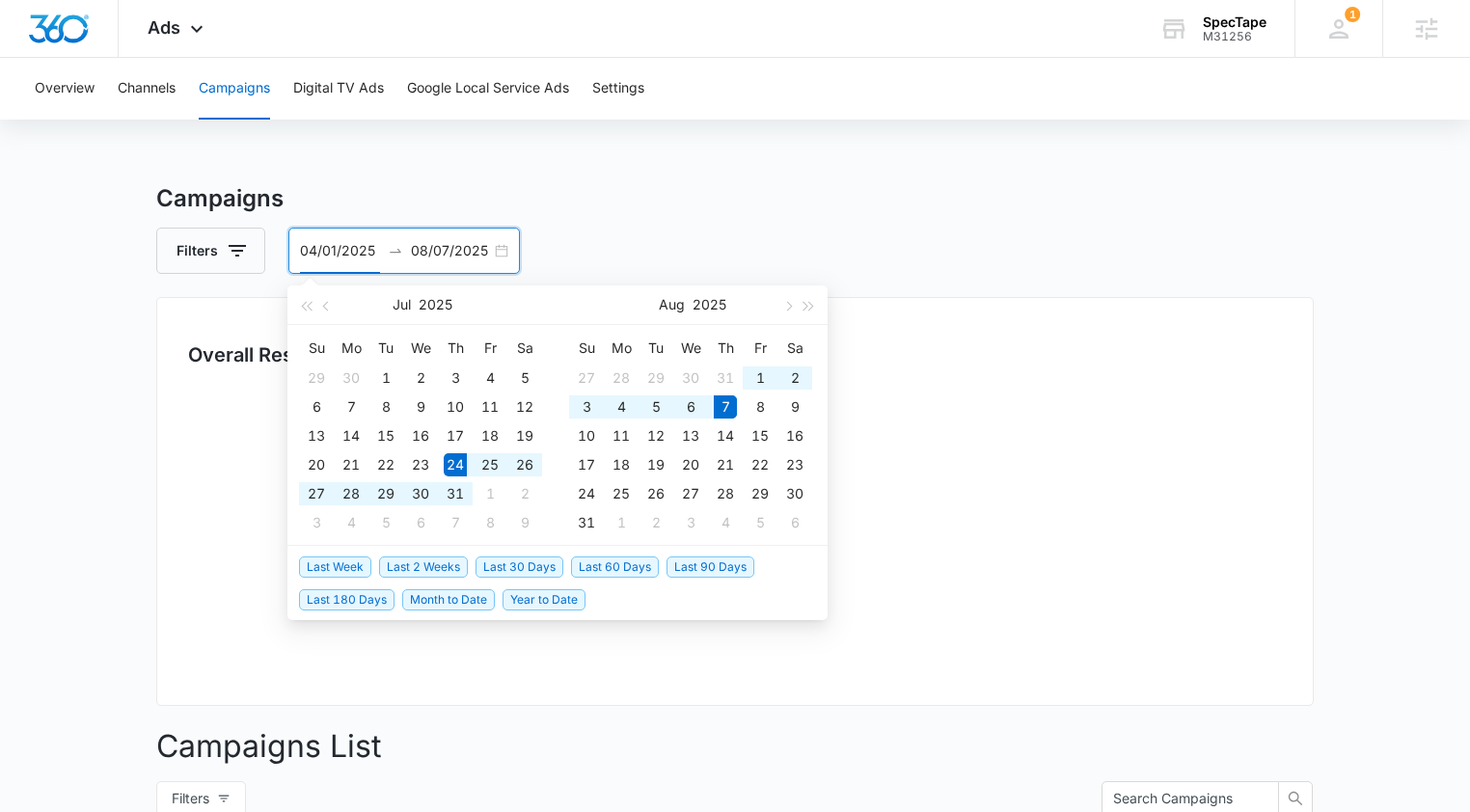 type on "07/24/2025" 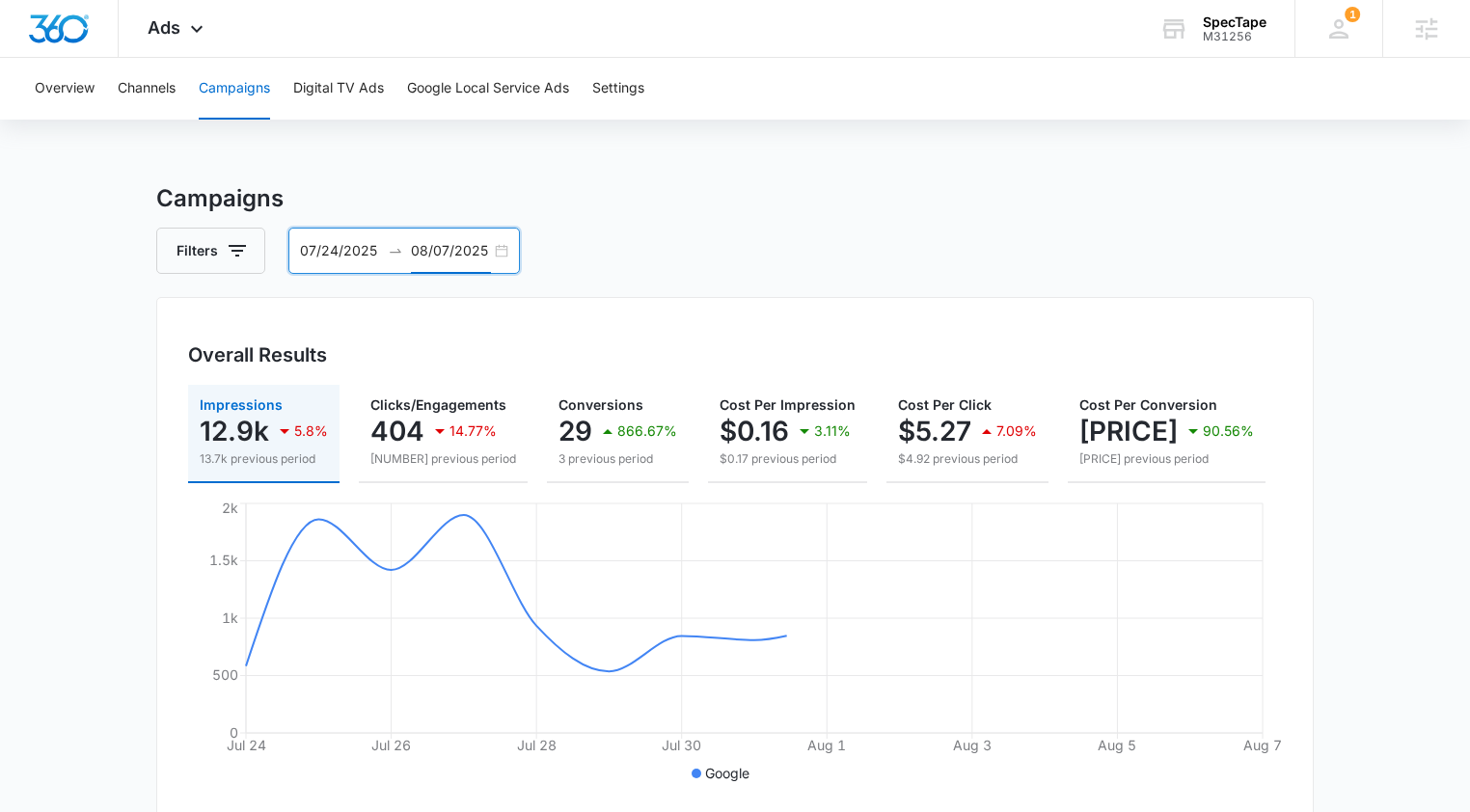 click on "08/07/2025" at bounding box center [450, 251] 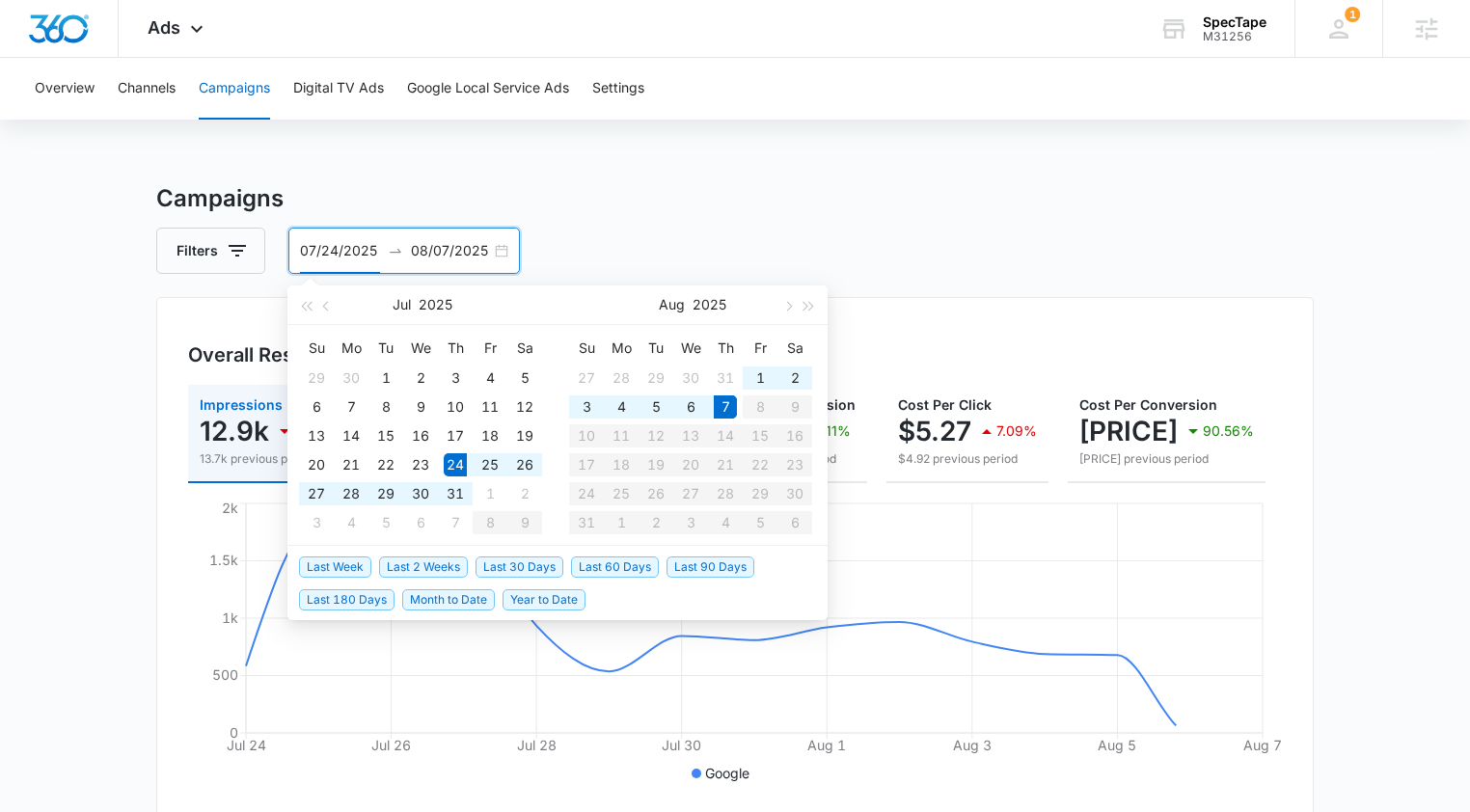 click on "07/24/2025" at bounding box center (340, 251) 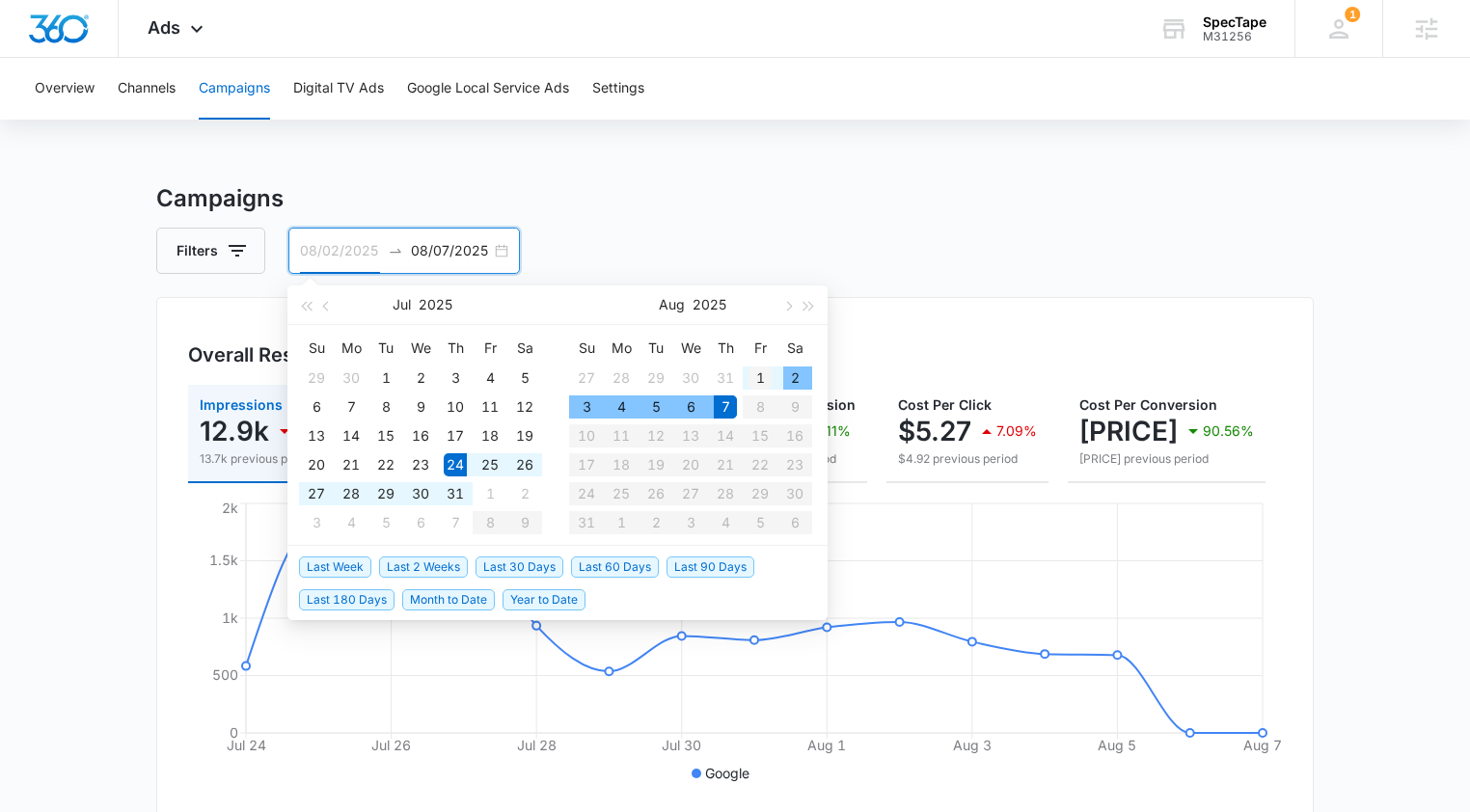 type on "08/01/2025" 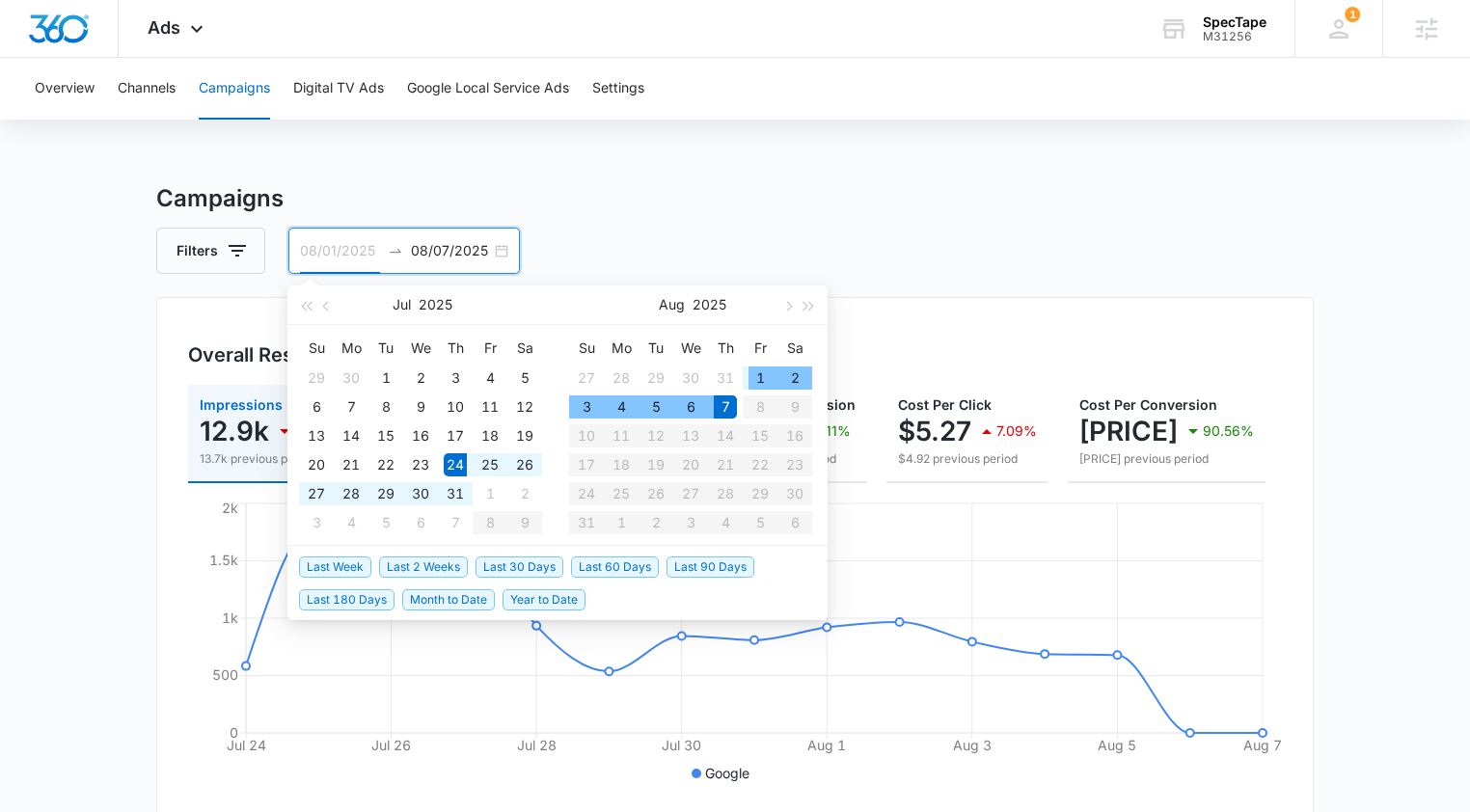 click on "1" at bounding box center [760, 378] 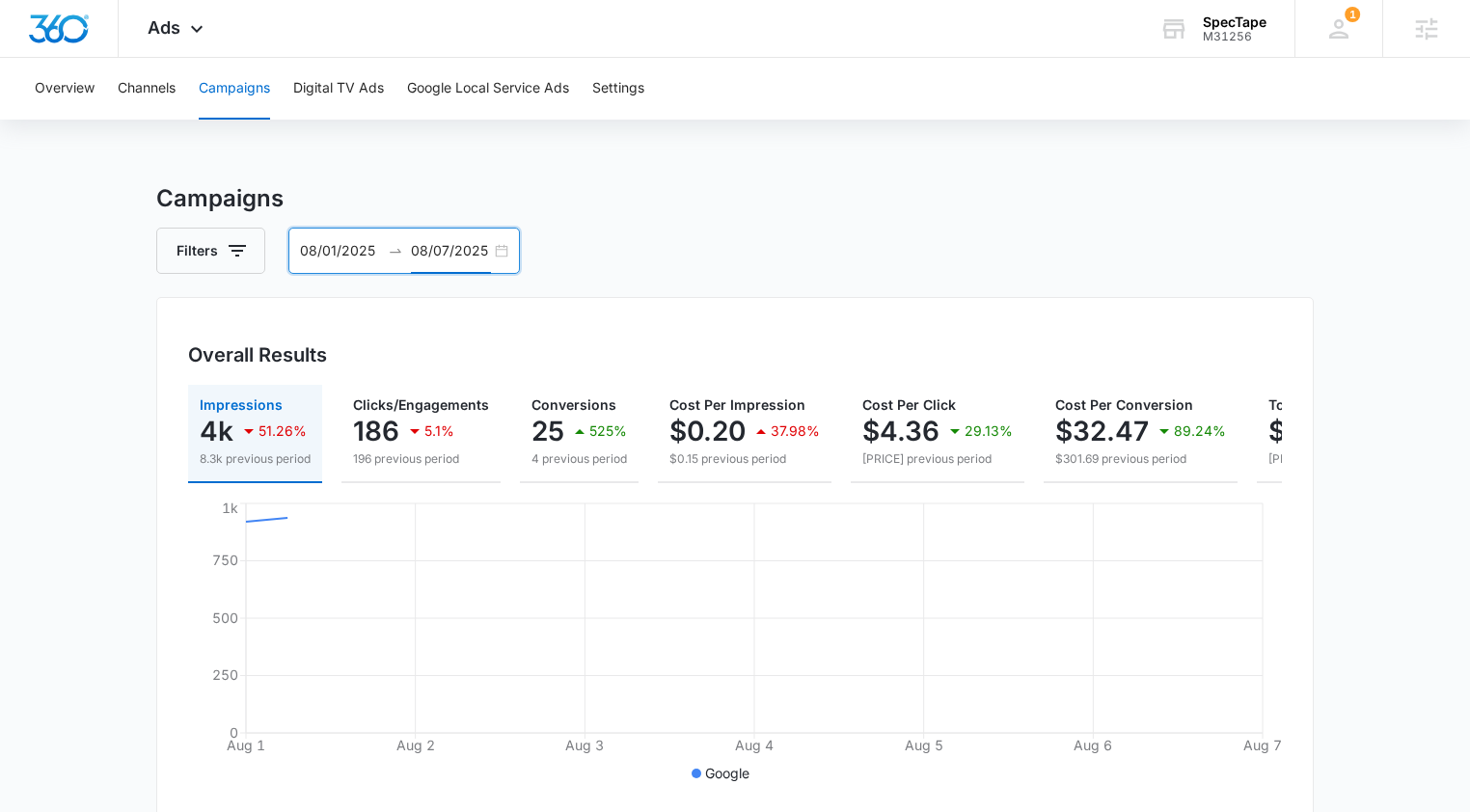 click on "08/07/2025" at bounding box center (450, 251) 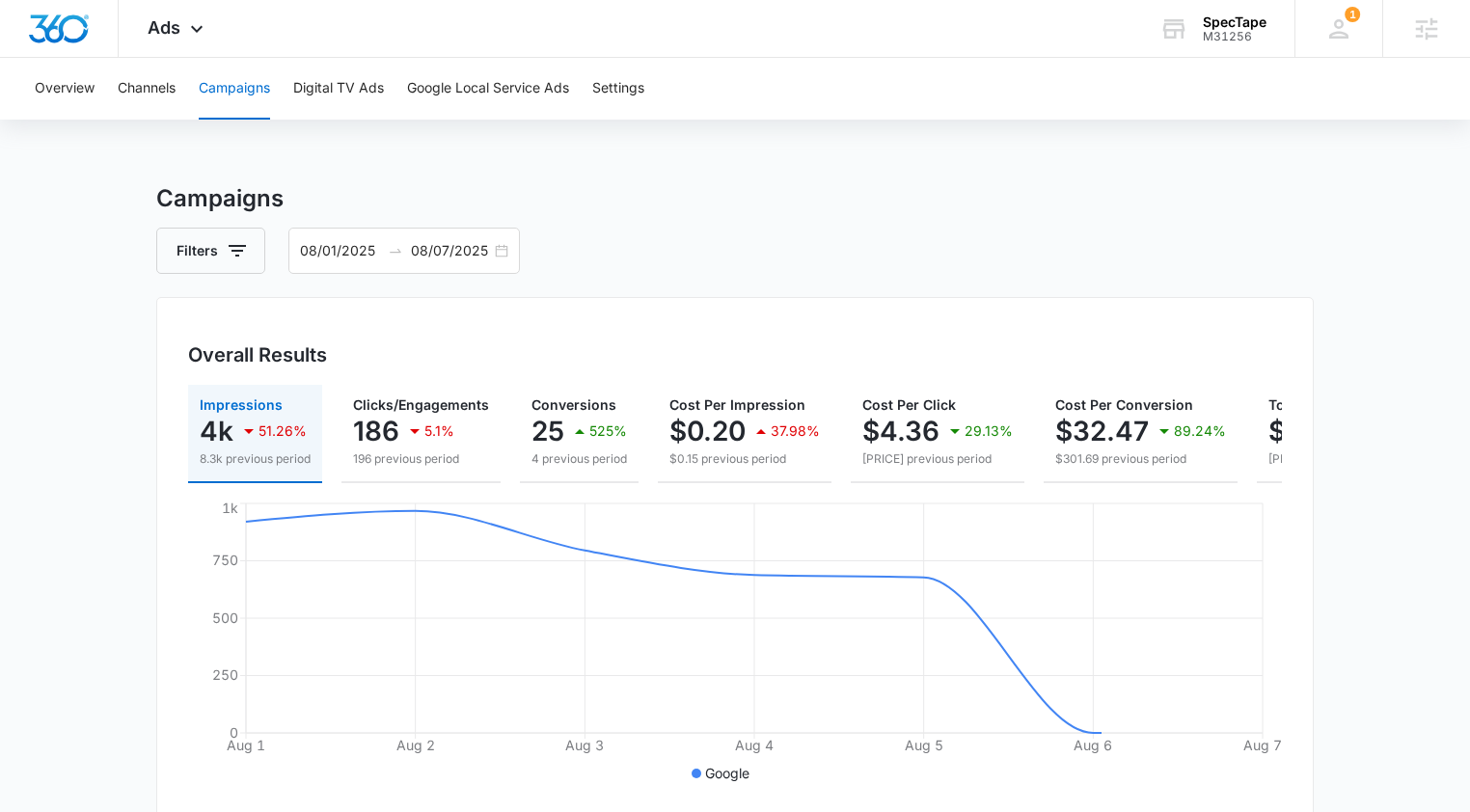 click on "Campaigns" at bounding box center [735, 199] 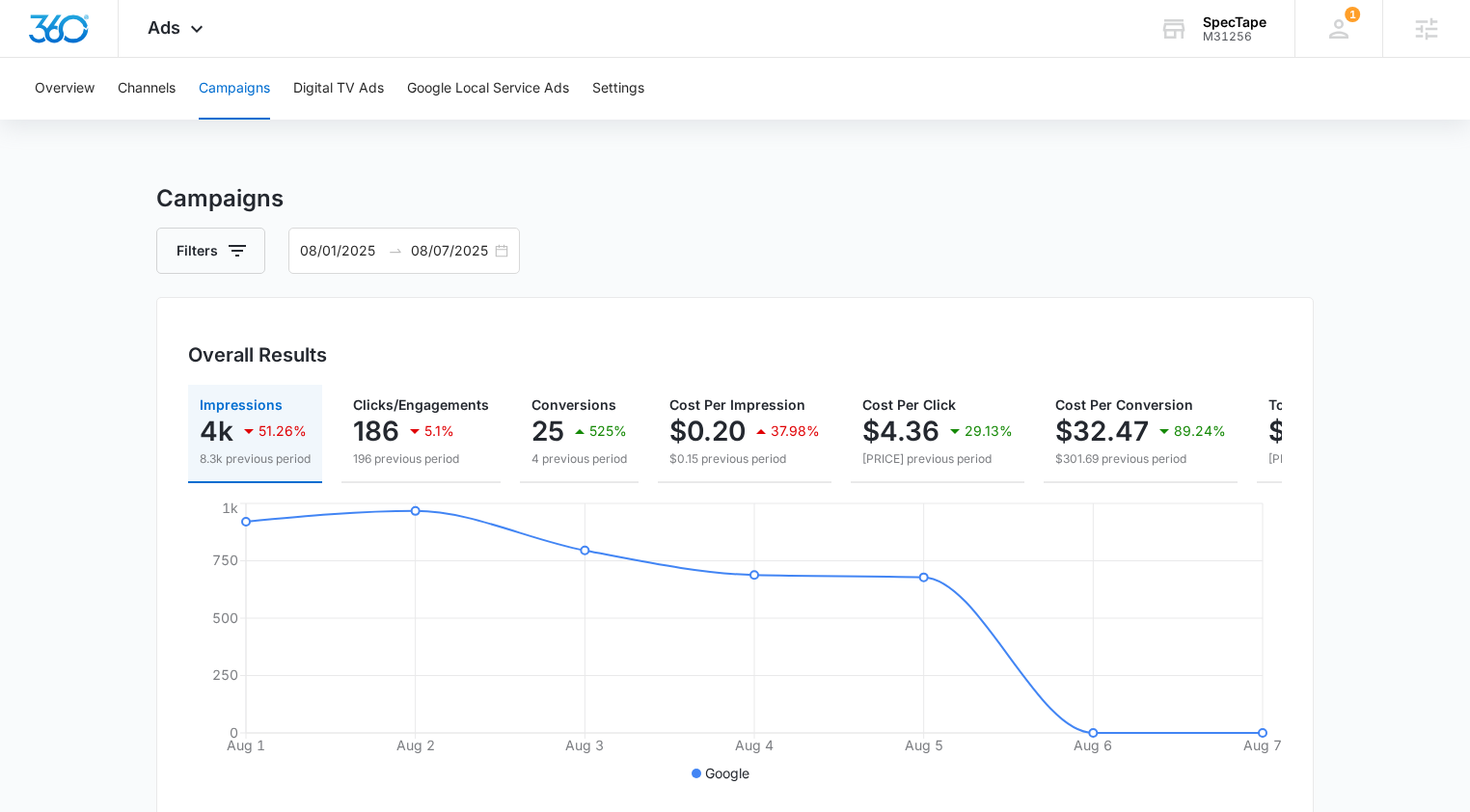 click on "Campaigns" at bounding box center [234, 89] 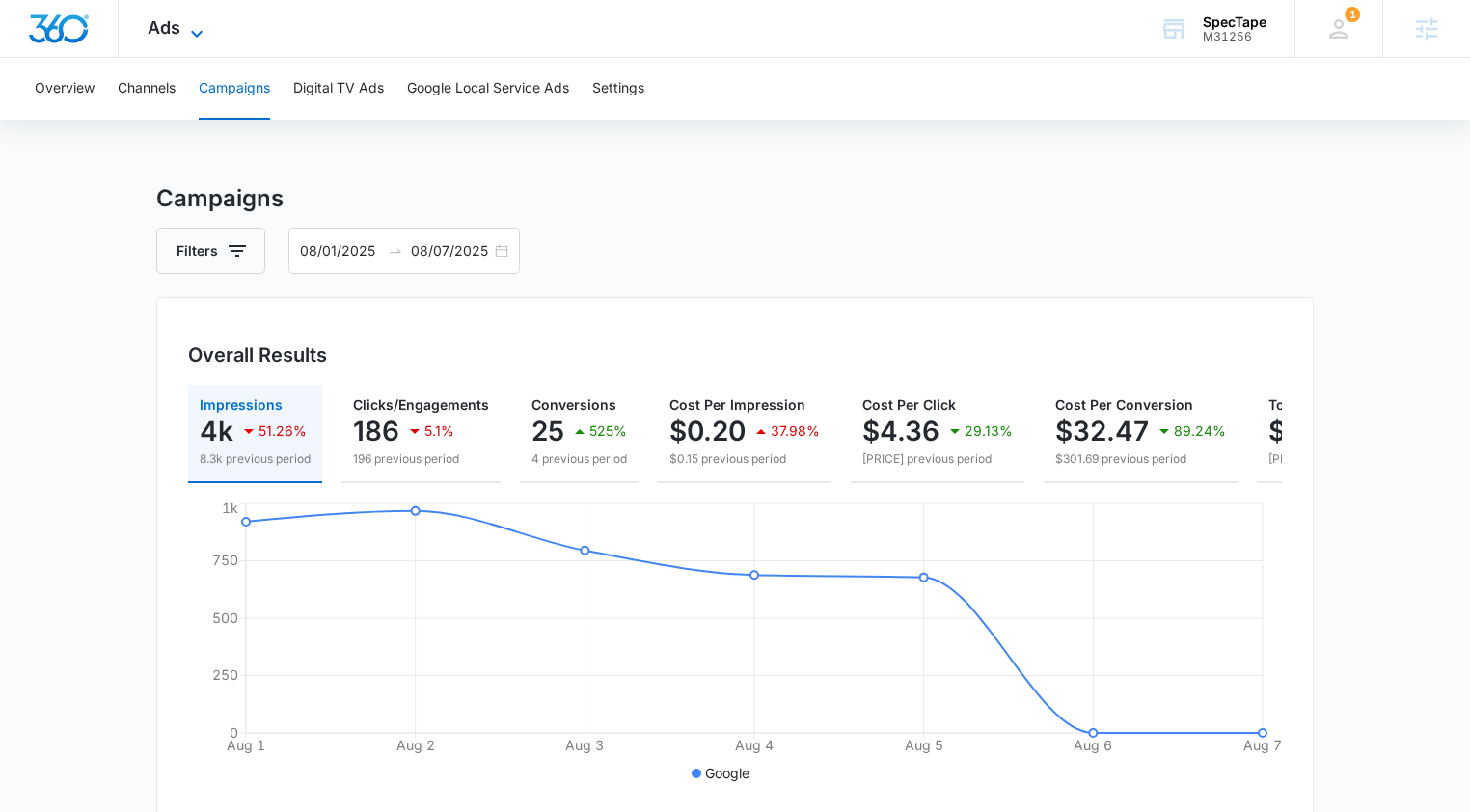 click on "Ads" at bounding box center [164, 27] 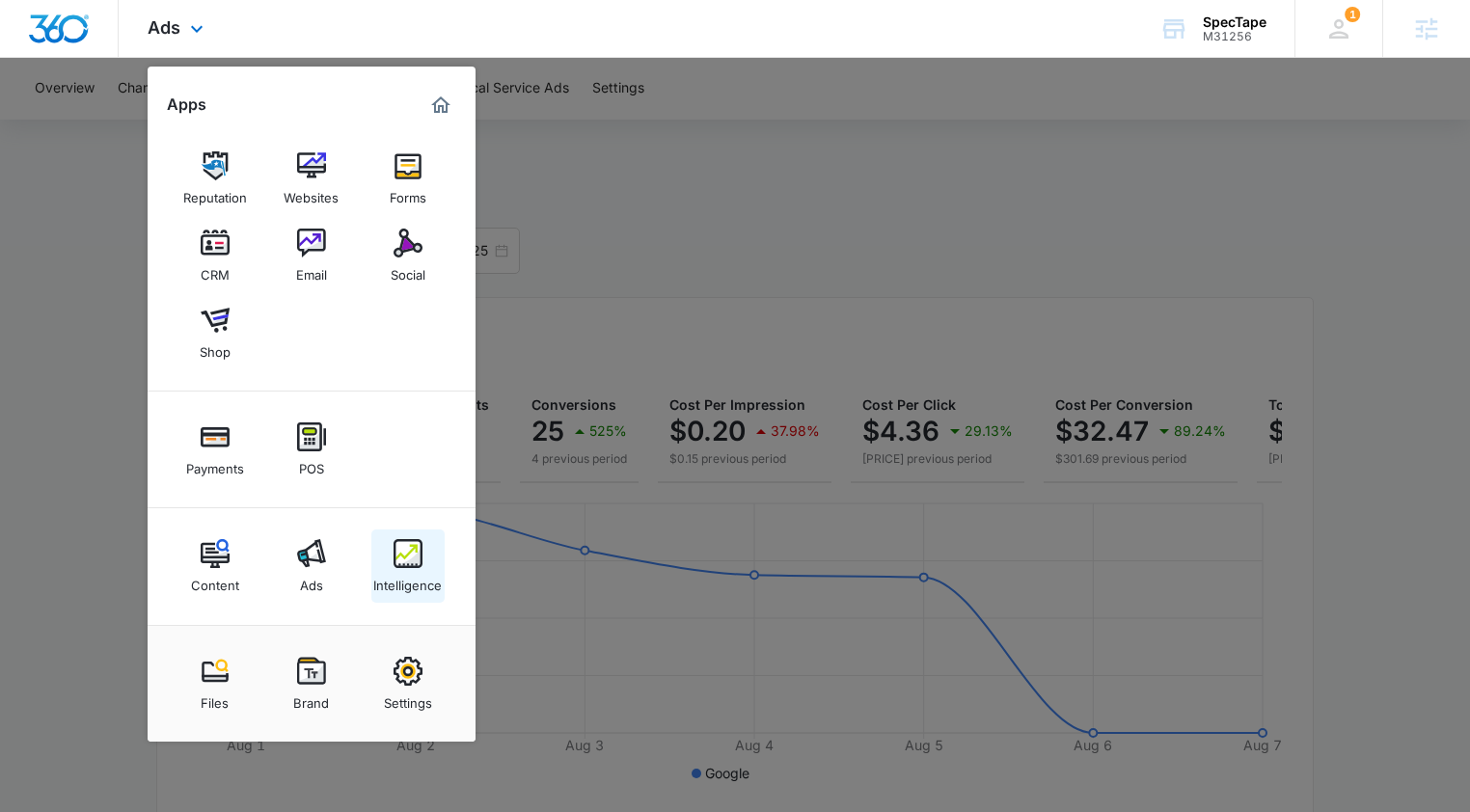 click on "Intelligence" at bounding box center (407, 581) 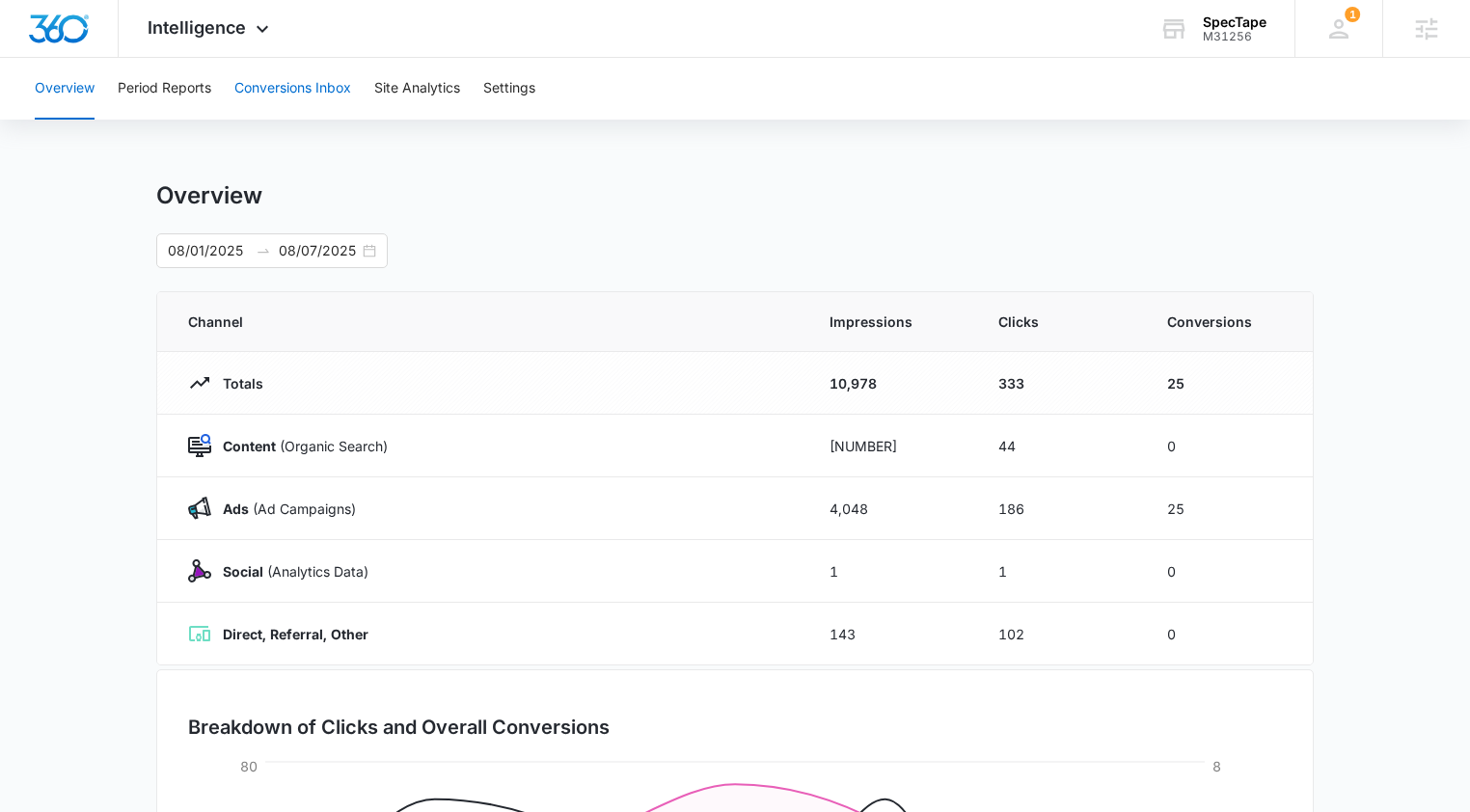 click on "Conversions Inbox" at bounding box center (292, 89) 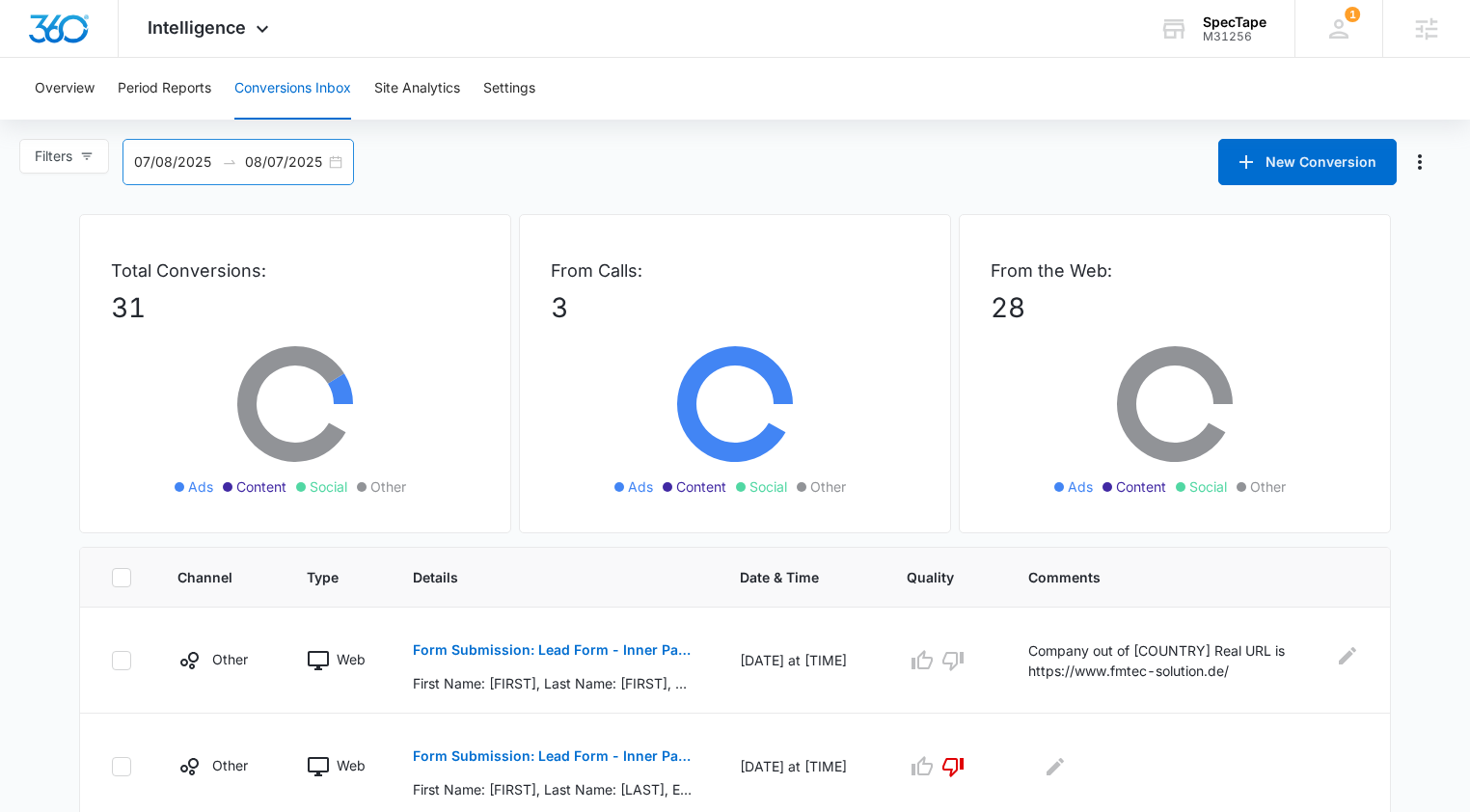 click on "07/08/2025 08/07/2025" at bounding box center (238, 162) 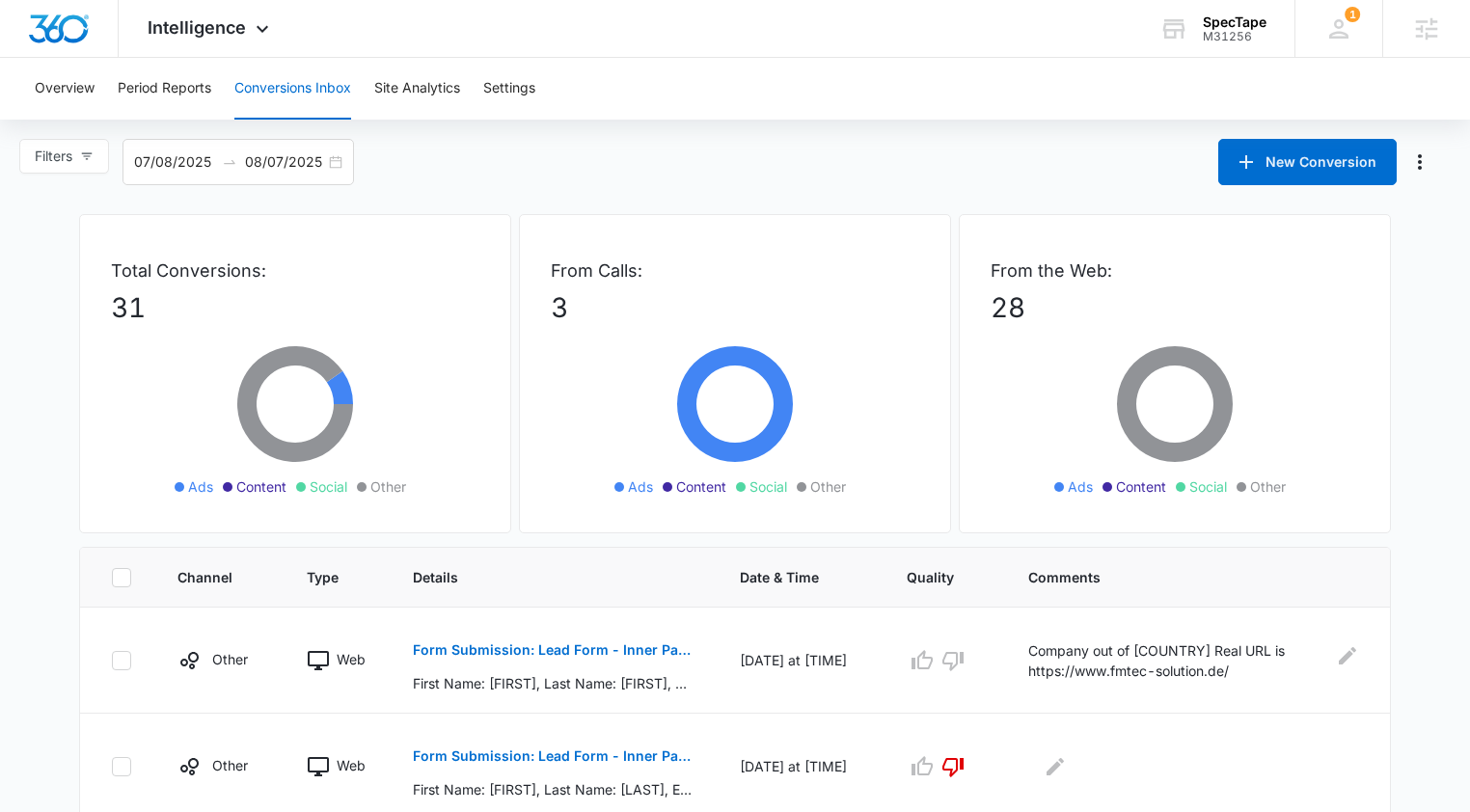 click on "From Calls: 3 Ads Content Social Other" at bounding box center [735, 373] 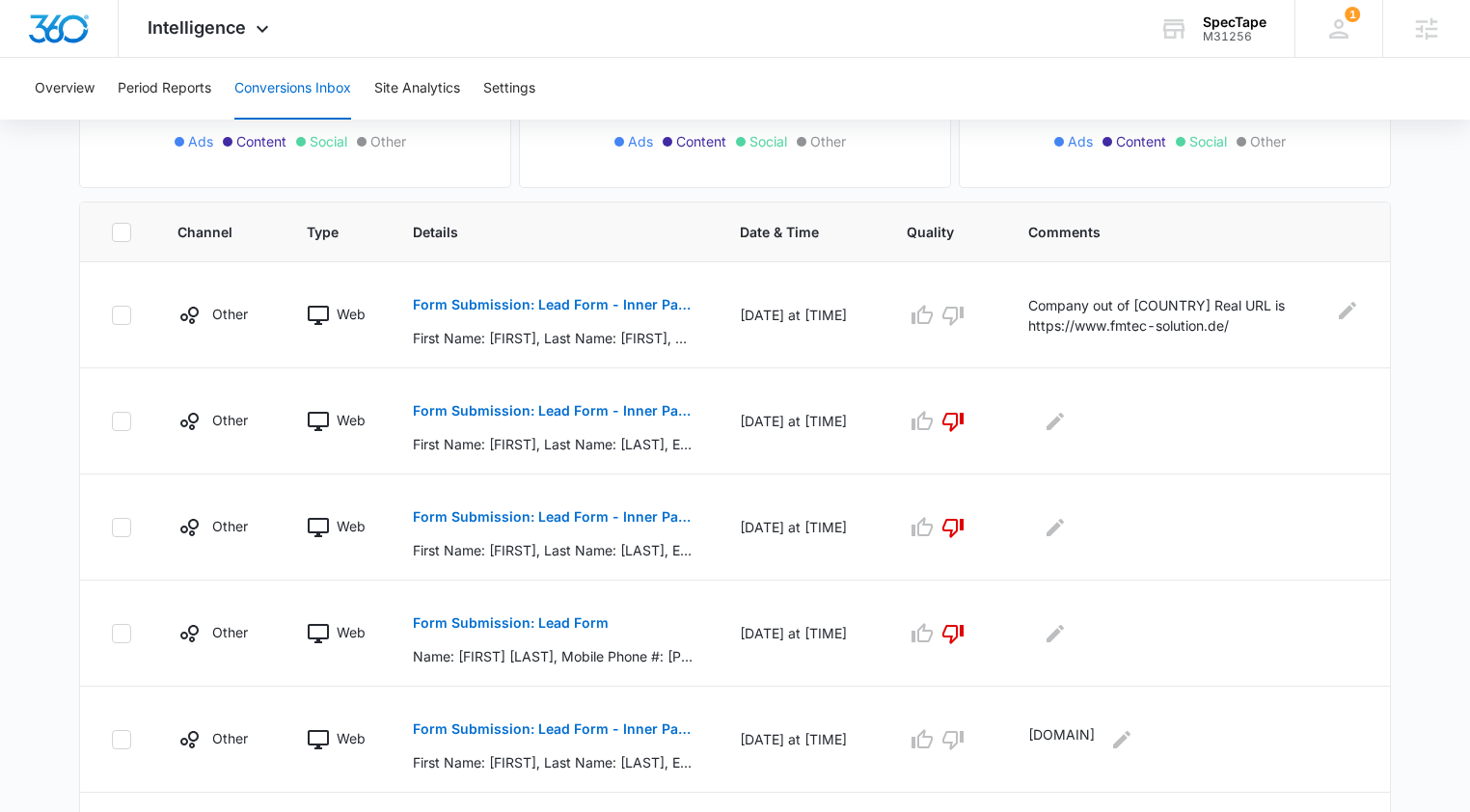 scroll, scrollTop: 424, scrollLeft: 0, axis: vertical 